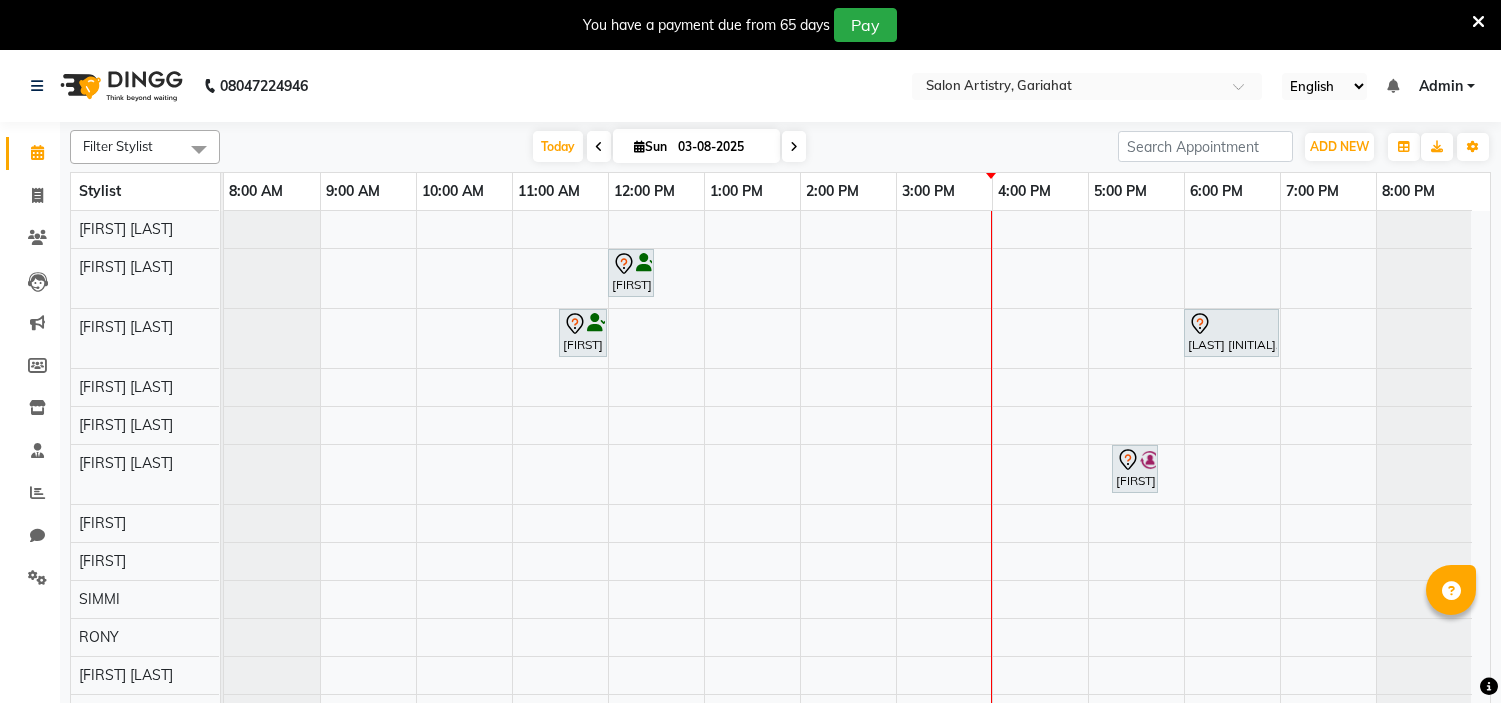 scroll, scrollTop: 0, scrollLeft: 0, axis: both 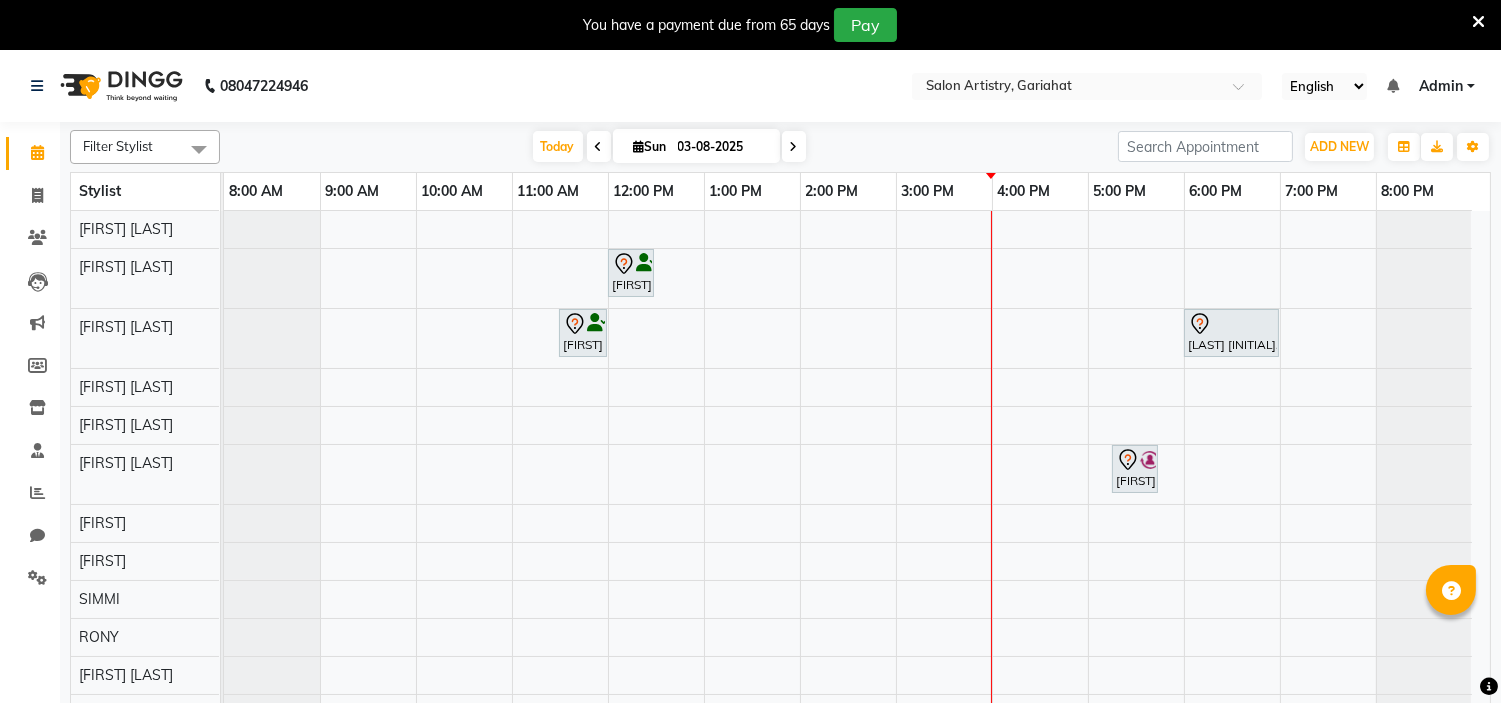click on "Select Location ×  Salon Artistry, Gariahat" at bounding box center (1087, 86) 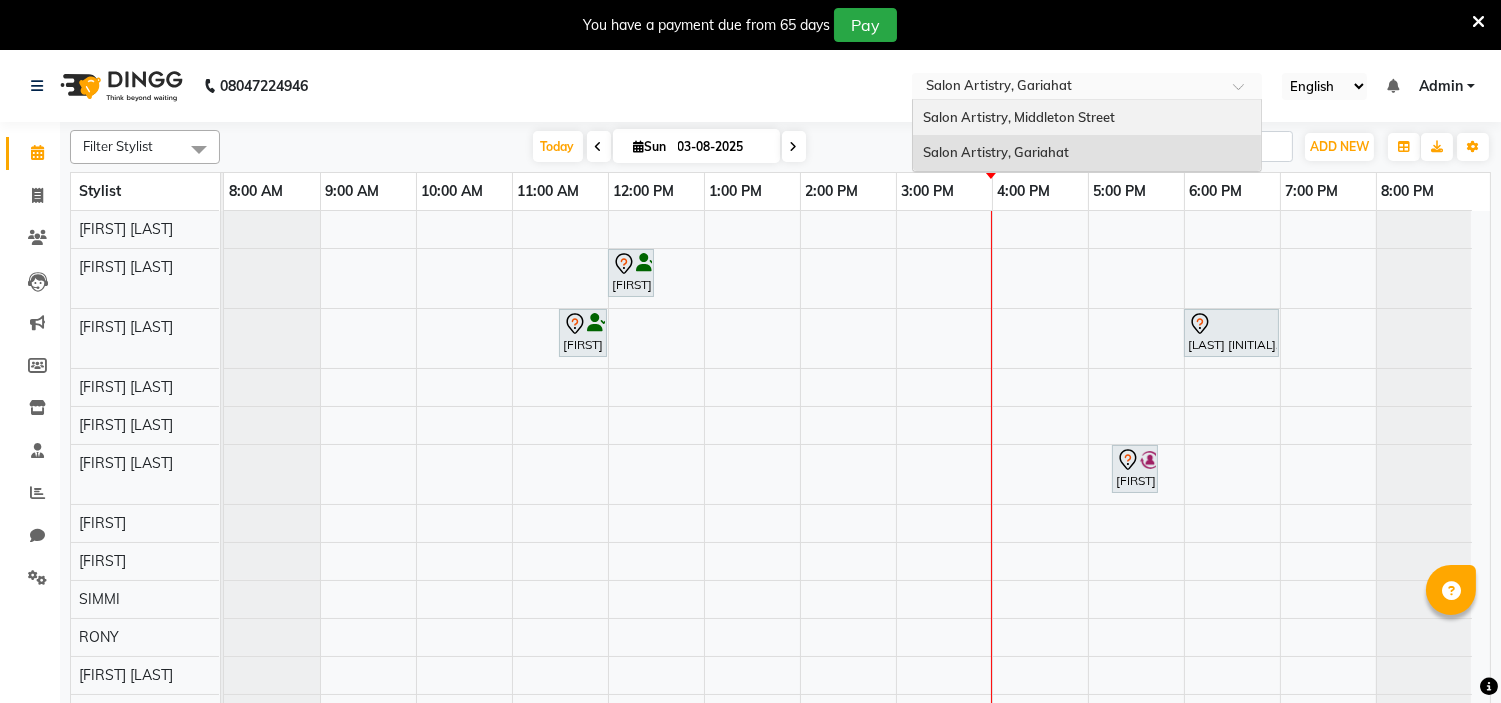 click on "Salon Artistry, Middleton Street" at bounding box center (1019, 117) 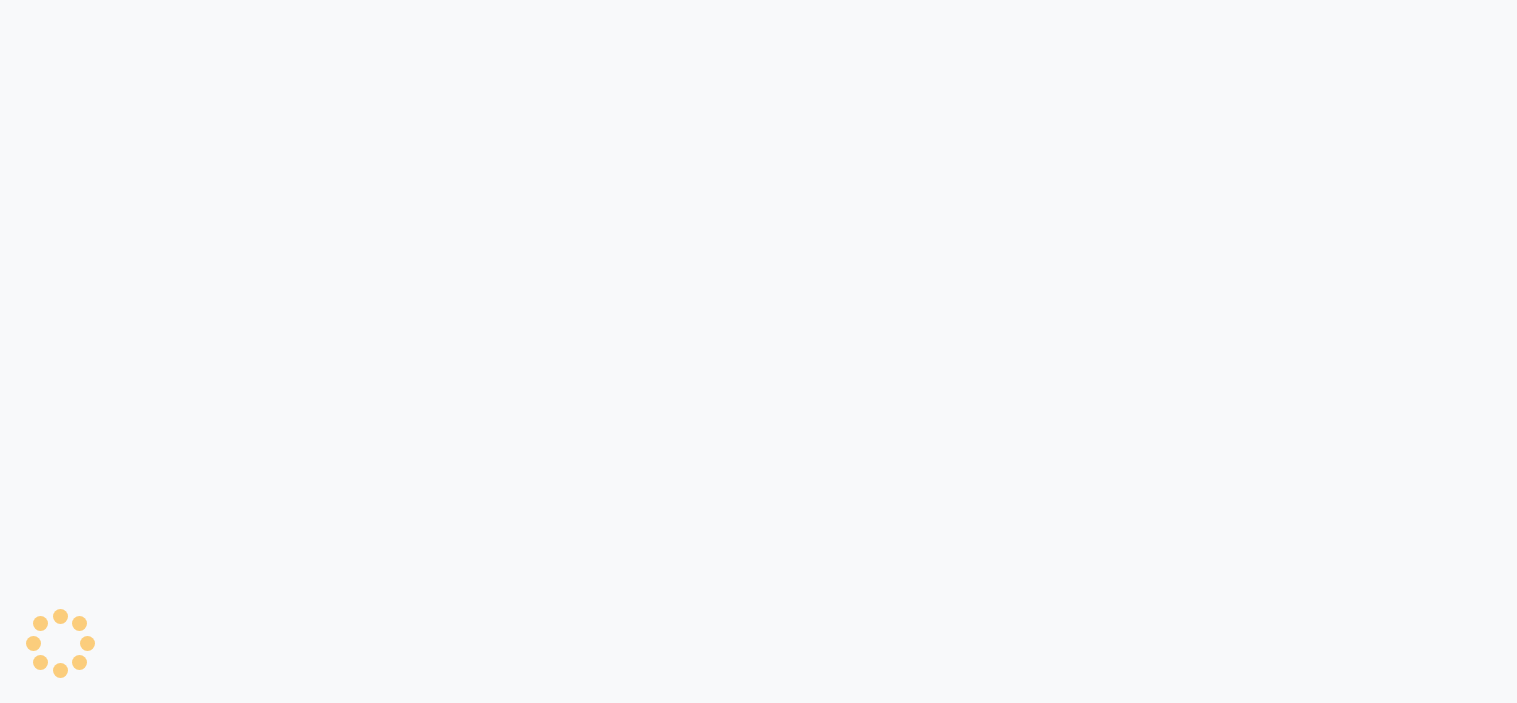 scroll, scrollTop: 0, scrollLeft: 0, axis: both 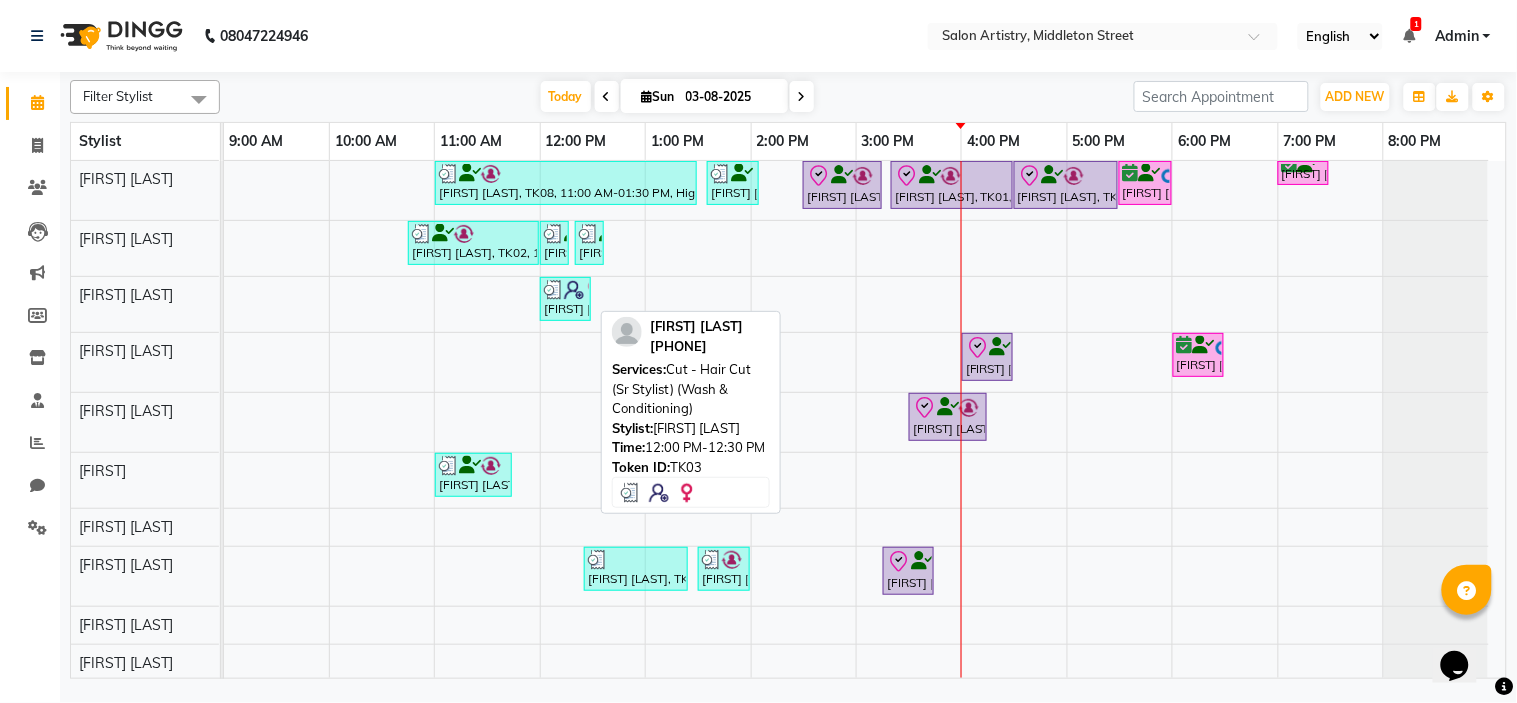 click at bounding box center (554, 290) 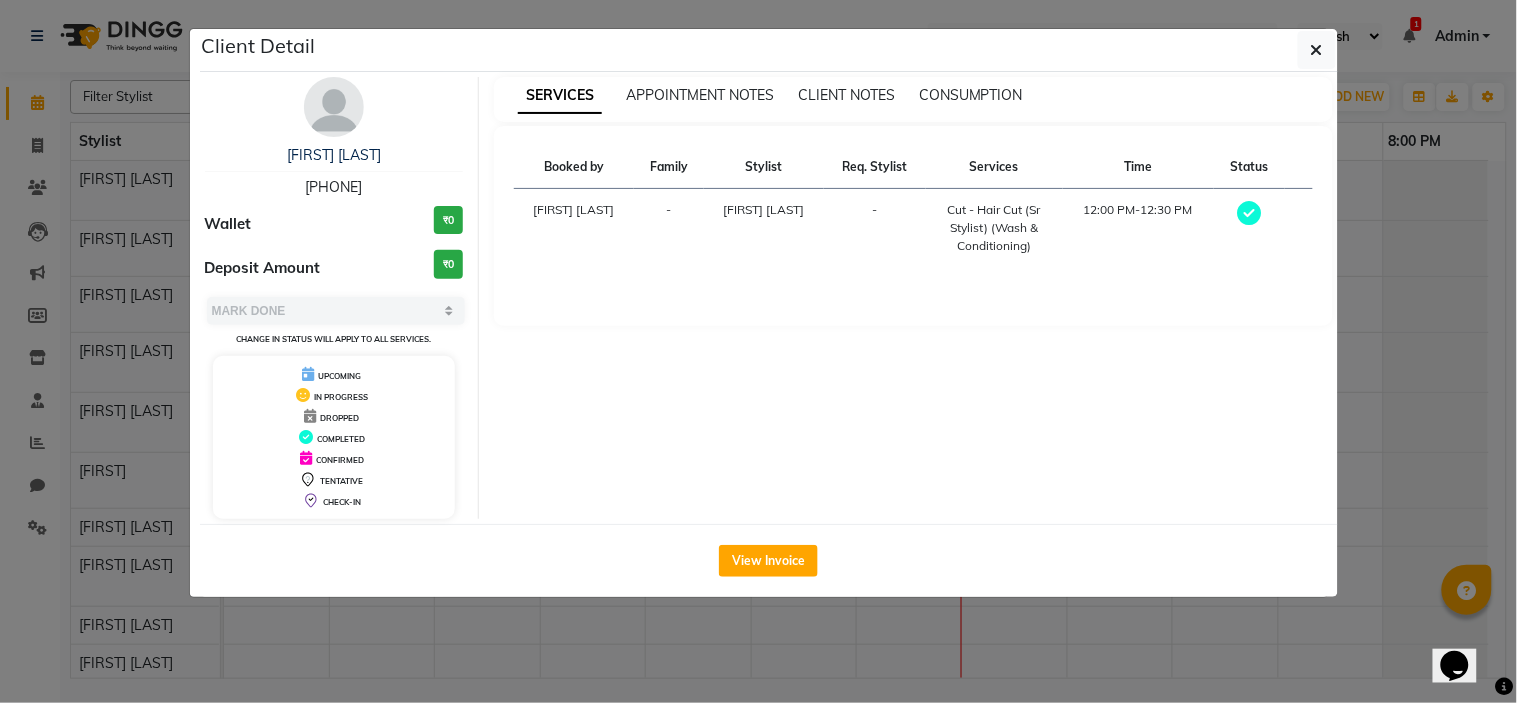 drag, startPoint x: 290, startPoint y: 185, endPoint x: 386, endPoint y: 188, distance: 96.04687 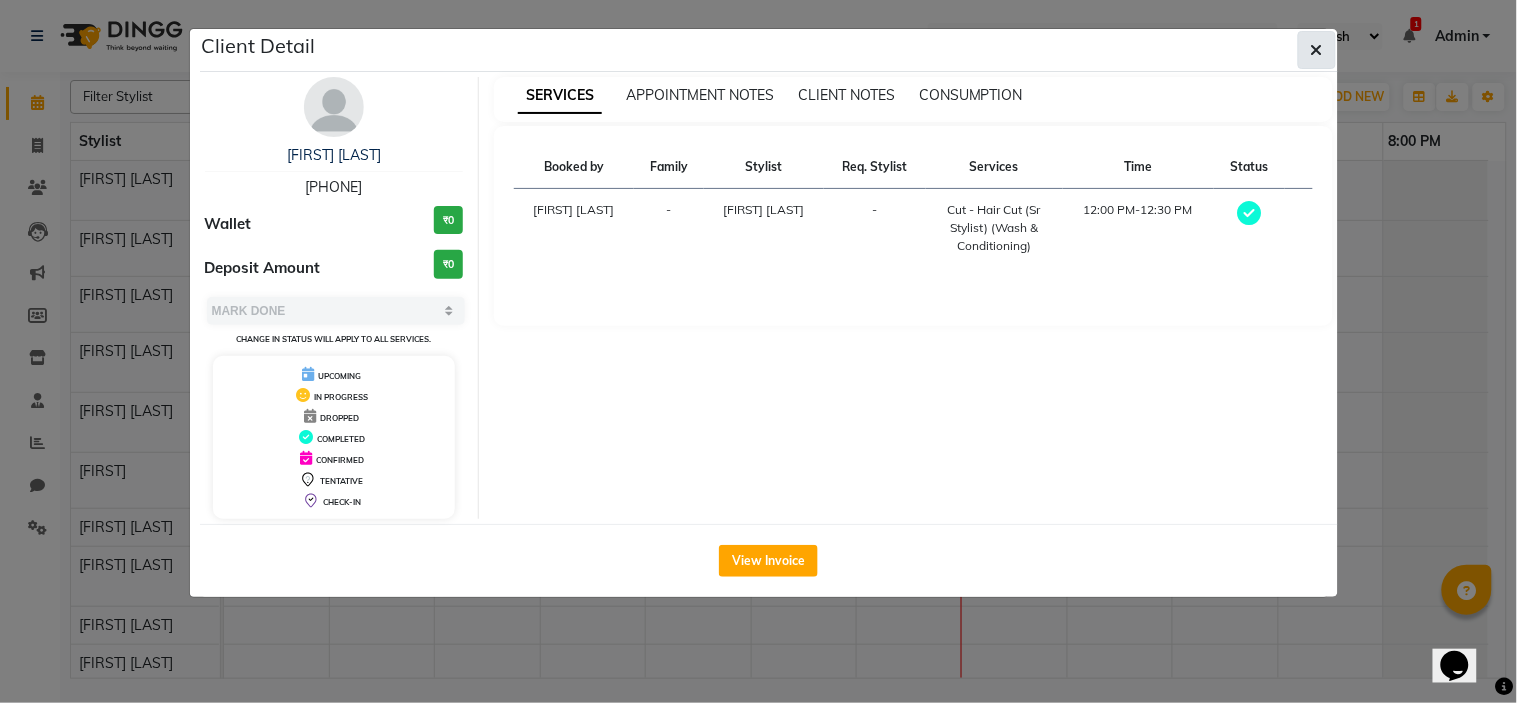 click 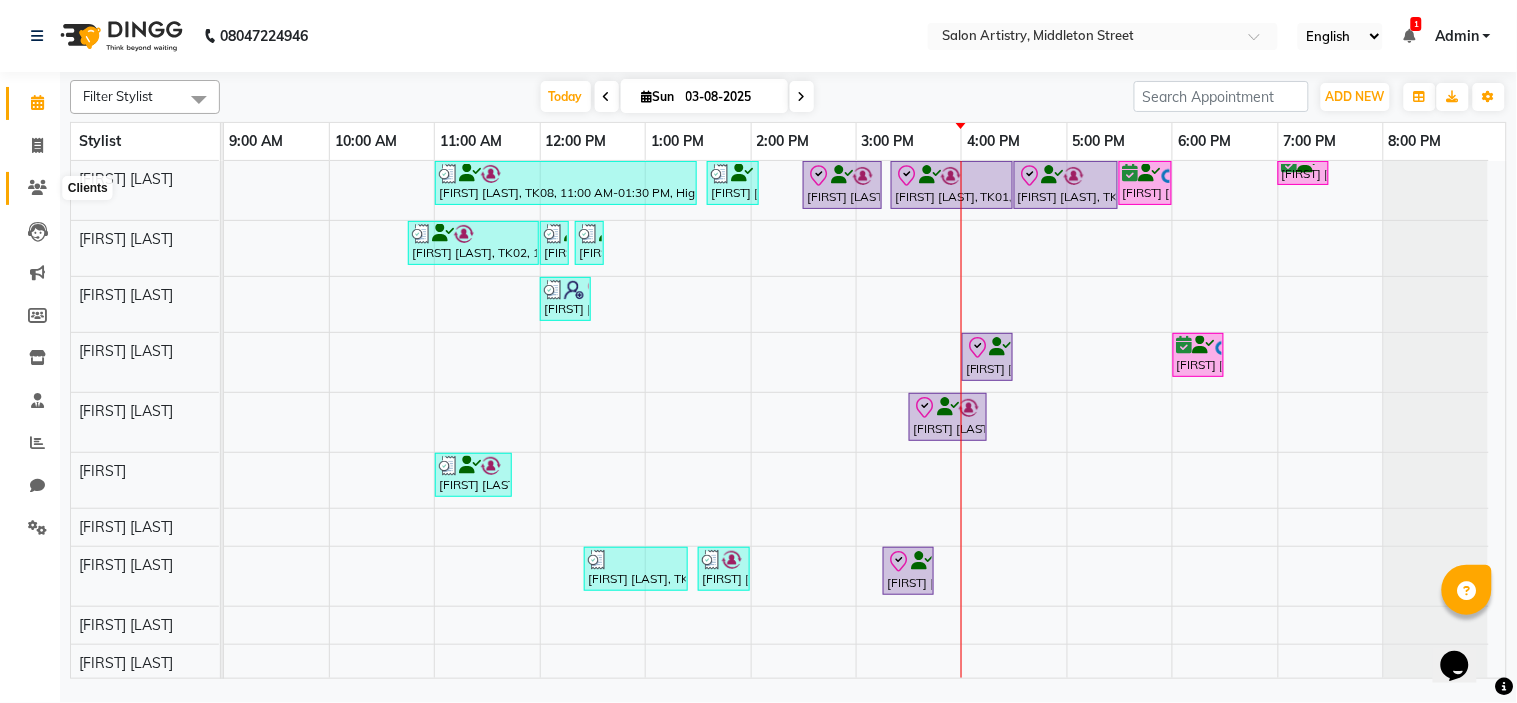 click 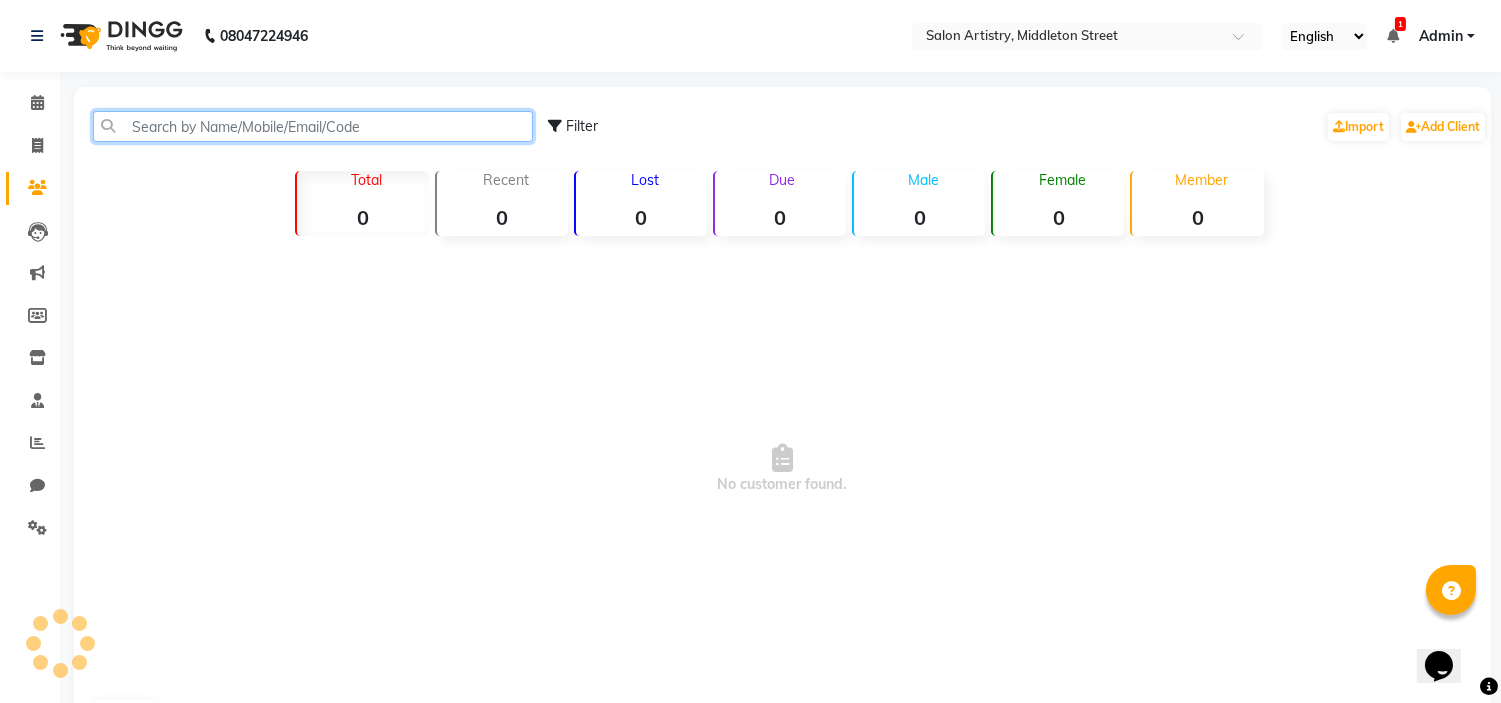click 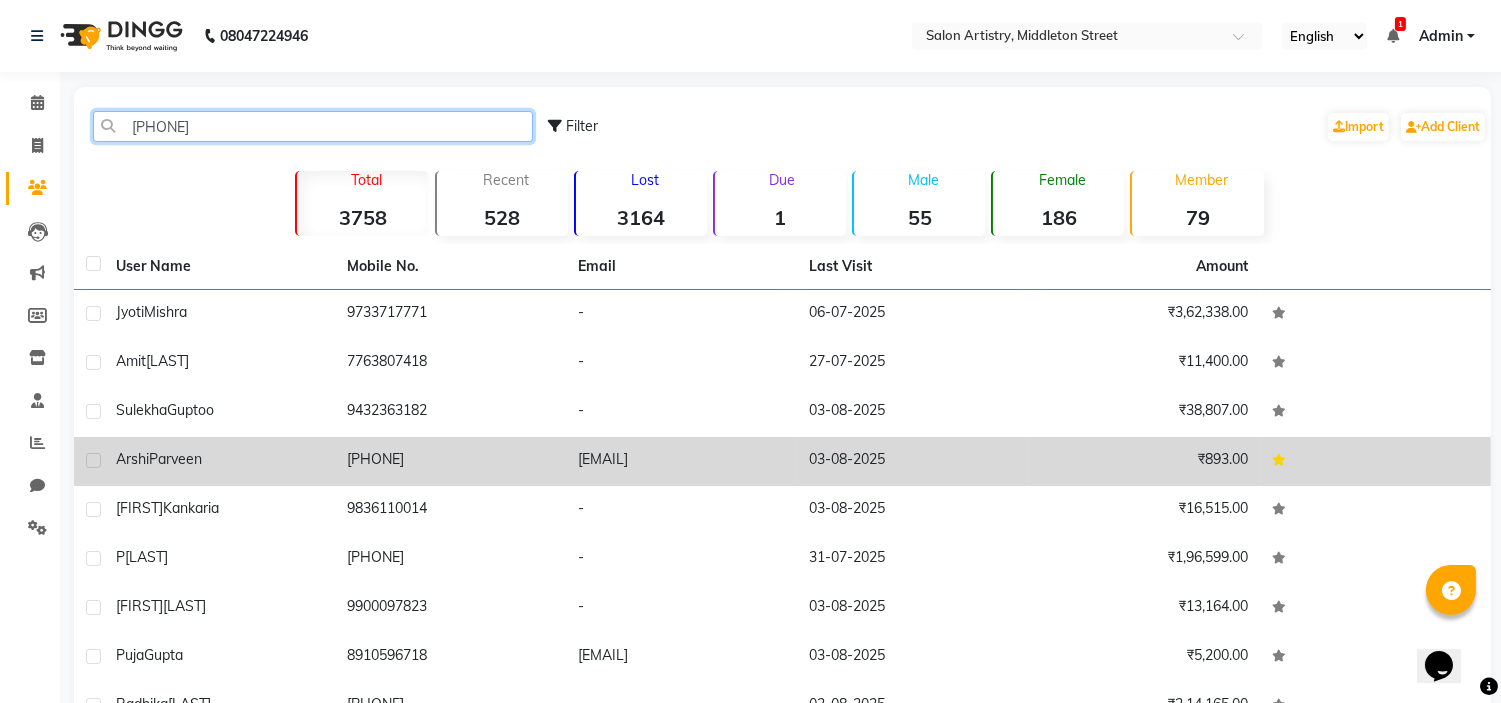 type on "[PHONE]" 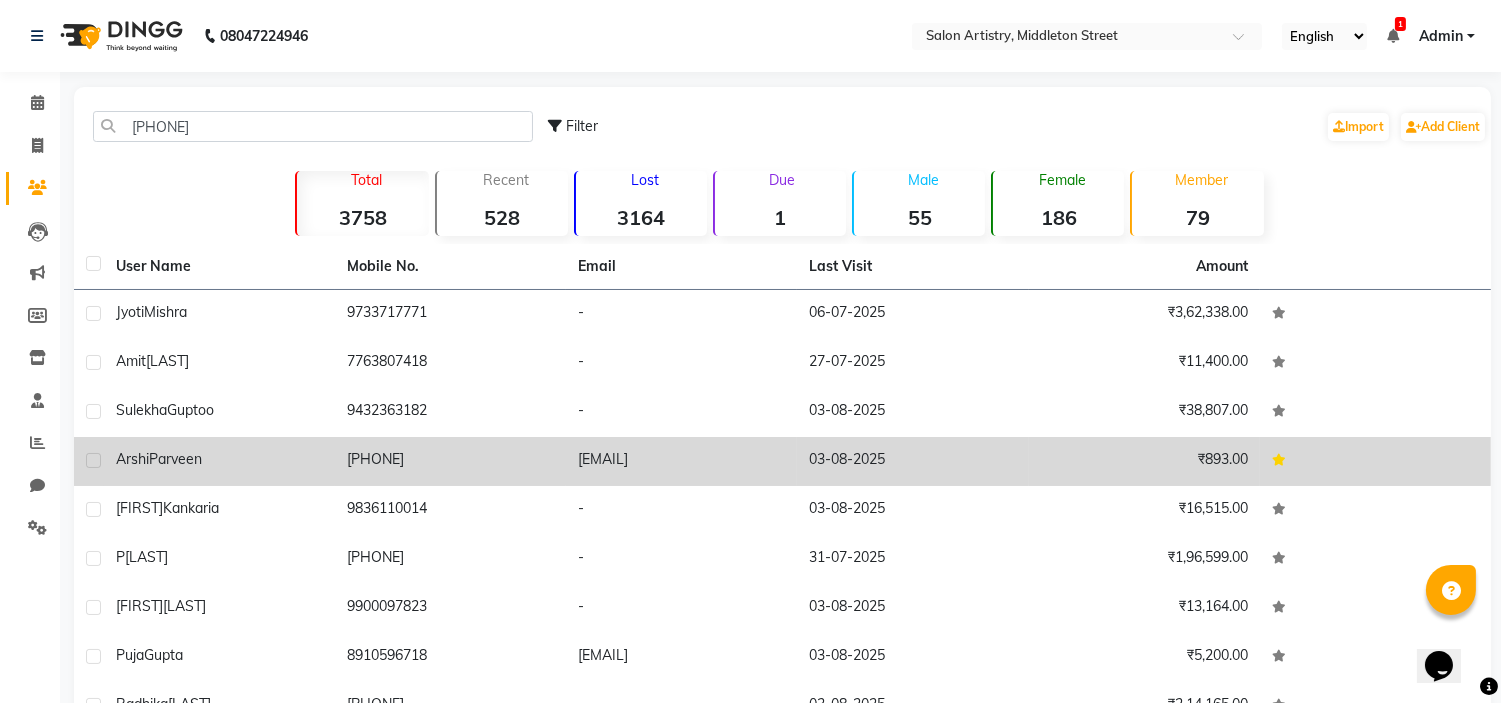 click on "Parveen" 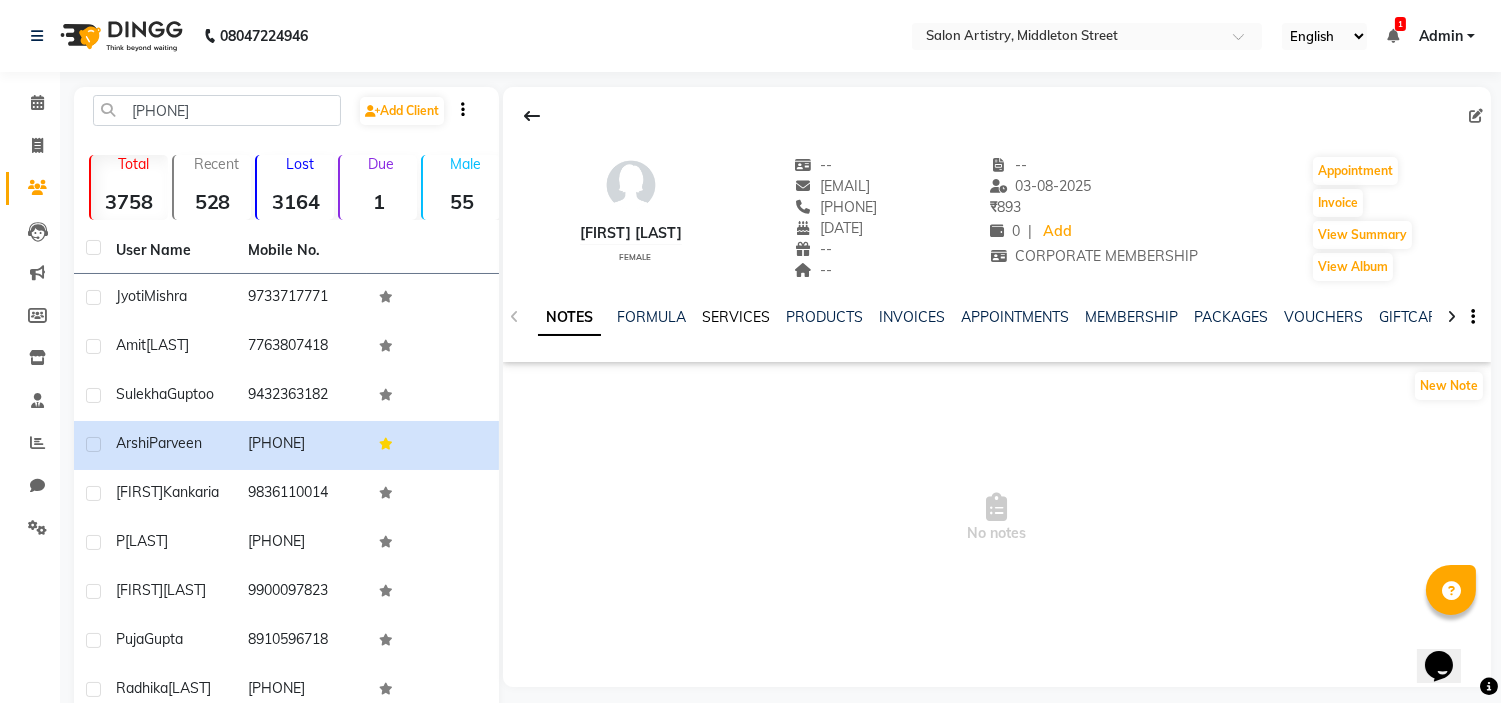click on "SERVICES" 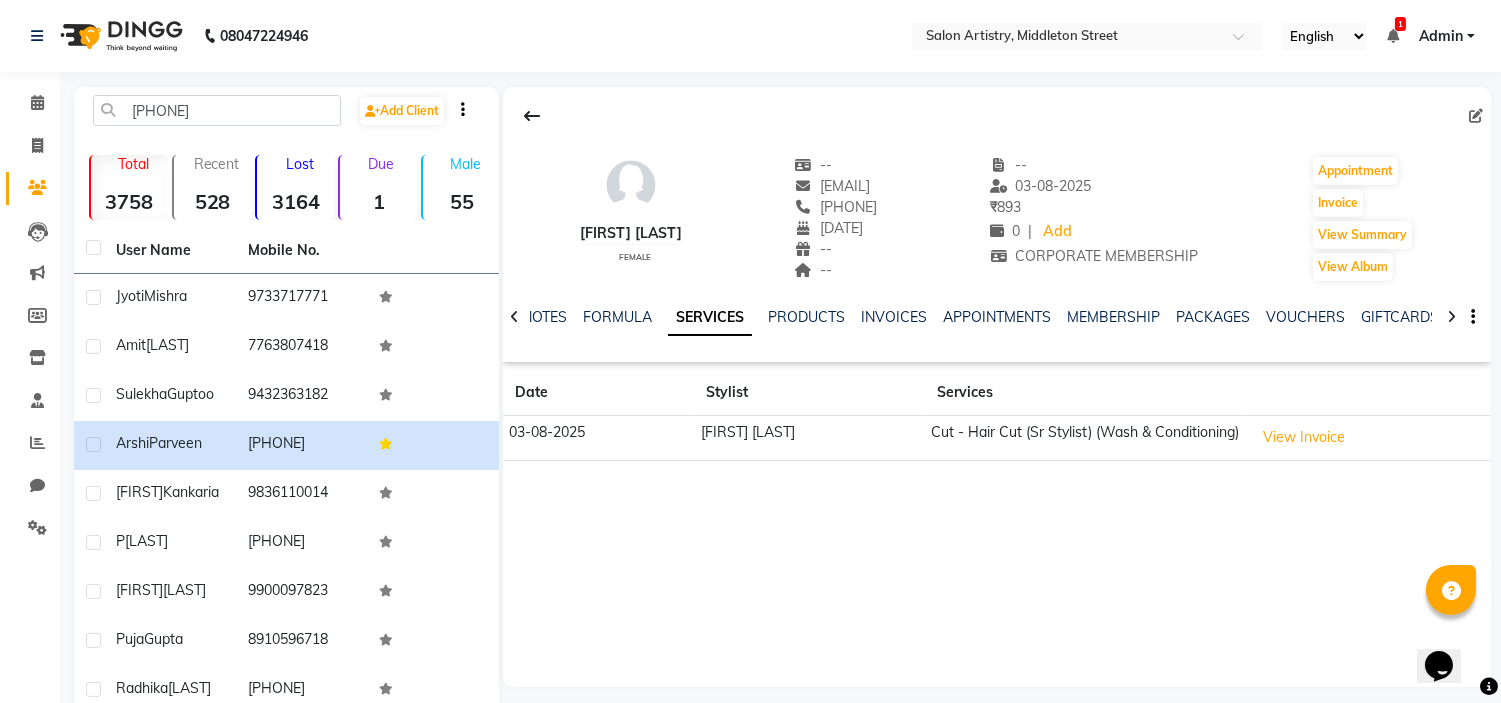 click on "[FIRST] [LAST]   female  --   [EMAIL]   [PHONE]  17-02-1990  --  --  -- 03-08-2025 ₹    893 0 |  Add  CORPORATE MEMBERSHIP  Appointment   Invoice  View Summary  View Album  NOTES FORMULA SERVICES PRODUCTS INVOICES APPOINTMENTS MEMBERSHIP PACKAGES VOUCHERS GIFTCARDS POINTS FORMS FAMILY CARDS WALLET Date Stylist Services 03-08-2025 [FIRST] [LAST] Cut - Hair Cut (Sr Stylist) (Wash & Conditioning)  View Invoice" 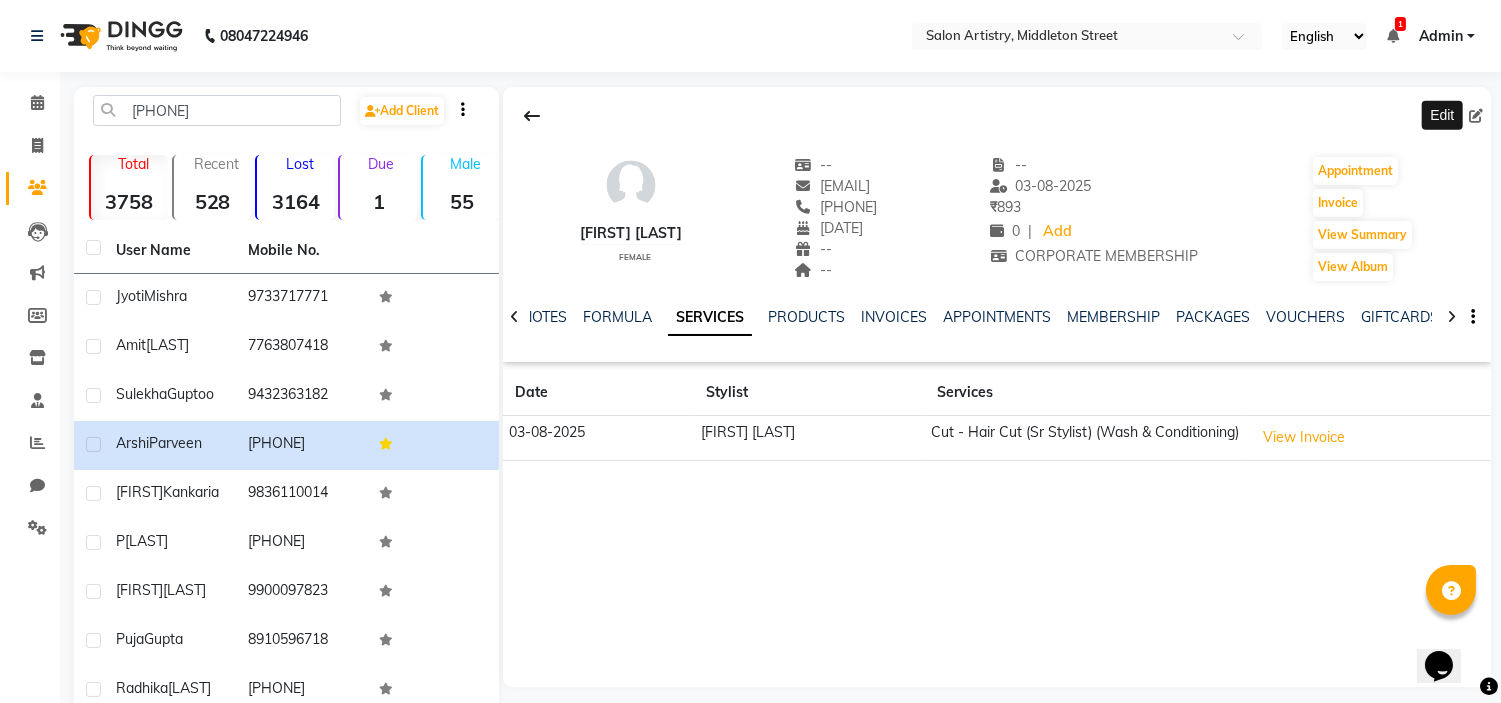 click 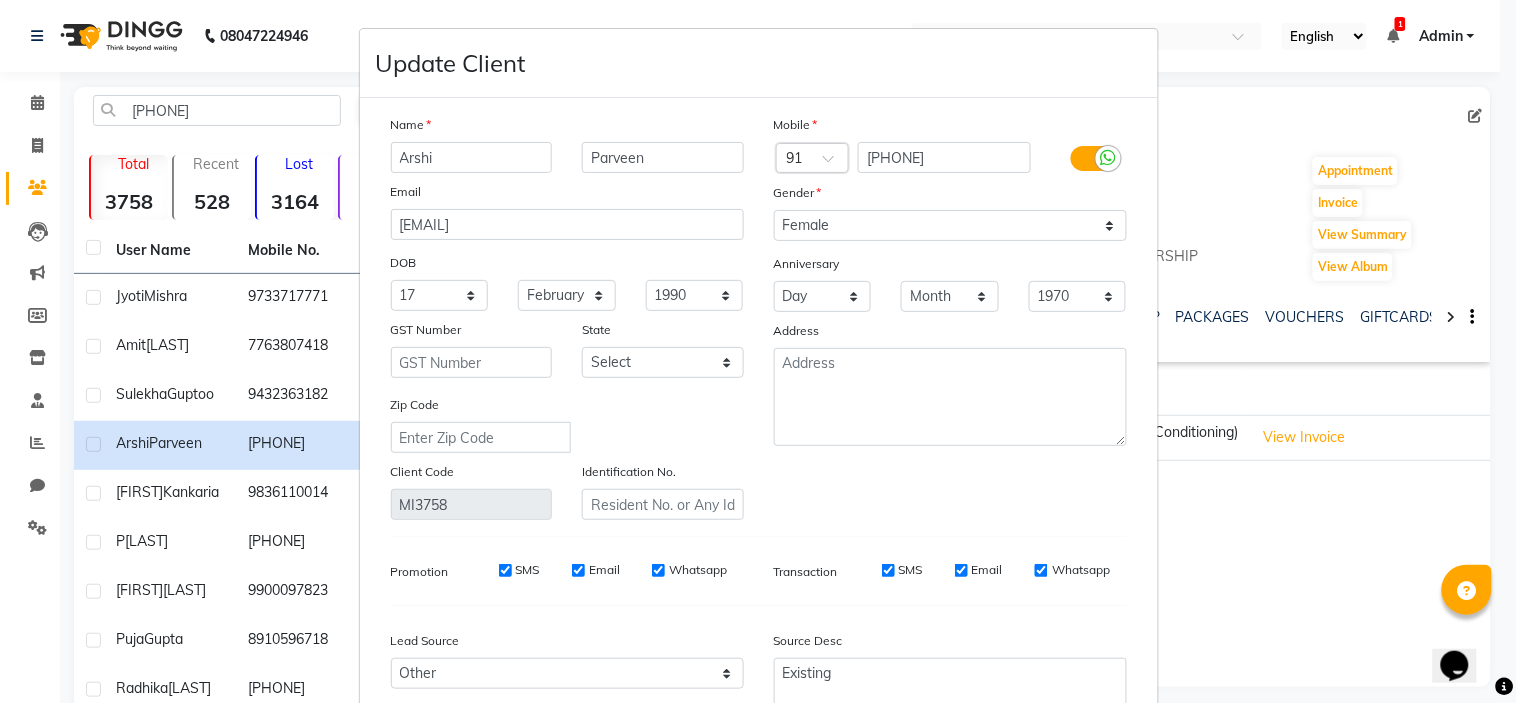 click on "Update Client Name [FIRST] [LAST] Email [EMAIL] DOB Day 01 02 03 04 05 06 07 08 09 10 11 12 13 14 15 16 17 18 19 20 21 22 23 24 25 26 27 28 29 30 31 Month January February March April May June July August September October November December 1940 1941 1942 1943 1944 1945 1946 1947 1948 1949 1950 1951 1952 1953 1954 1955 1956 1957 1958 1959 1960 1961 1962 1963 1964 1965 1966 1967 1968 1969 1970 1971 1972 1973 1974 1975 1976 1977 1978 1979 1980 1981 1982 1983 1984 1985 1986 1987 1988 1989 1990 1991 1992 1993 1994 1995 1996 1997 1998 1999 2000 2001 2002 2003 2004 2005 2006 2007 2008 2009 2010 2011 2012 2013 2014 2015 2016 2017 2018 2019 2020 2021 2022 2023 2024 GST Number State Select Andaman and Nicobar Islands Andhra Pradesh Arunachal Pradesh Assam Bihar Chandigarh Chhattisgarh Dadra and Nagar Haveli Daman and Diu Delhi Goa Gujarat Haryana Himachal Pradesh Jammu and Kashmir Jharkhand Karnataka Kerala Lakshadweep Madhya Pradesh Maharashtra Manipur Meghalaya Mizoram Nagaland Odisha Pondicherry Punjab" at bounding box center (758, 351) 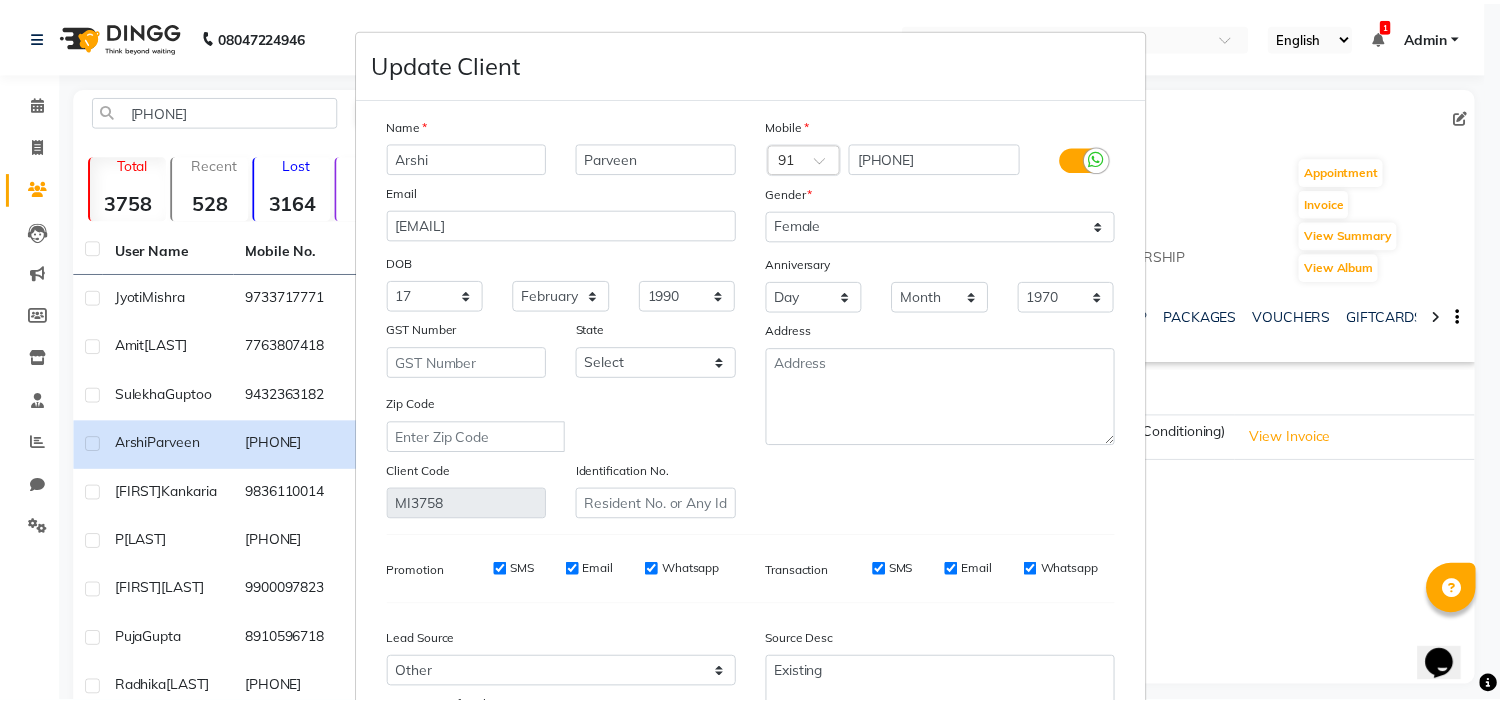 scroll, scrollTop: 186, scrollLeft: 0, axis: vertical 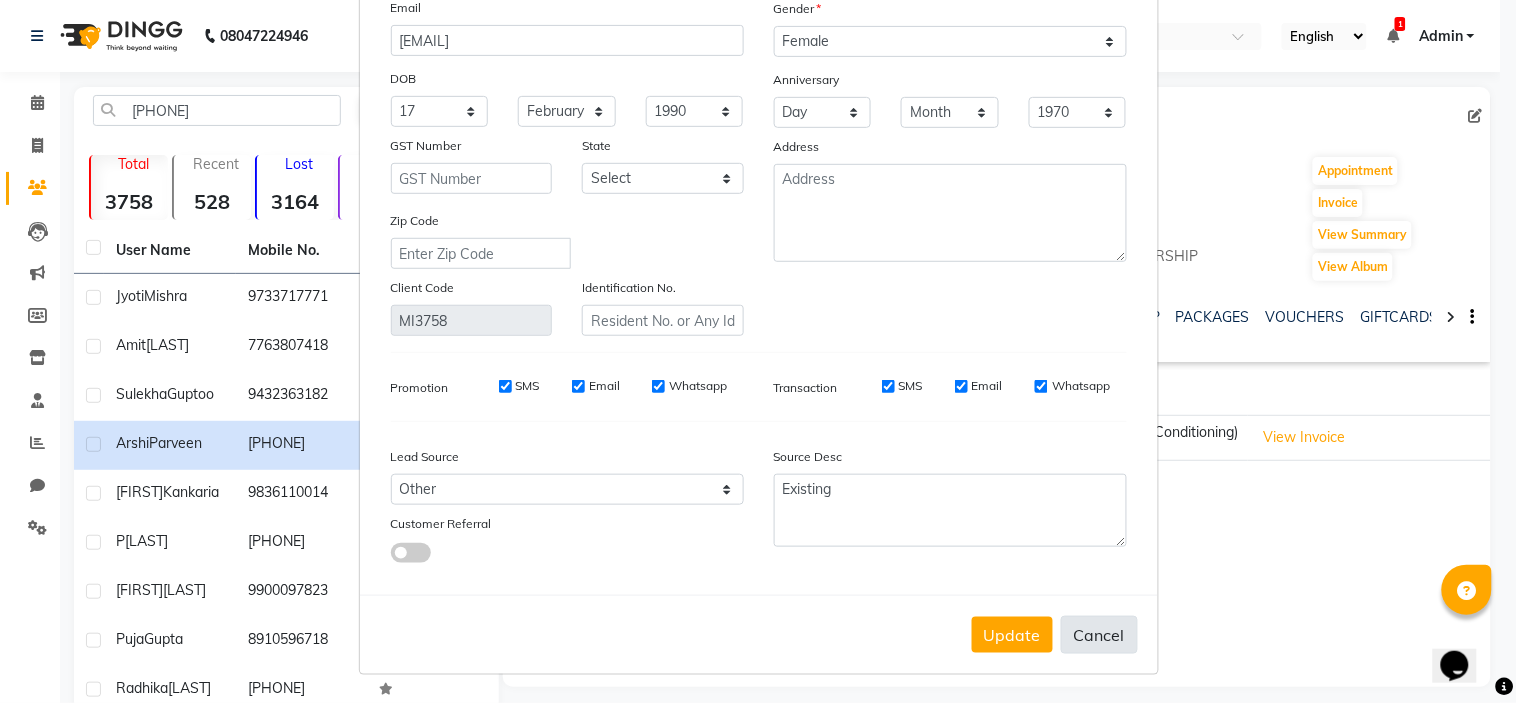 click on "Cancel" at bounding box center [1099, 635] 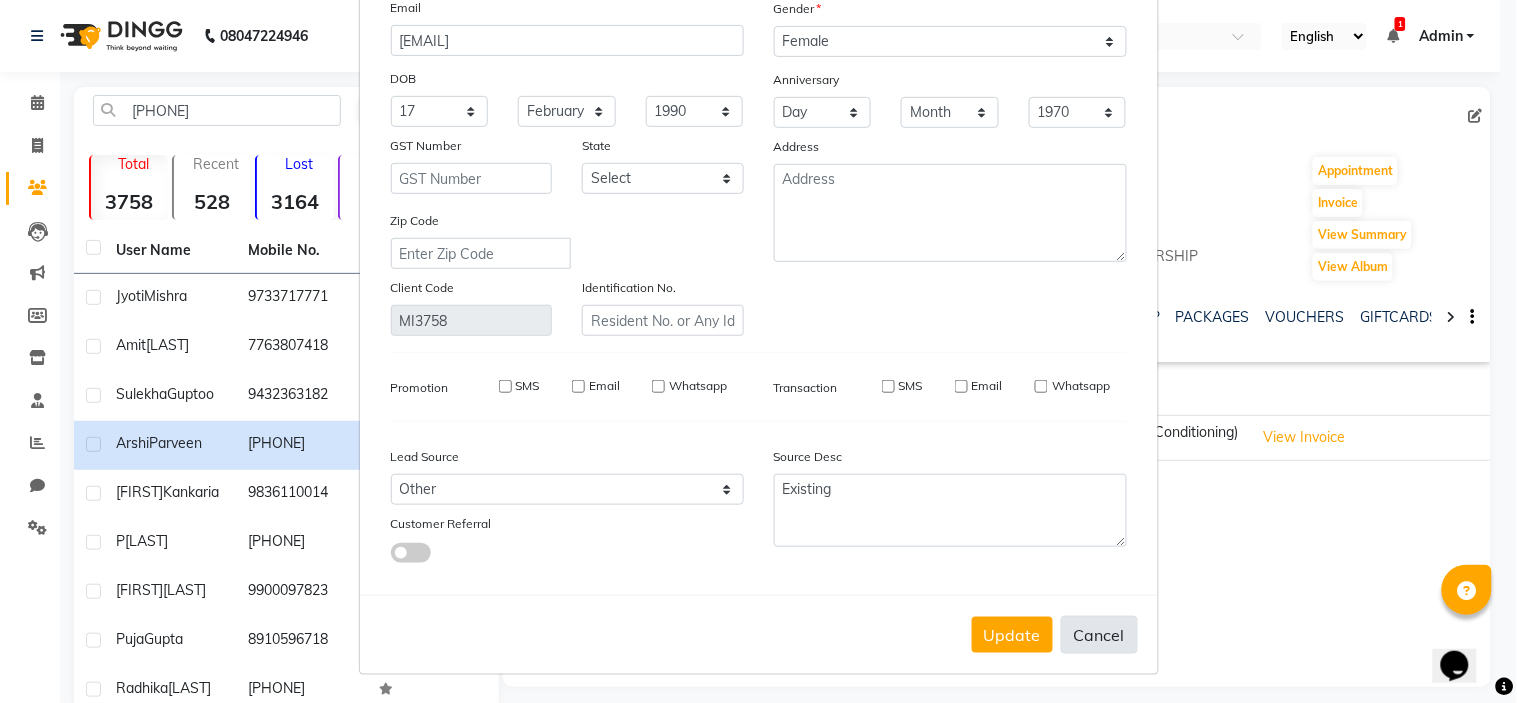 type 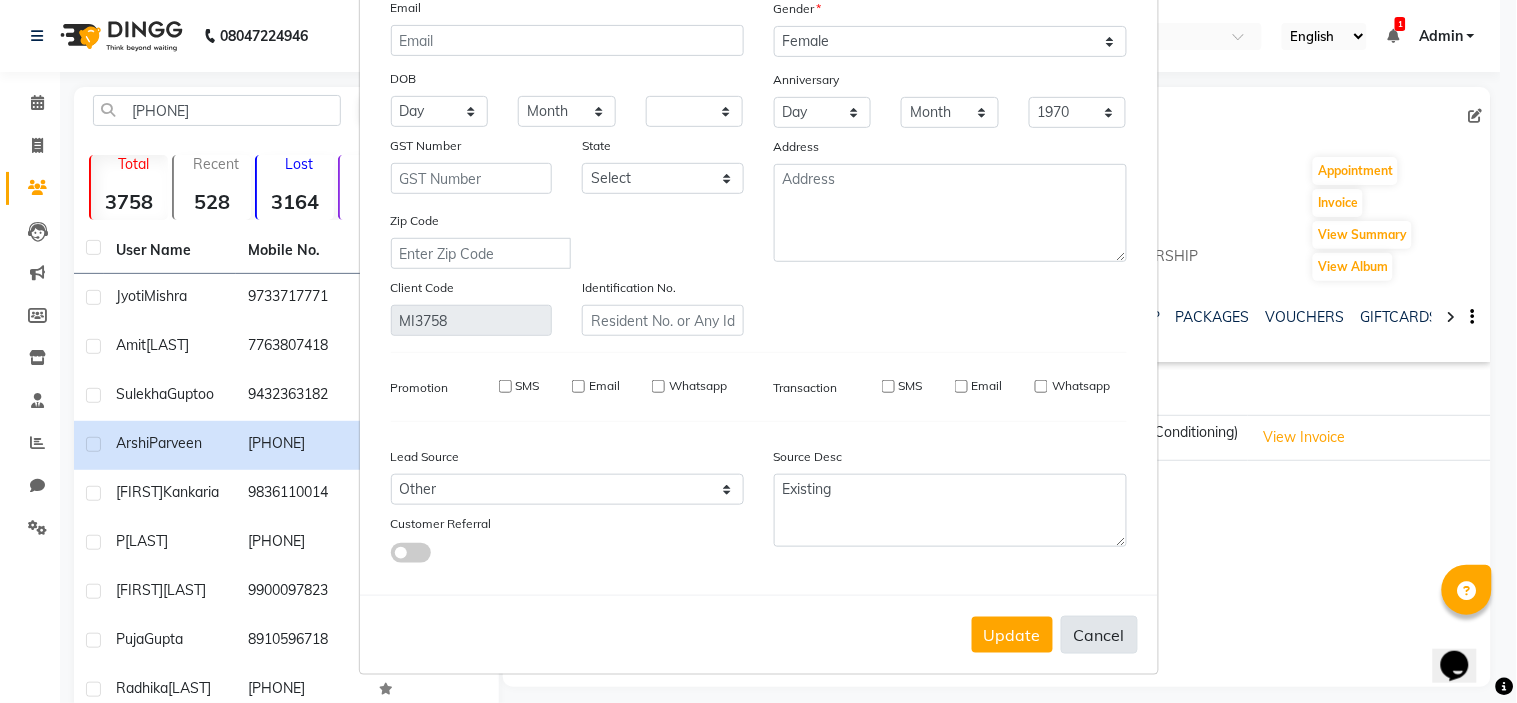 type 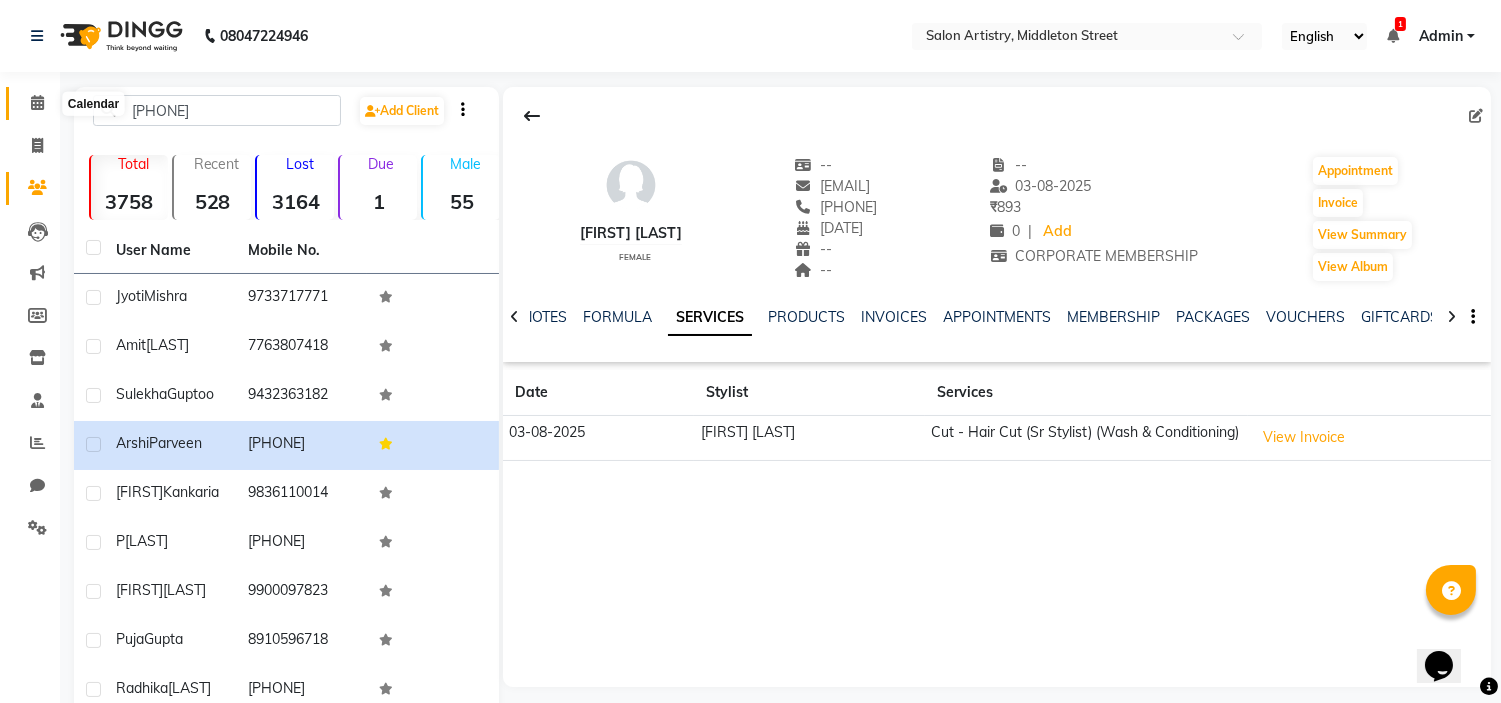 click 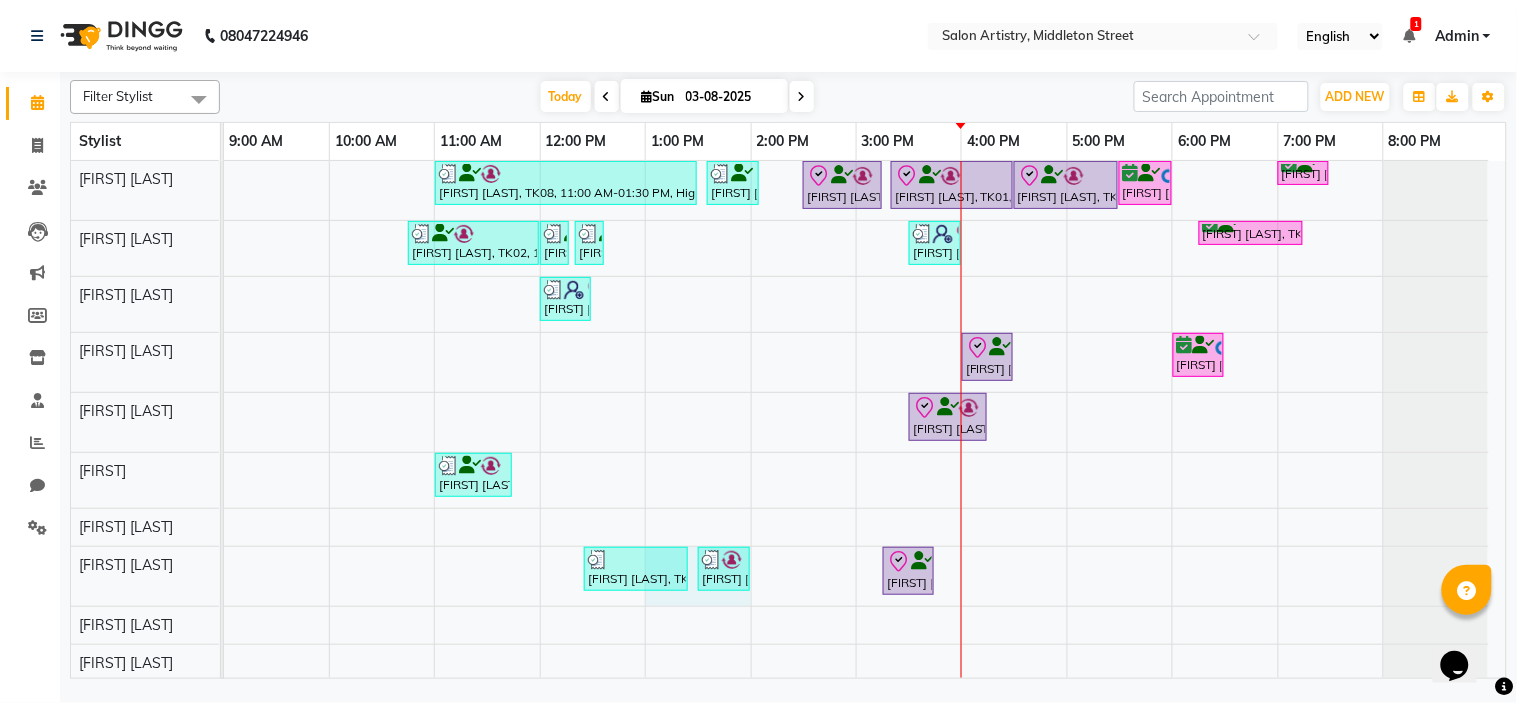 click on "[FIRST] [LAST], TK08, 11:00 AM-01:30 PM, Highights - Global + Highlights _ Upto Shoulder (Customise)     [FIRST] [LAST], TK09, 01:35 PM-02:05 PM, UPGRADE FOR PREMIUM WASH - MEN
[FIRST] [LAST], TK01, 02:30 PM-03:15 PM, HAIR CUT PRO MEN
[FIRST] [LAST], TK01, 03:20 PM-04:30 PM, Hair Colour - Root Touch Up (Without Ammonia)
[FIRST] [LAST], TK01, 04:30 PM-05:30 PM, Olaplex Stand Alone - Mid Back     [FIRST] [LAST], TK05, 05:30 PM-06:00 PM, HAIR CUT PRO MEN     [FIRST] [LAST], TK06, 07:00 PM-07:30 PM, HAIR CUT PRO MEN     [FIRST] [LAST], TK02, 10:45 AM-12:00 PM, Hair Colour - Root Touch Up (Without Ammonia)     [FIRST] [LAST], TK02, 12:00 PM-12:10 PM, Threading - Eyebrows     [FIRST] [LAST], TK02, 12:20 PM-12:30 PM, Threading - Eyebrows     [FIRST] [LAST], TK11, 03:30 PM-04:00 PM, Wash  - Wash & Blow Dry (Upto Waist And Below)     [FIRST] [LAST], TK10, 06:15 PM-07:15 PM, Waxing - Peel Off Waxing - Upper/Lower Lip,Waxing - Peel Off Waxing - Chin (₹100)" at bounding box center (865, 516) 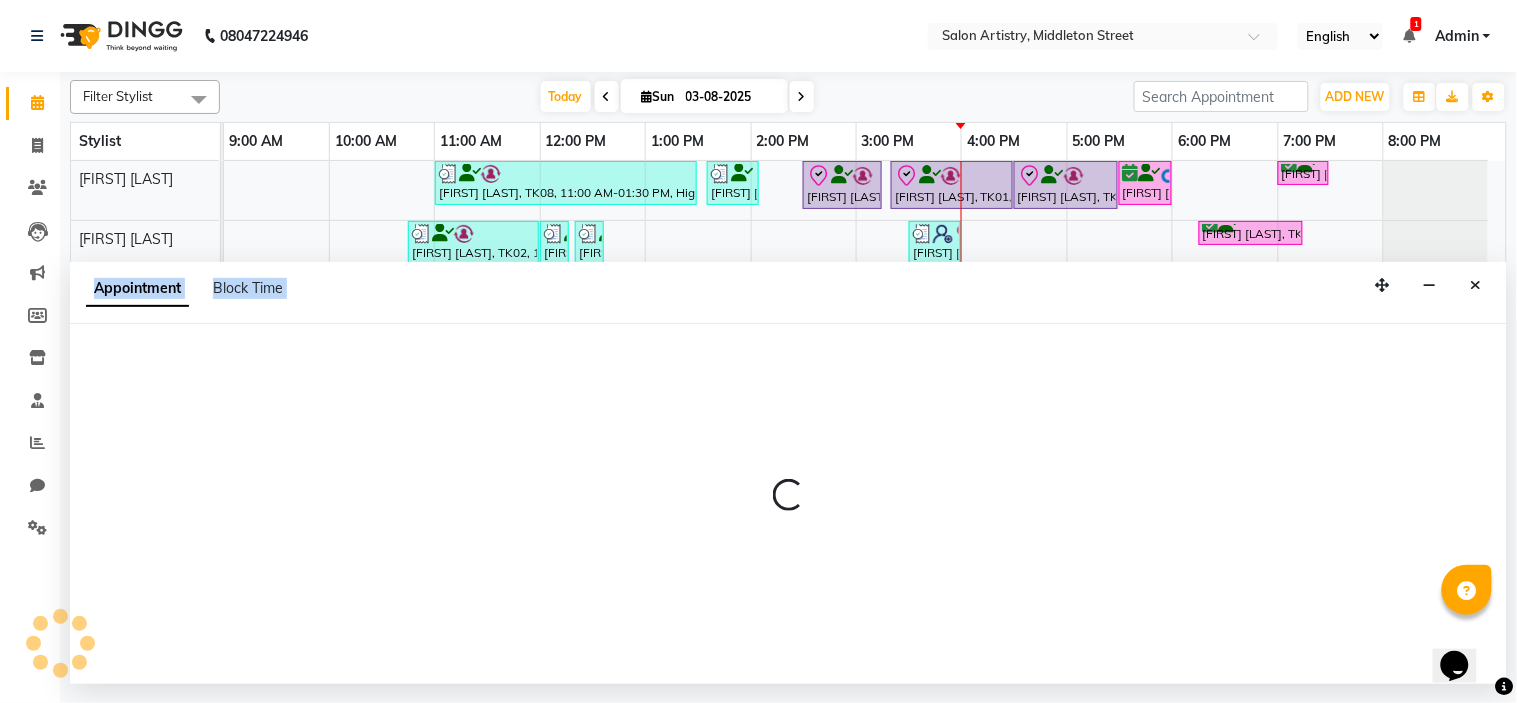 click at bounding box center (788, 504) 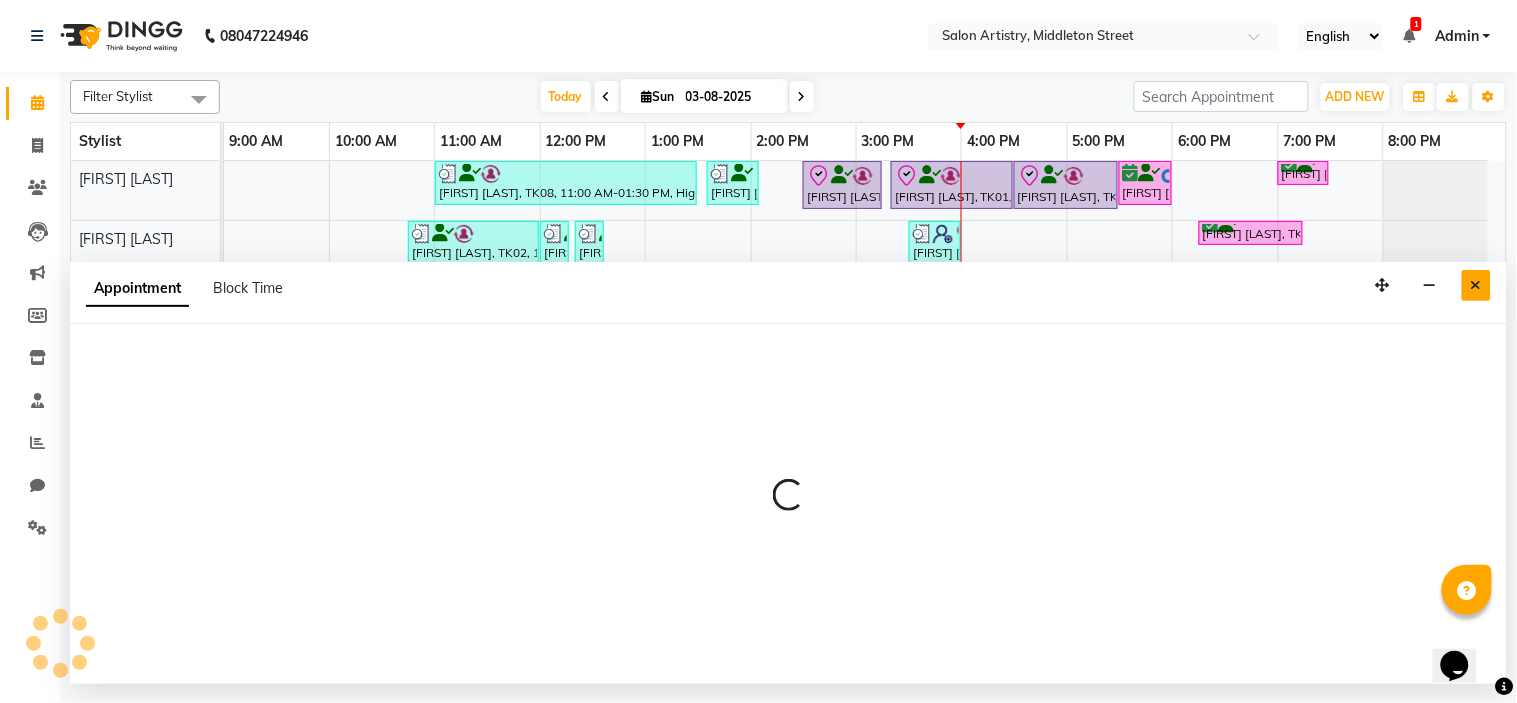select on "79865" 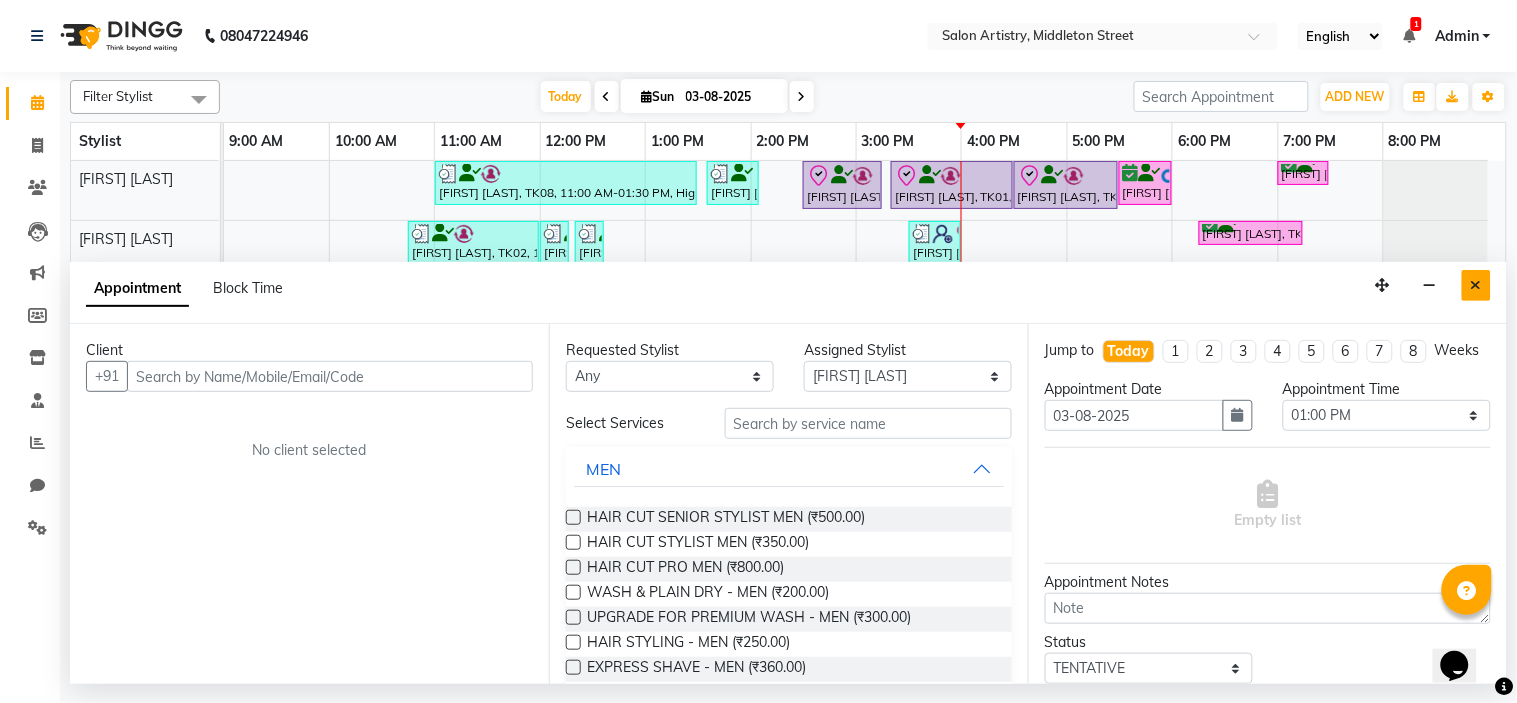 click at bounding box center (1476, 285) 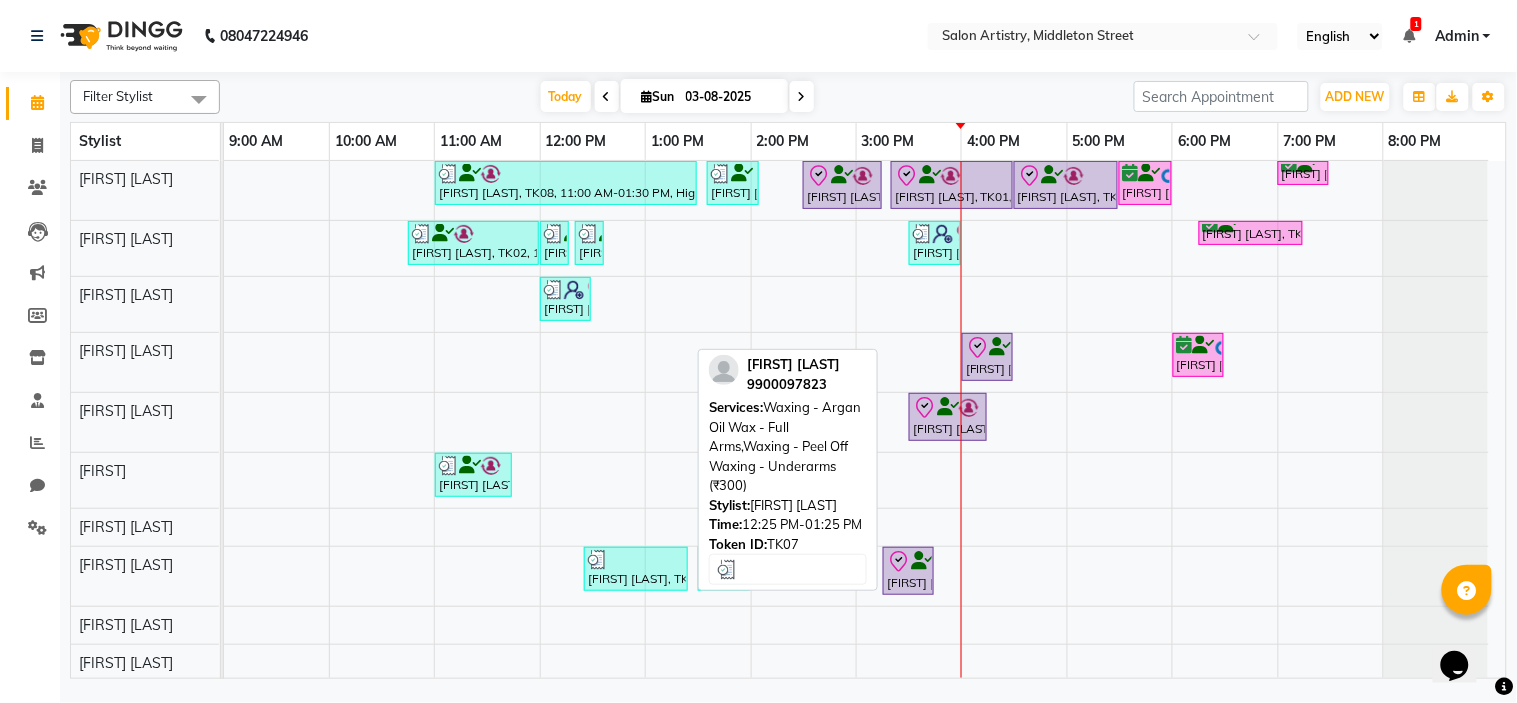 click at bounding box center [636, 560] 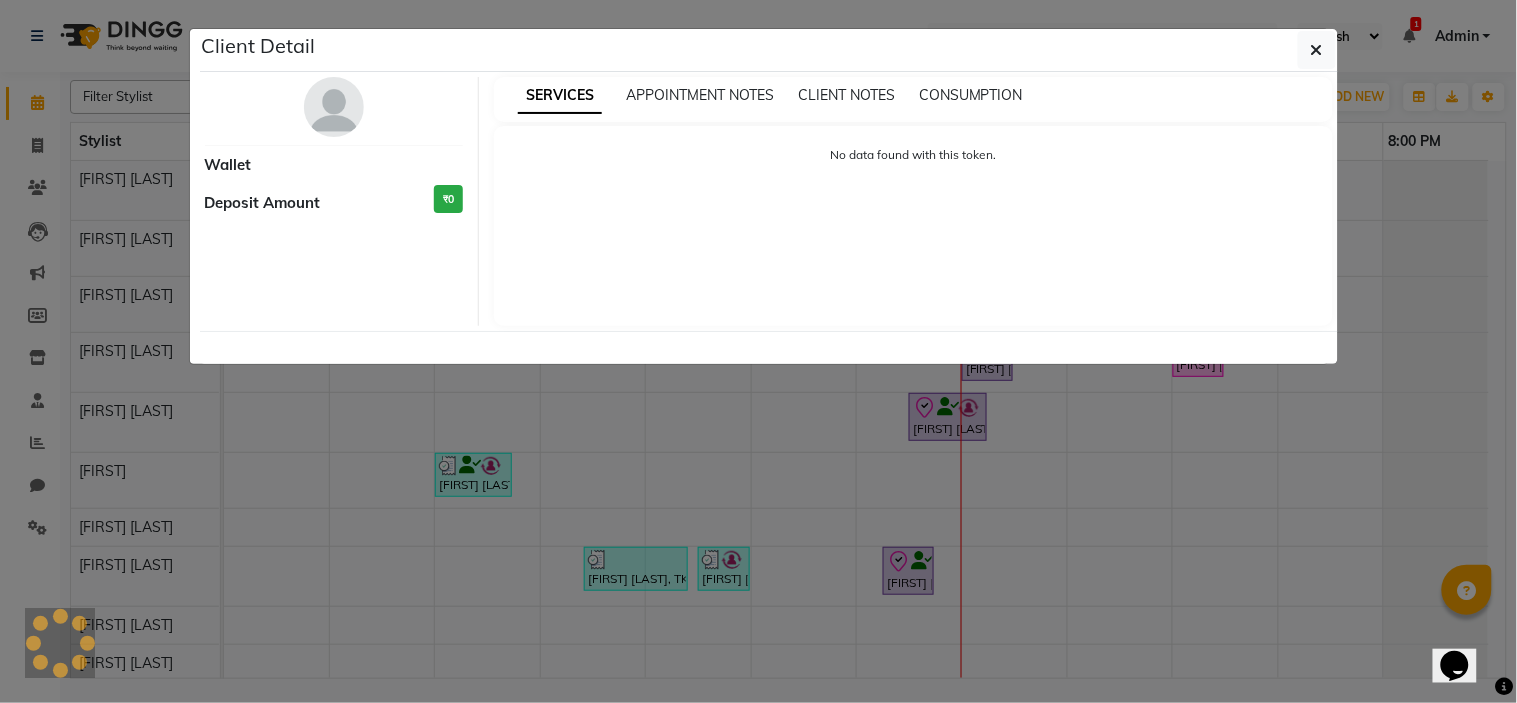 select on "3" 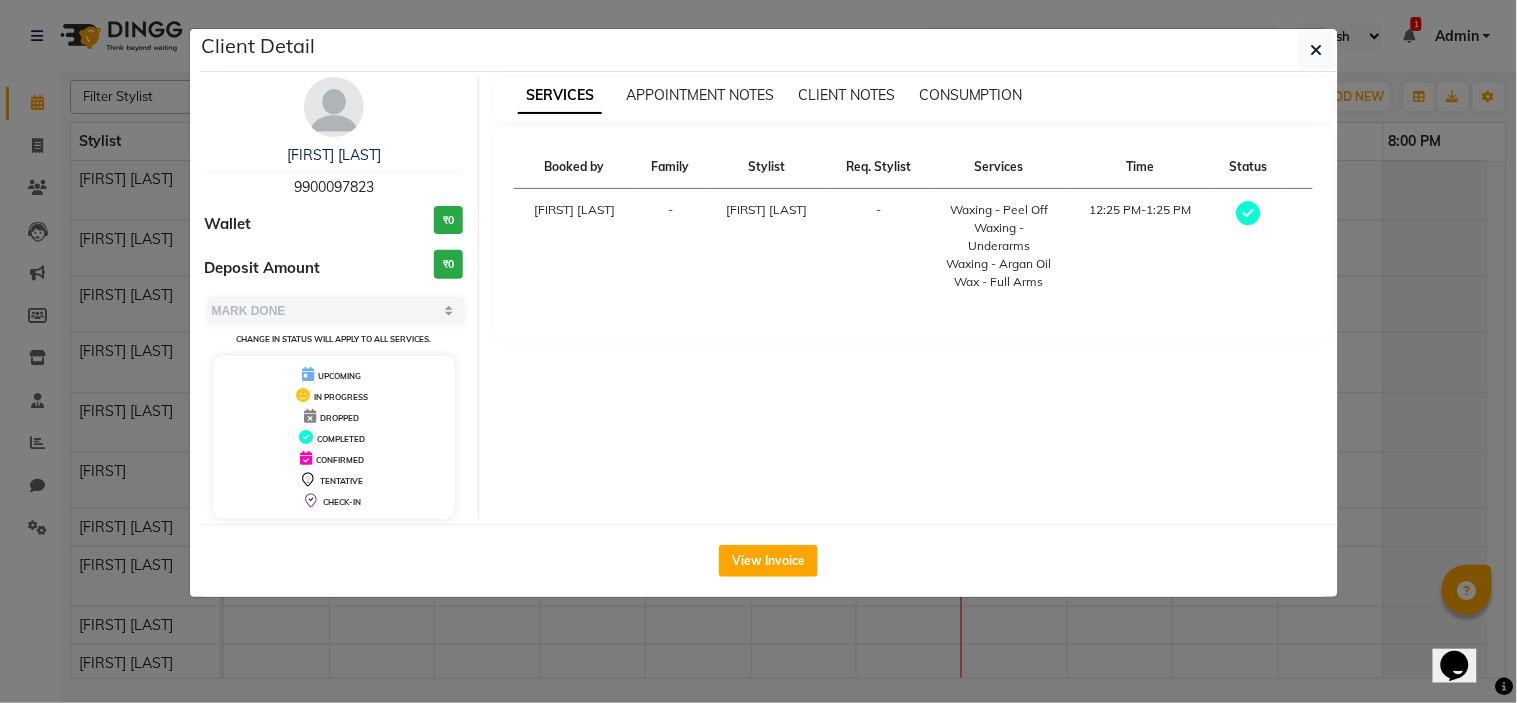 drag, startPoint x: 291, startPoint y: 181, endPoint x: 390, endPoint y: 195, distance: 99.985 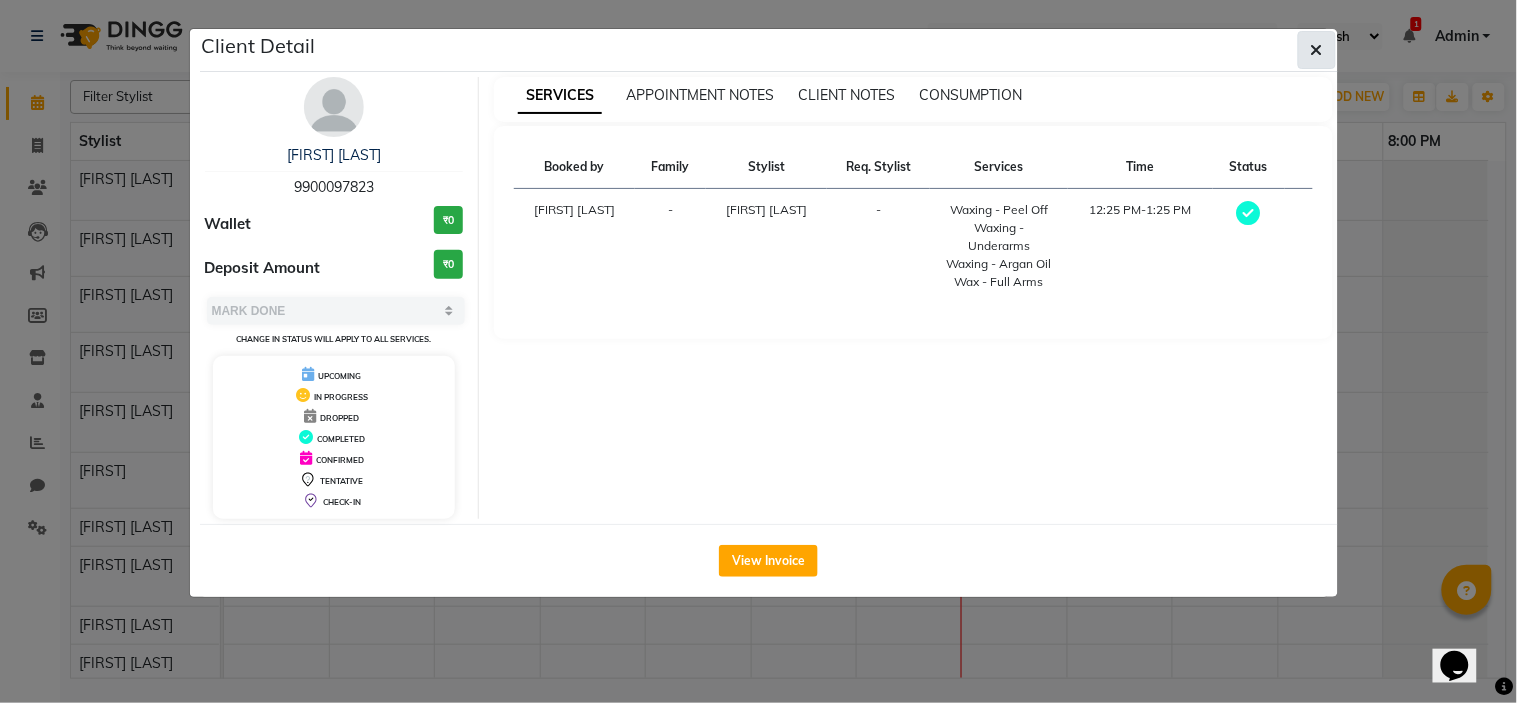 click 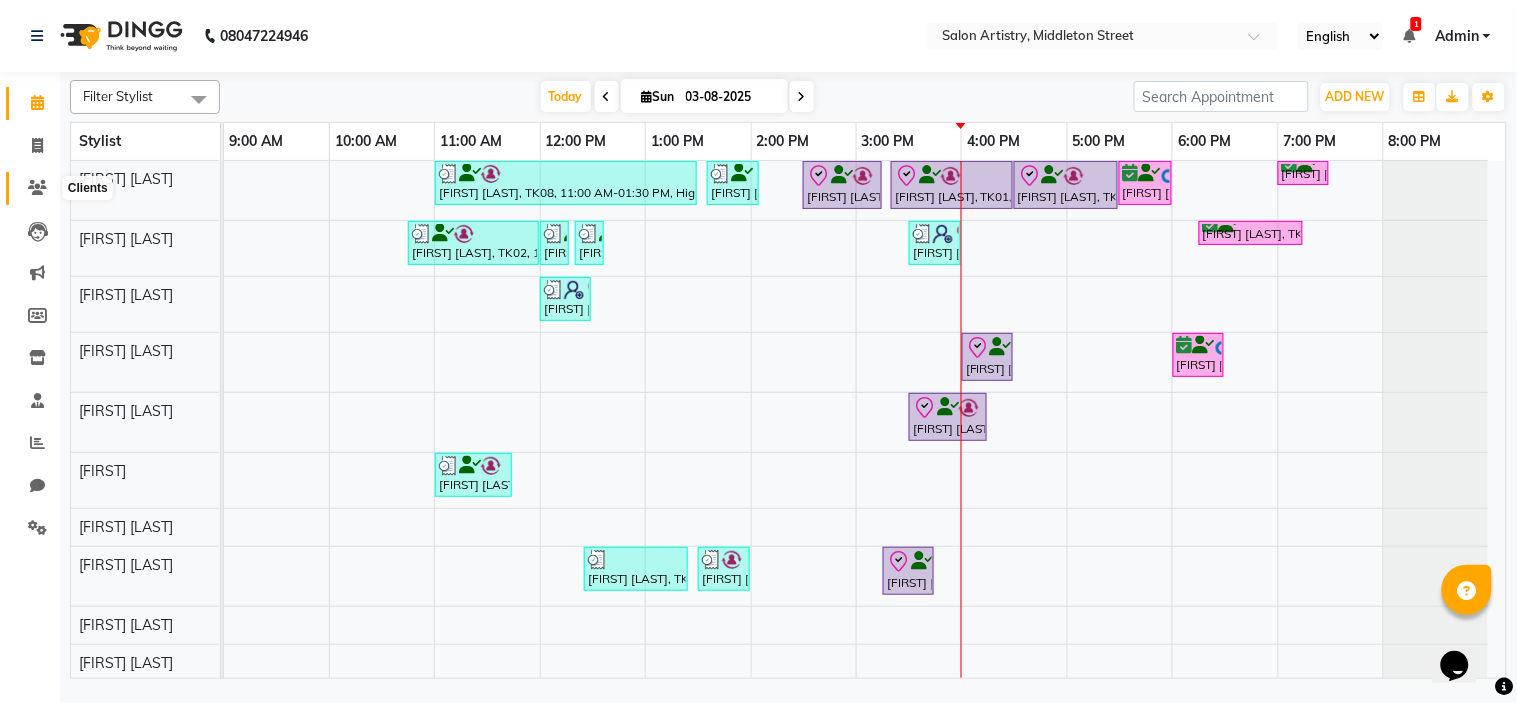 click 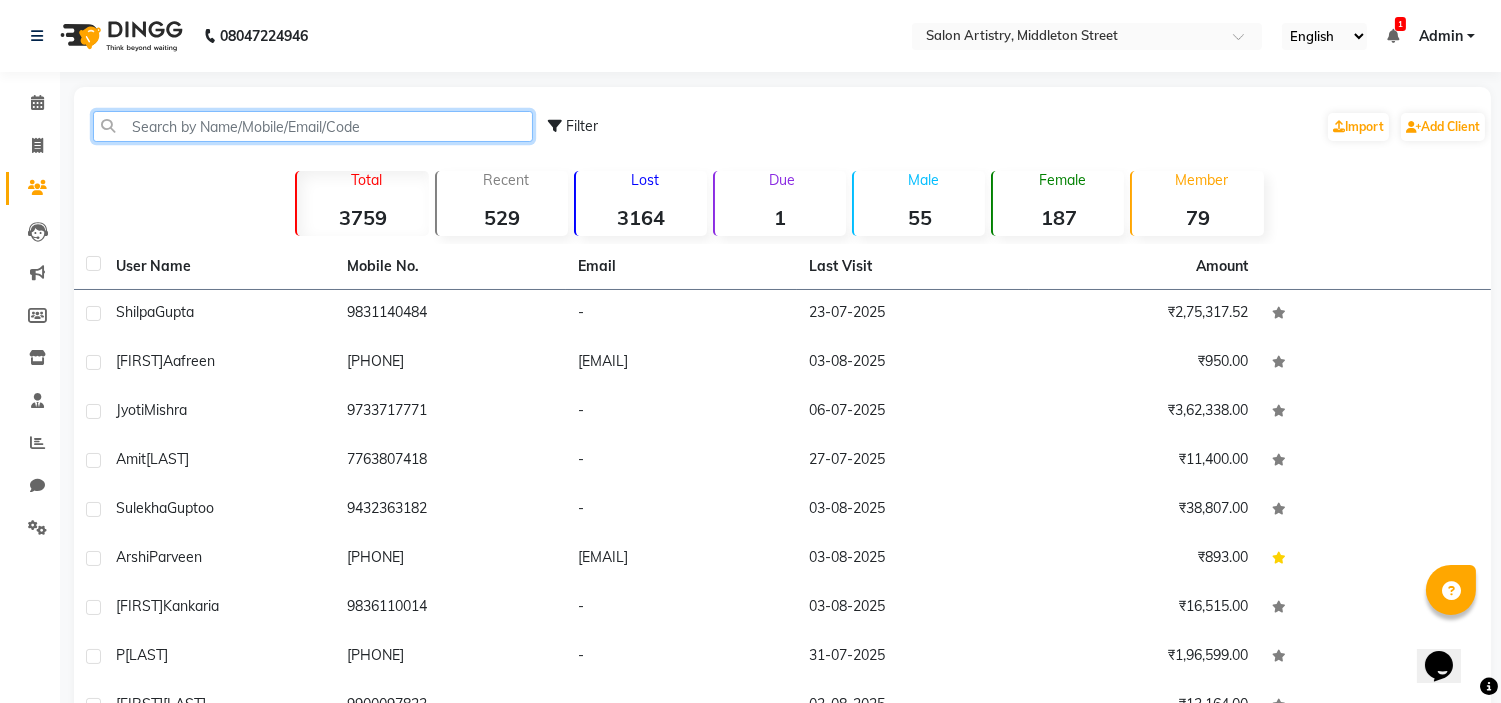 click 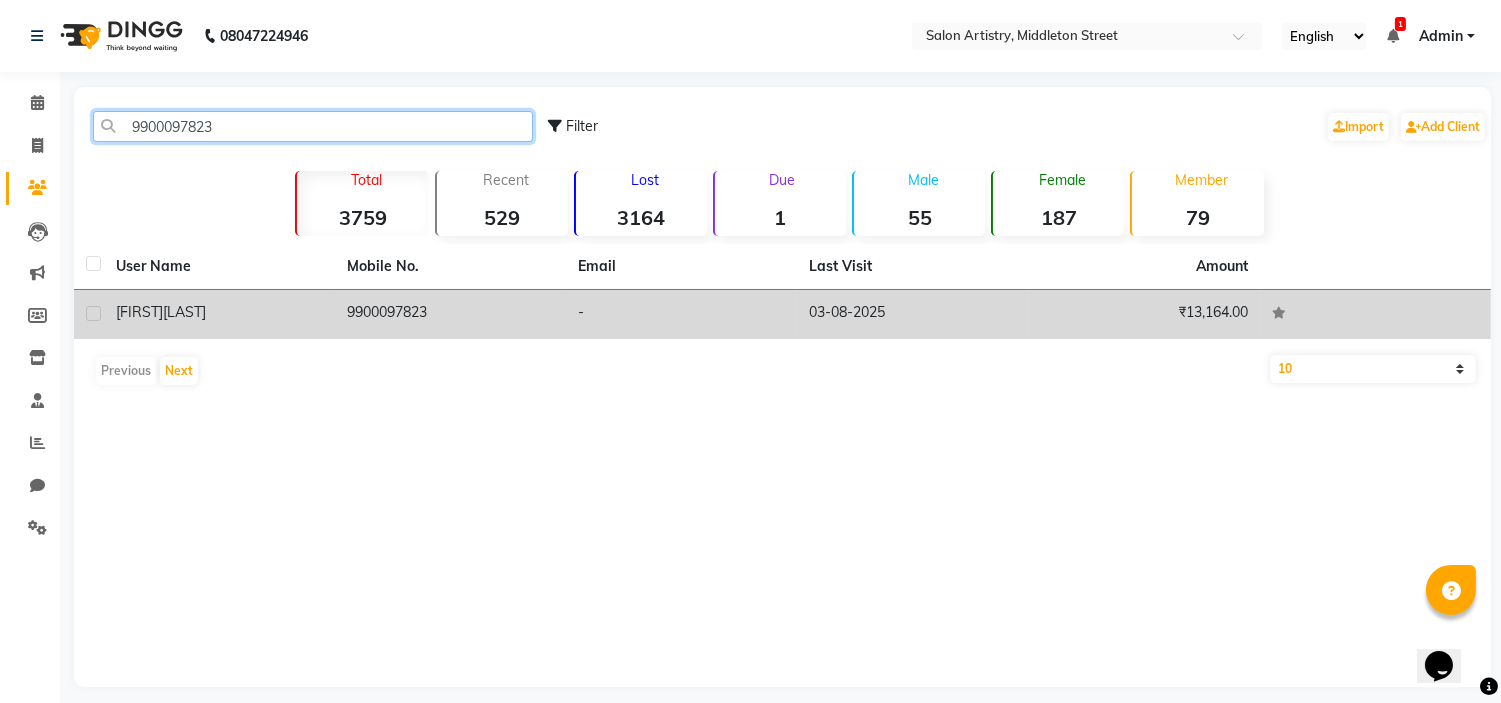 type on "9900097823" 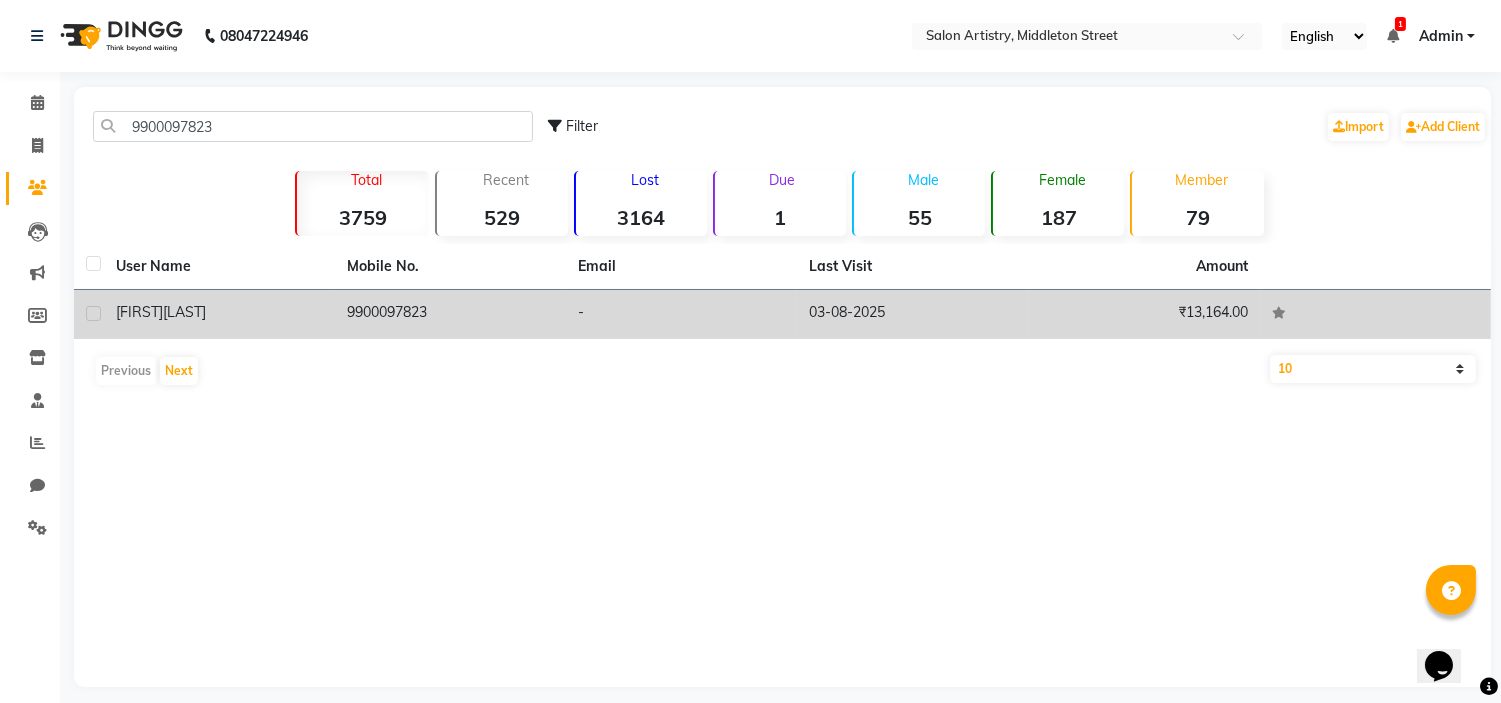 click on "[FIRST] [LAST]" 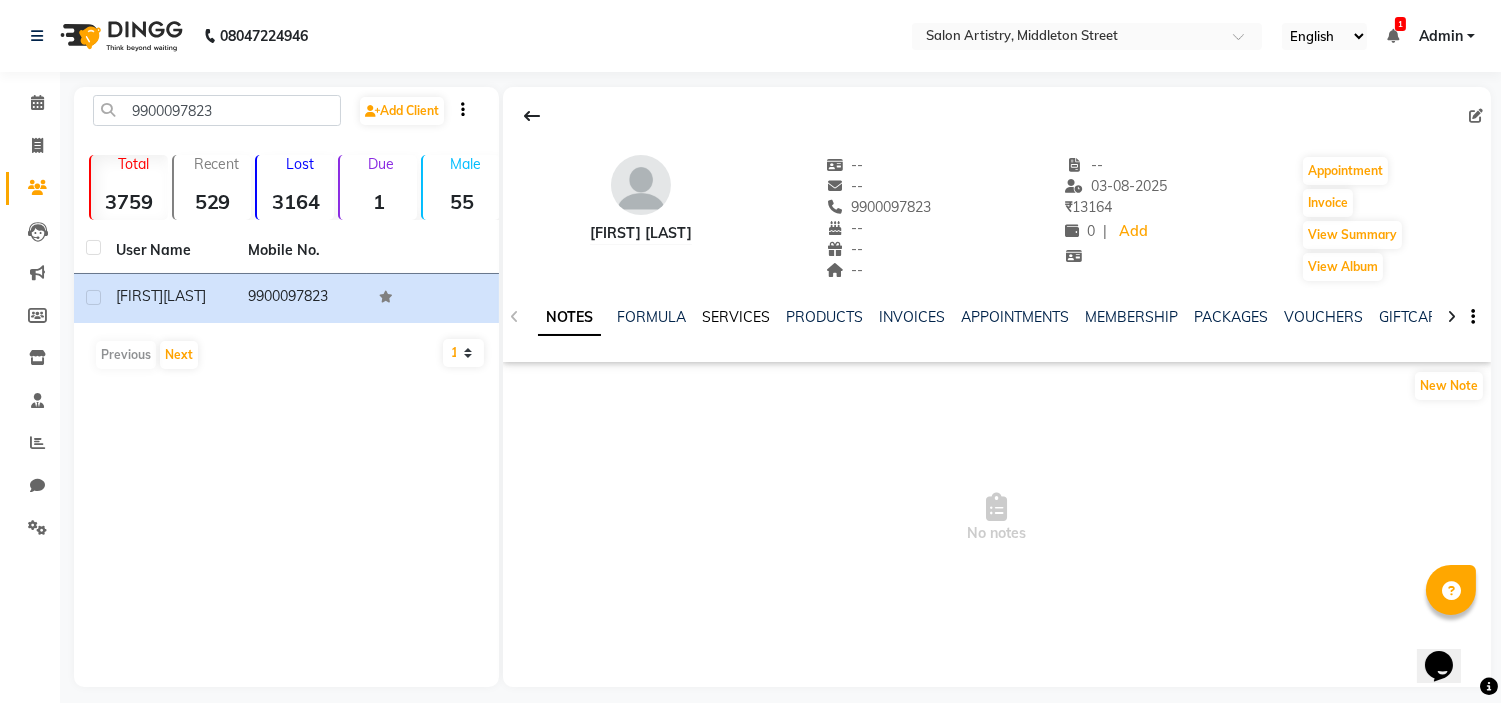 click on "SERVICES" 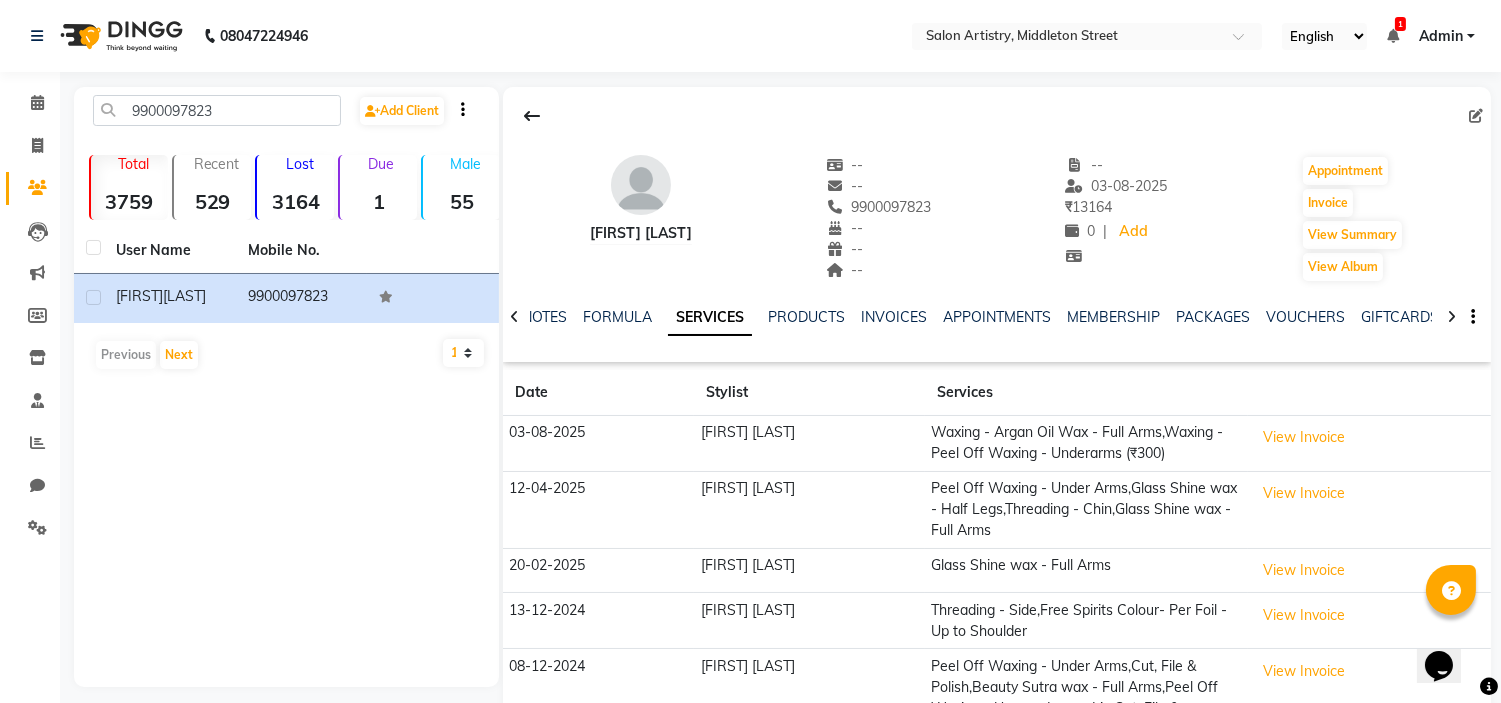click on "[FIRST] [LAST]" 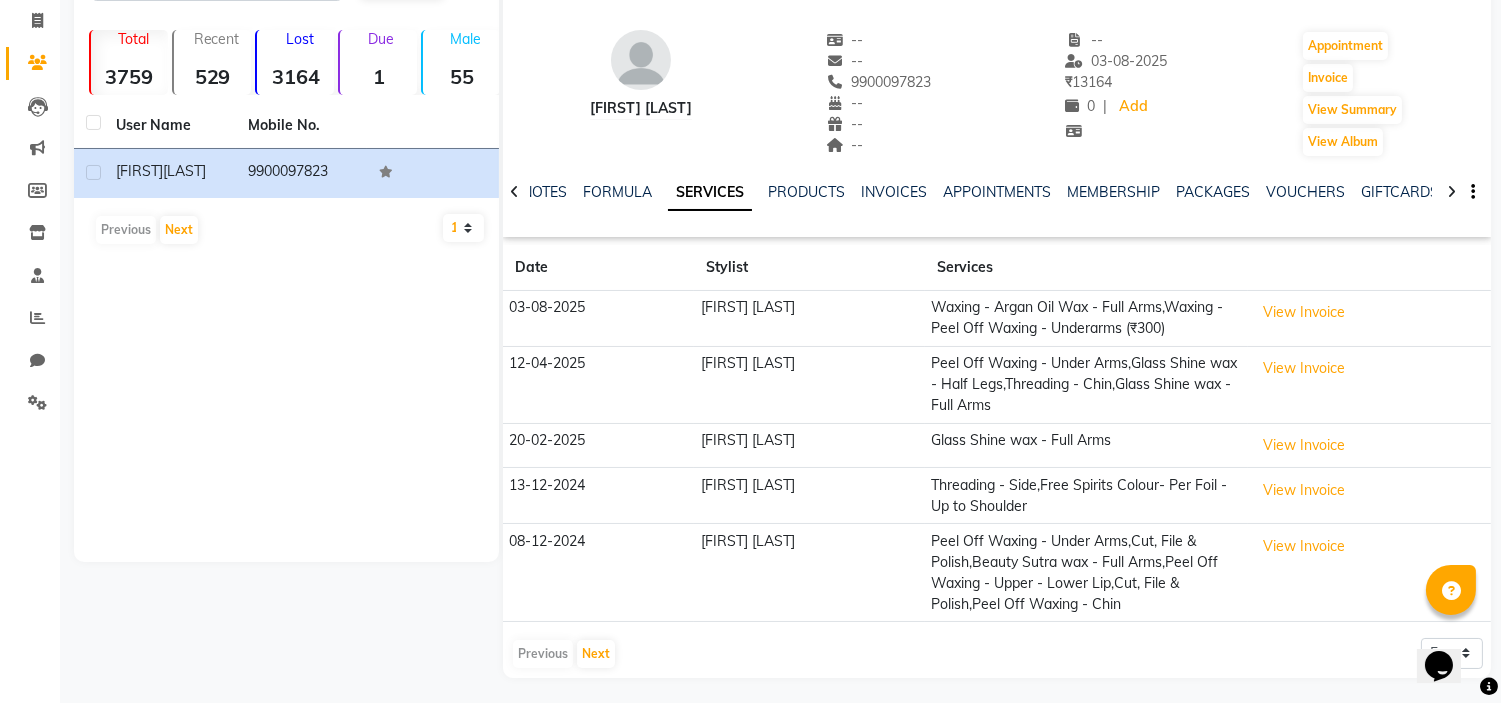 scroll, scrollTop: 130, scrollLeft: 0, axis: vertical 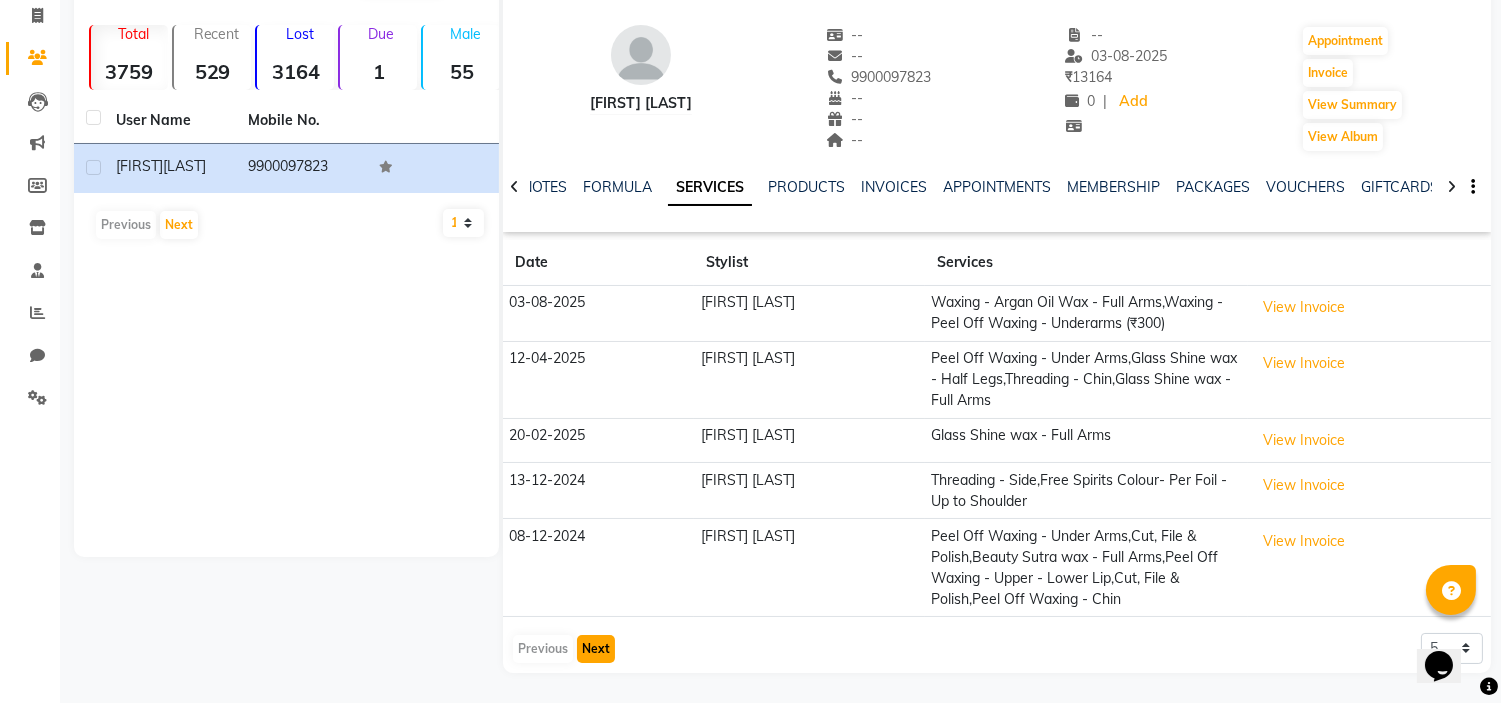 click on "Next" 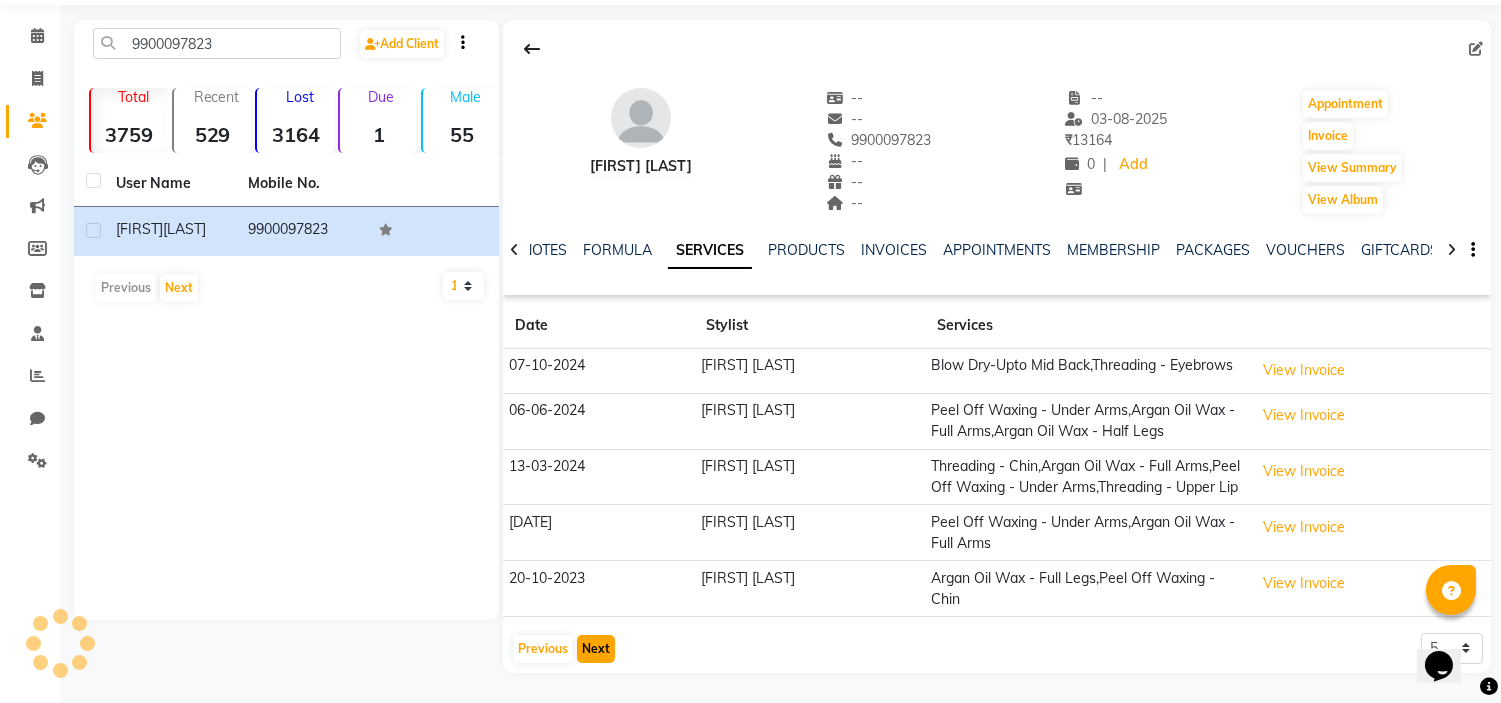 scroll, scrollTop: 87, scrollLeft: 0, axis: vertical 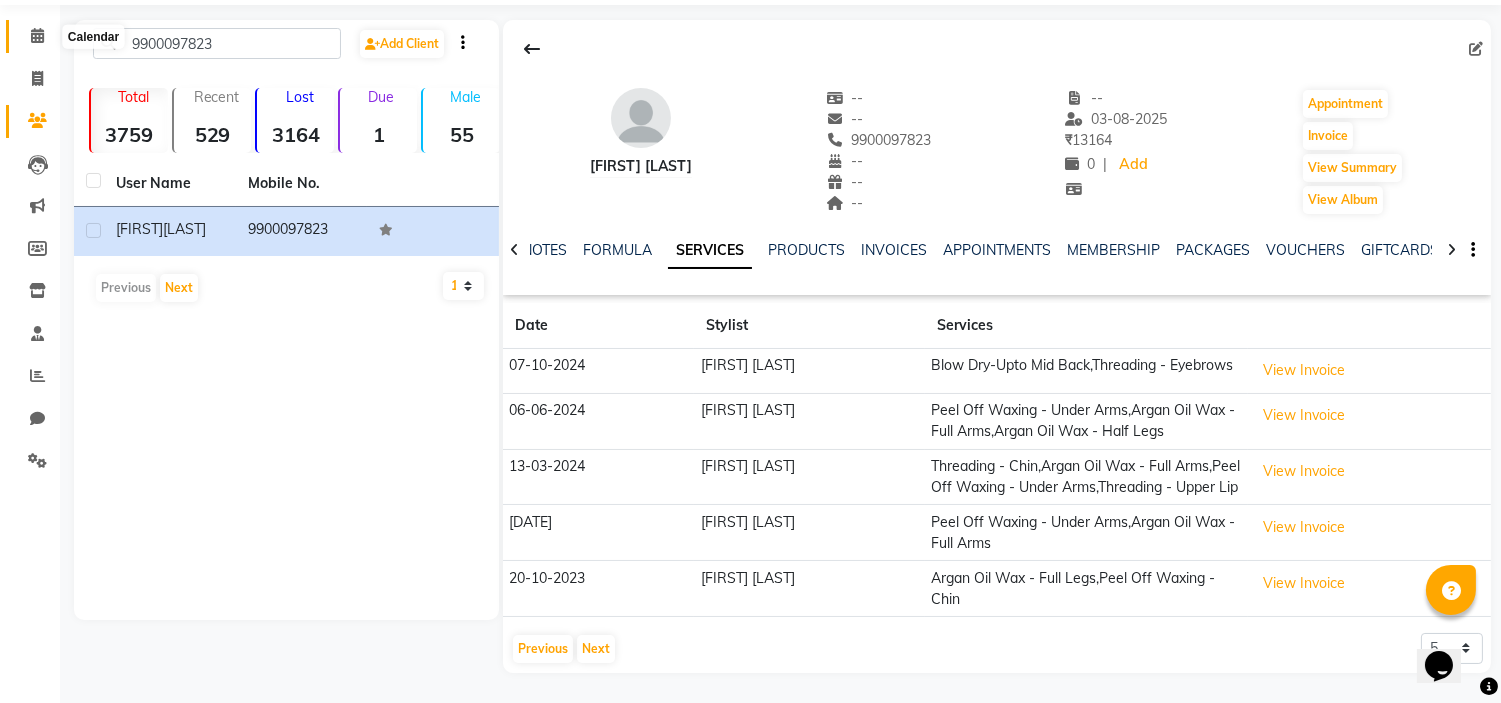 click 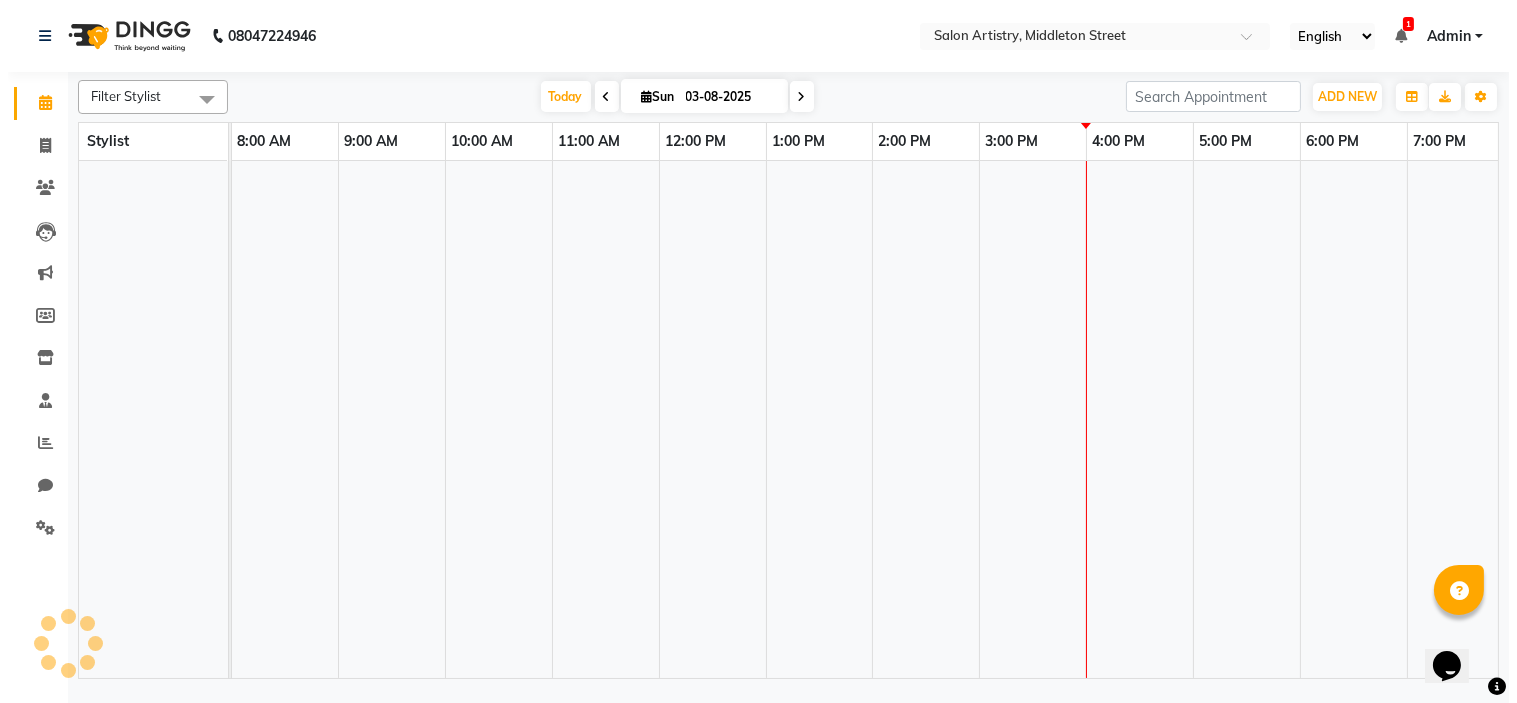 scroll, scrollTop: 0, scrollLeft: 0, axis: both 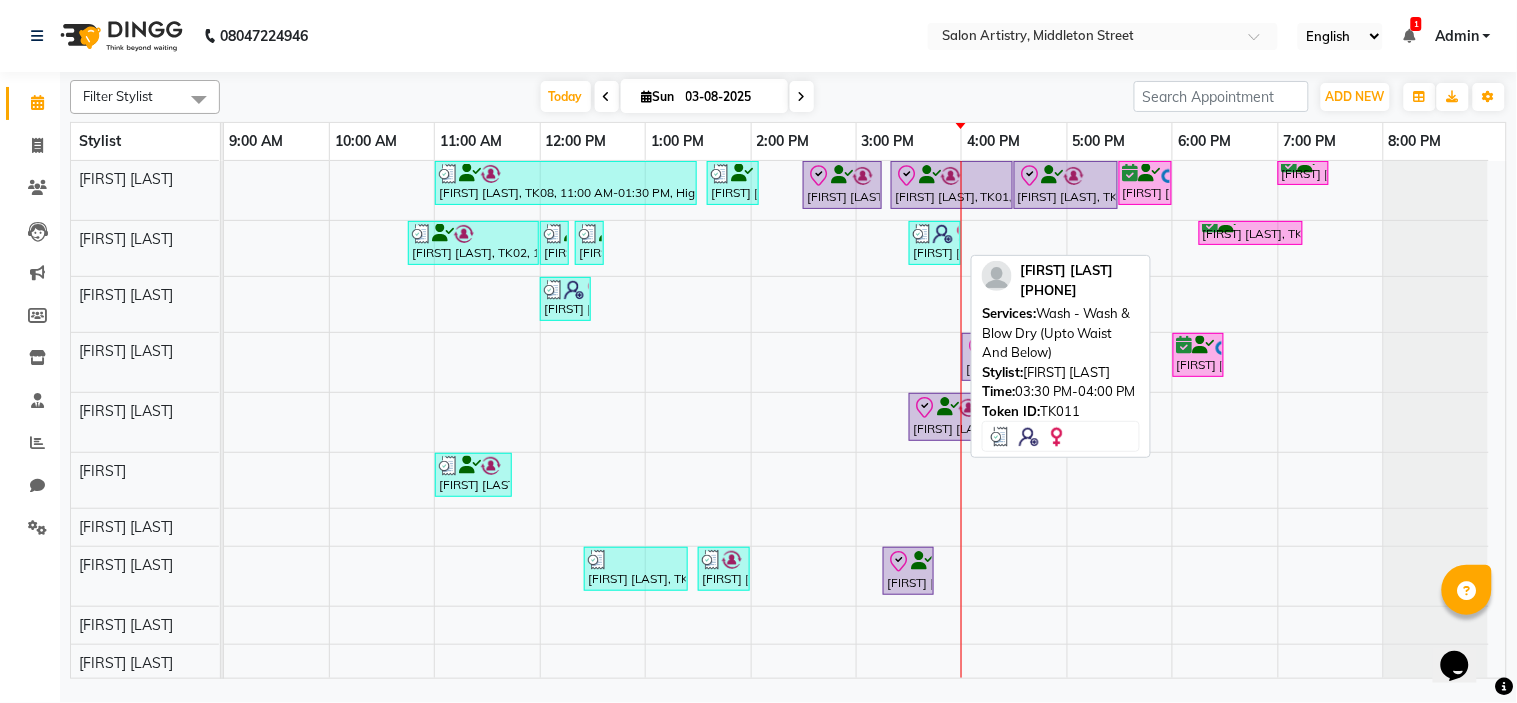 click at bounding box center (943, 234) 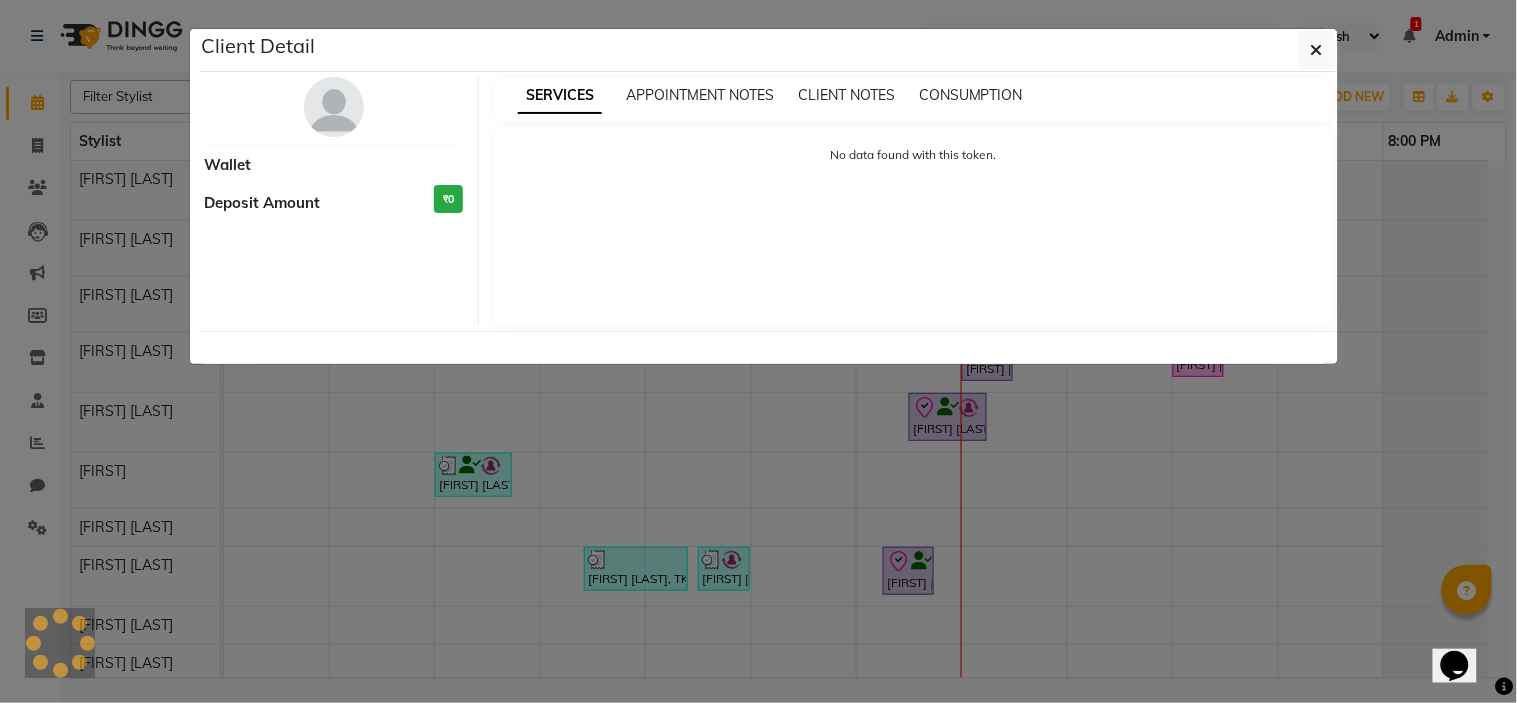 select on "3" 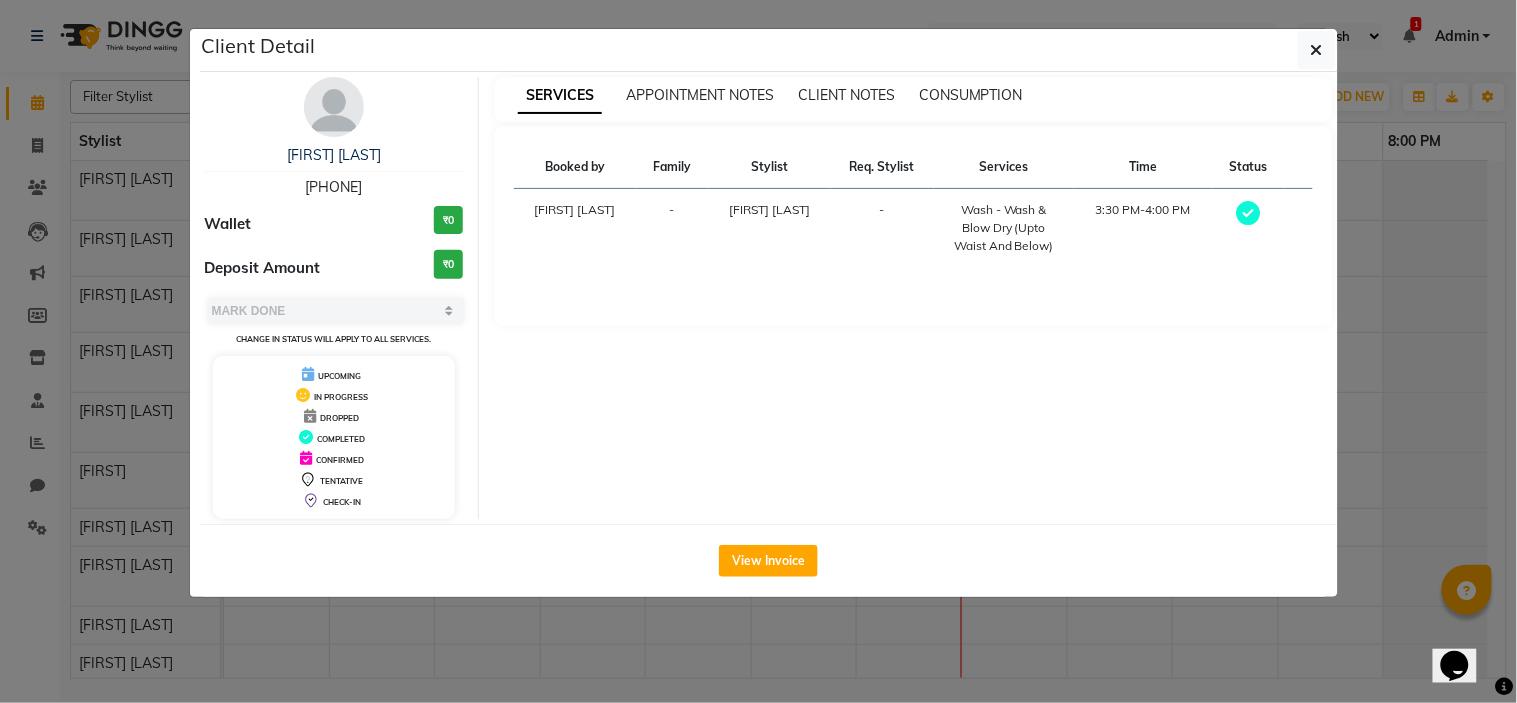 drag, startPoint x: 290, startPoint y: 185, endPoint x: 373, endPoint y: 185, distance: 83 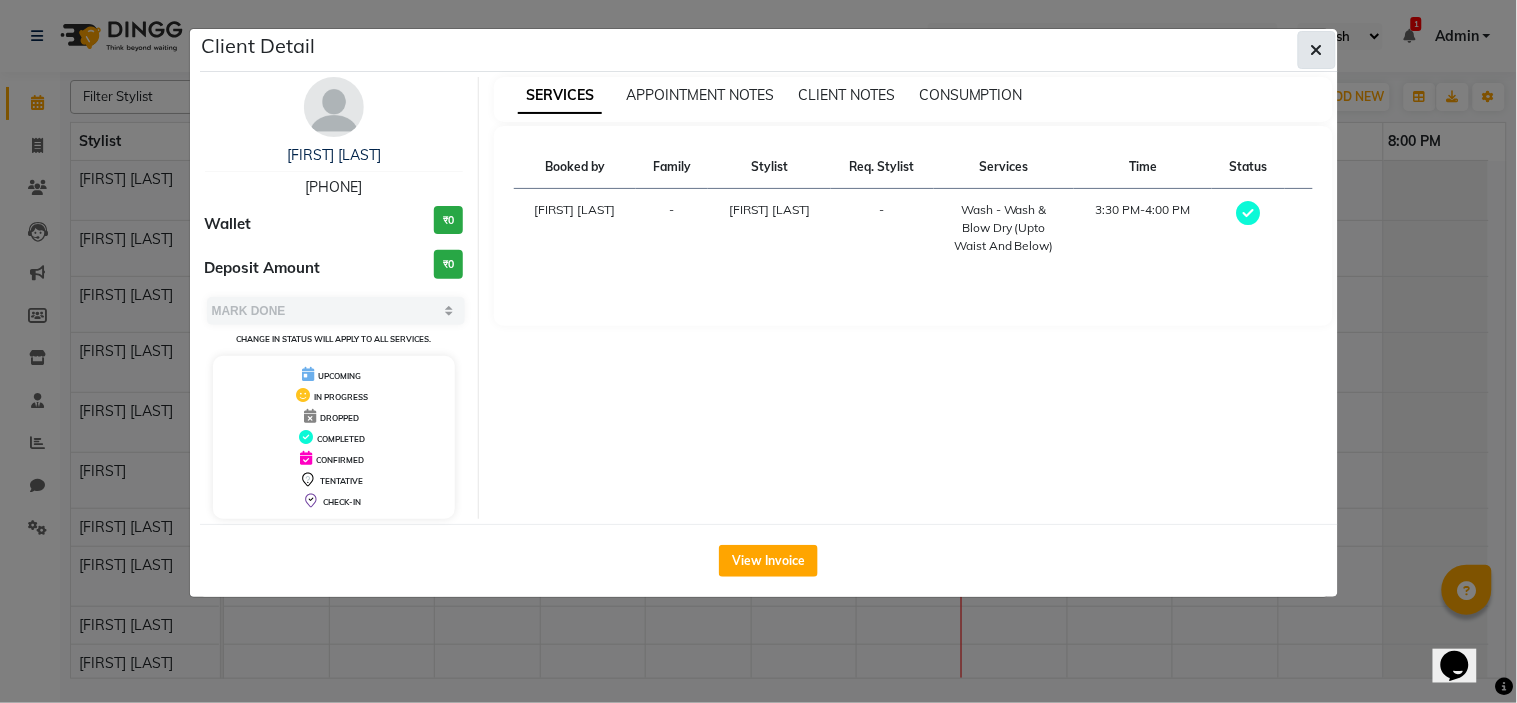click 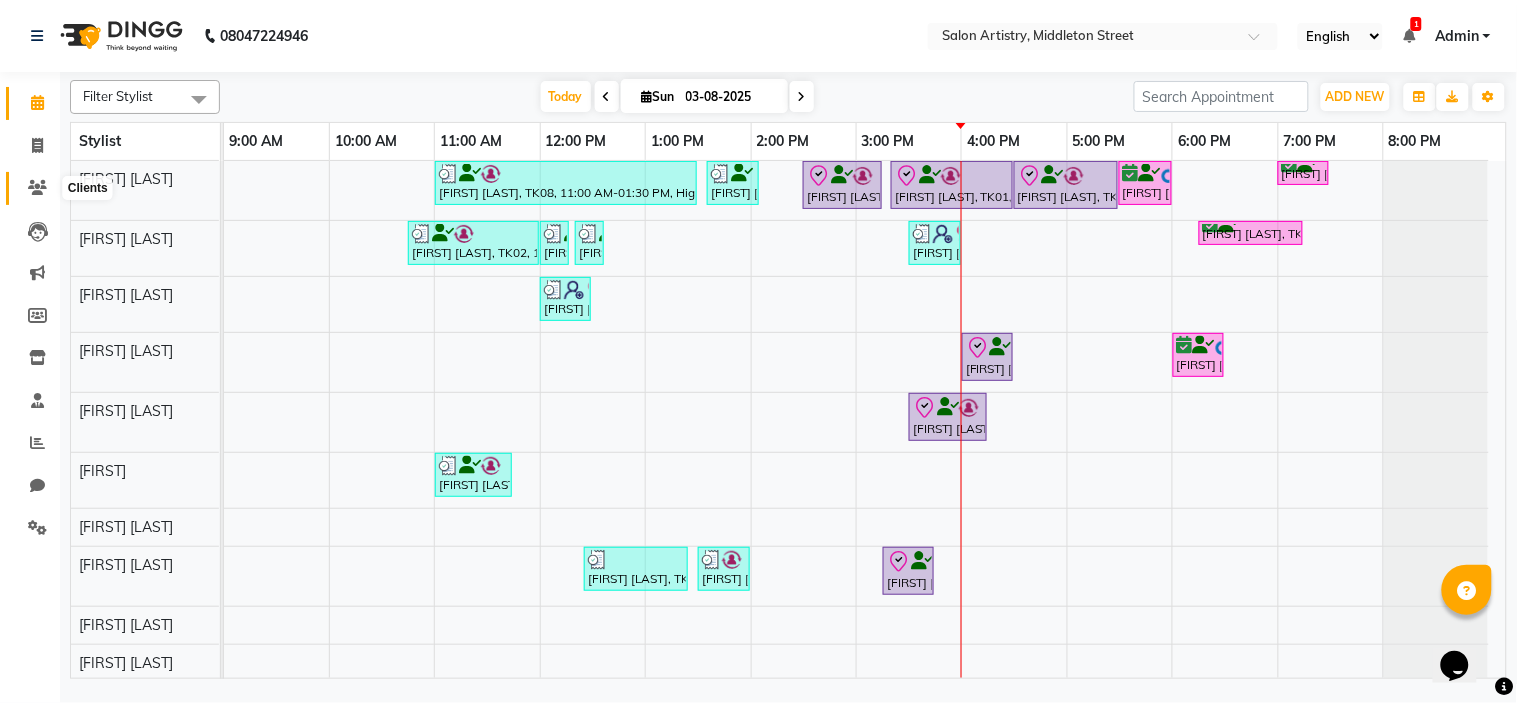 click 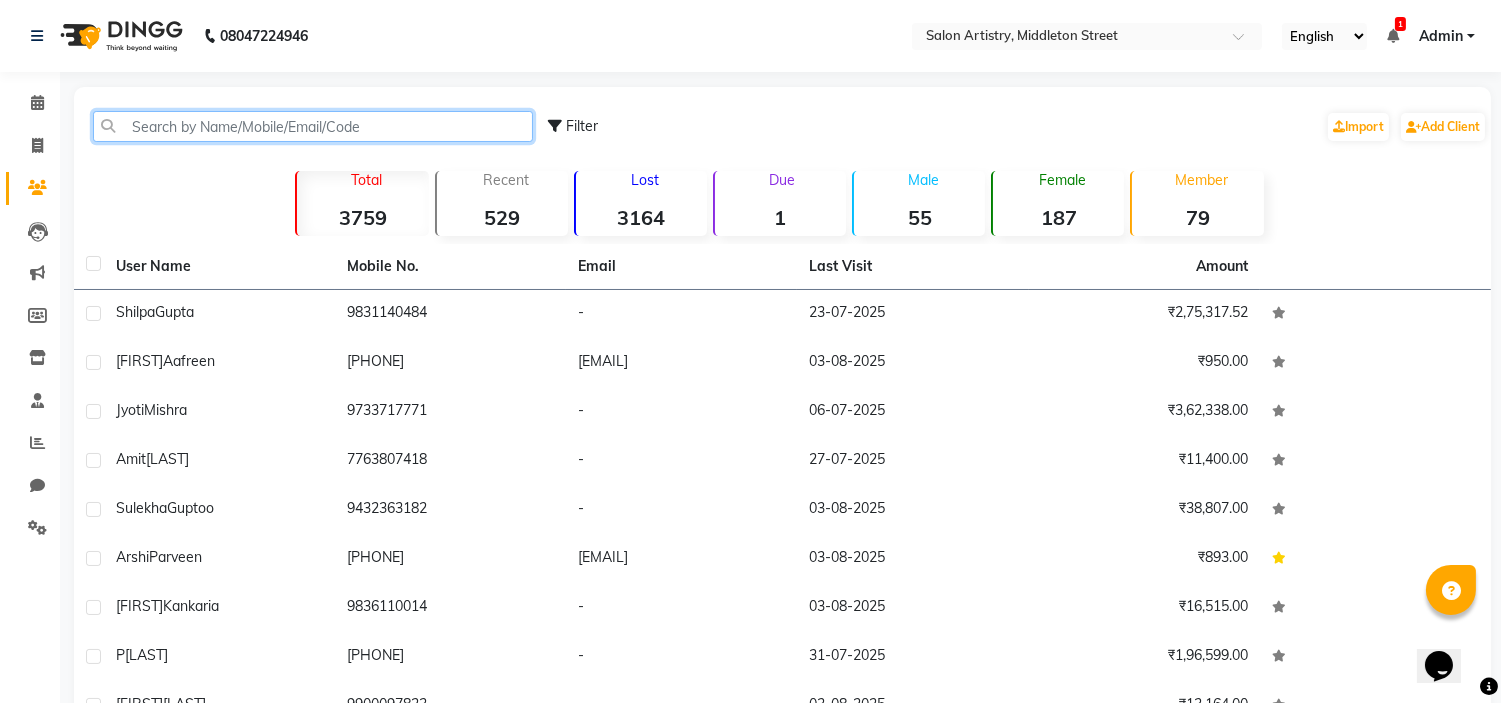 click 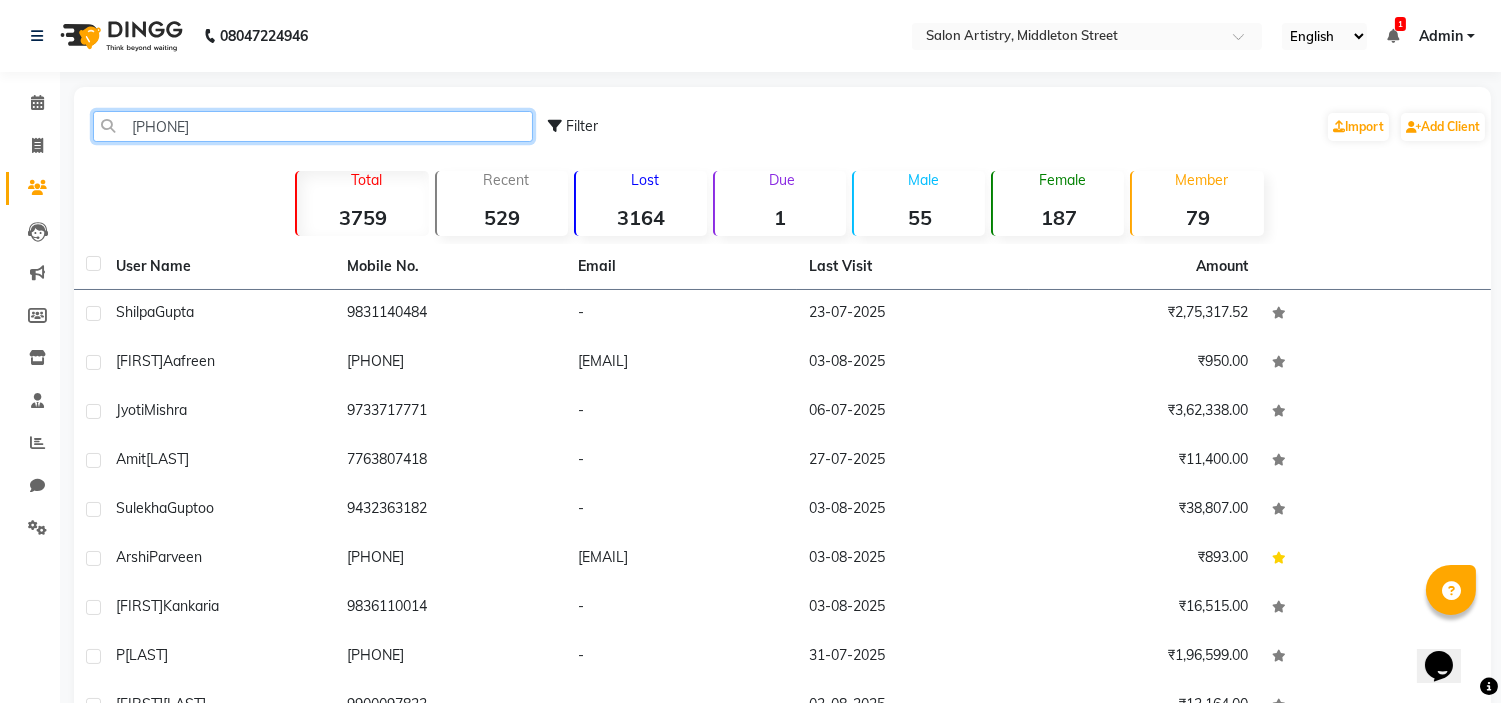 click on "[PHONE]" 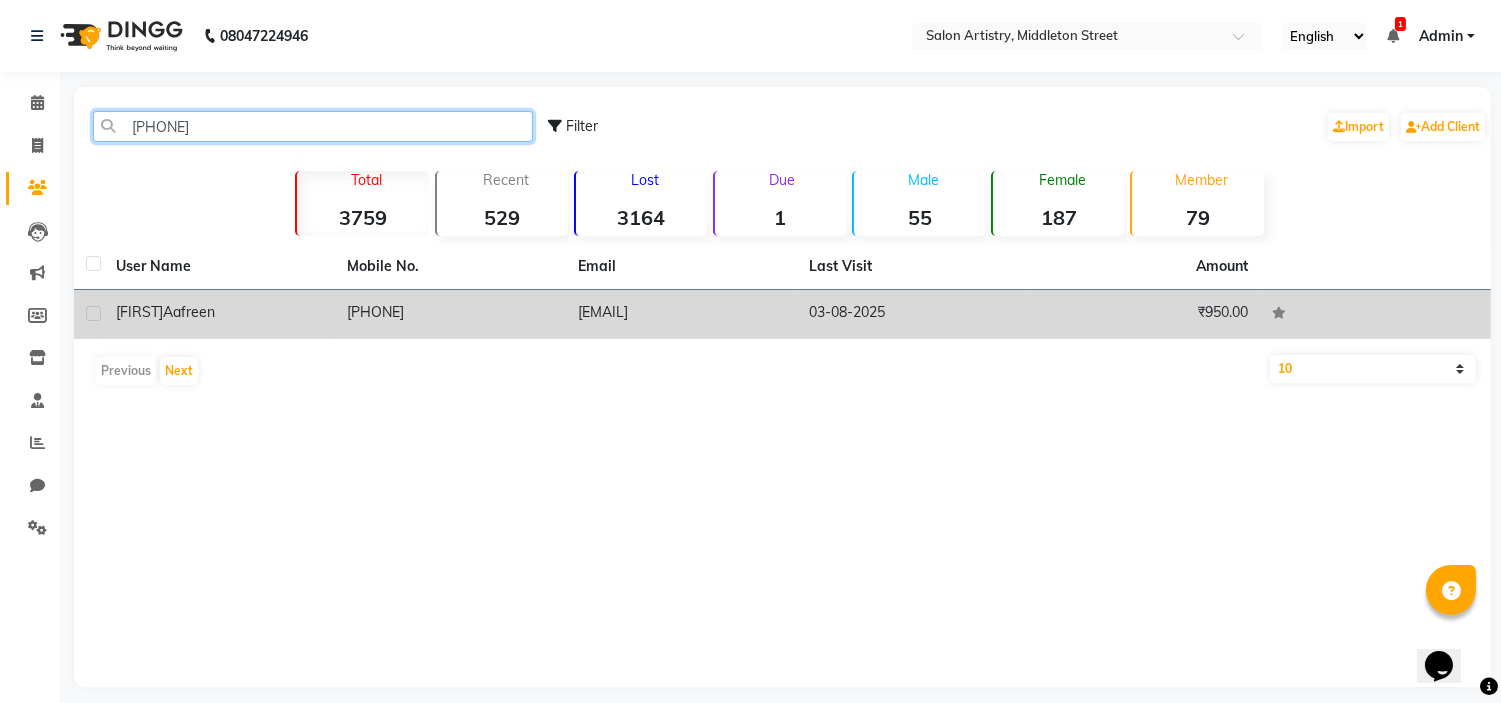 type on "[PHONE]" 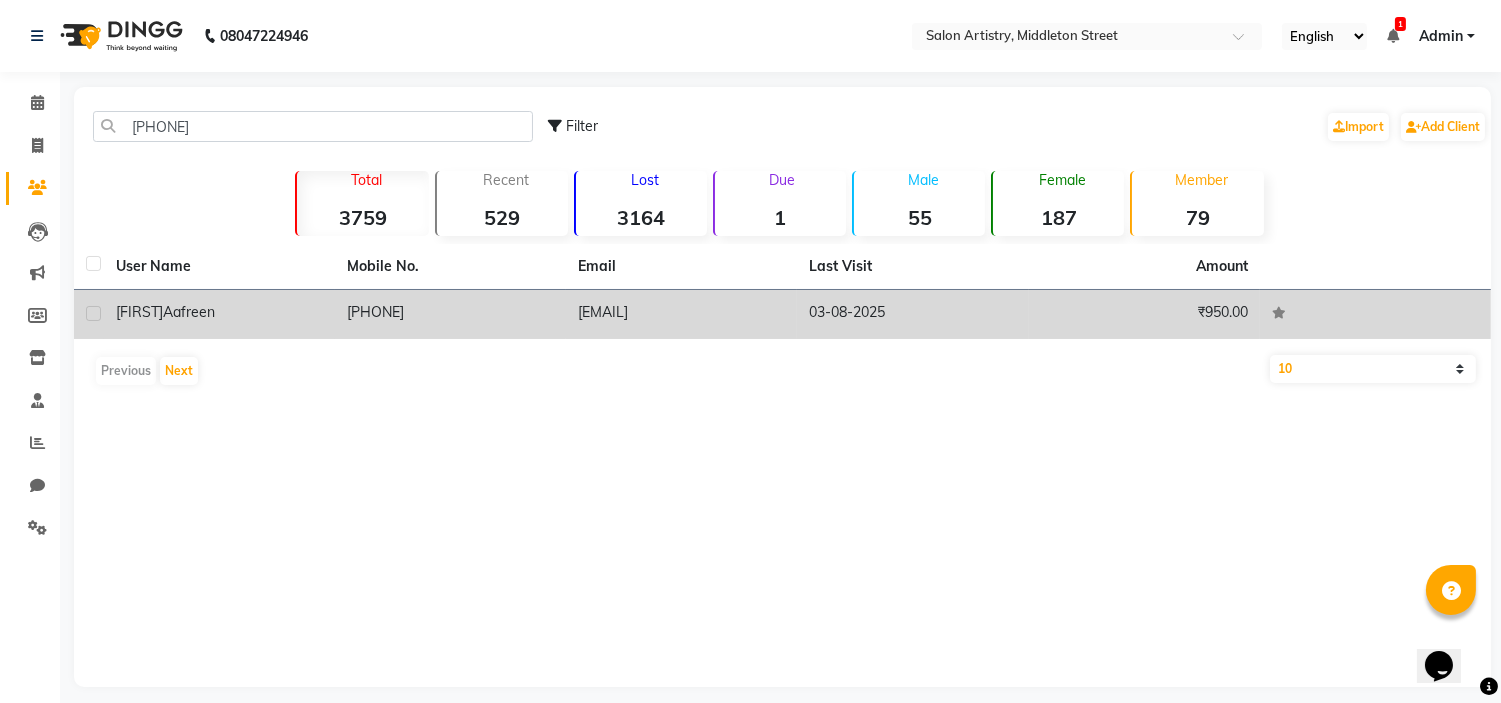 click on "[FIRST] [LAST]" 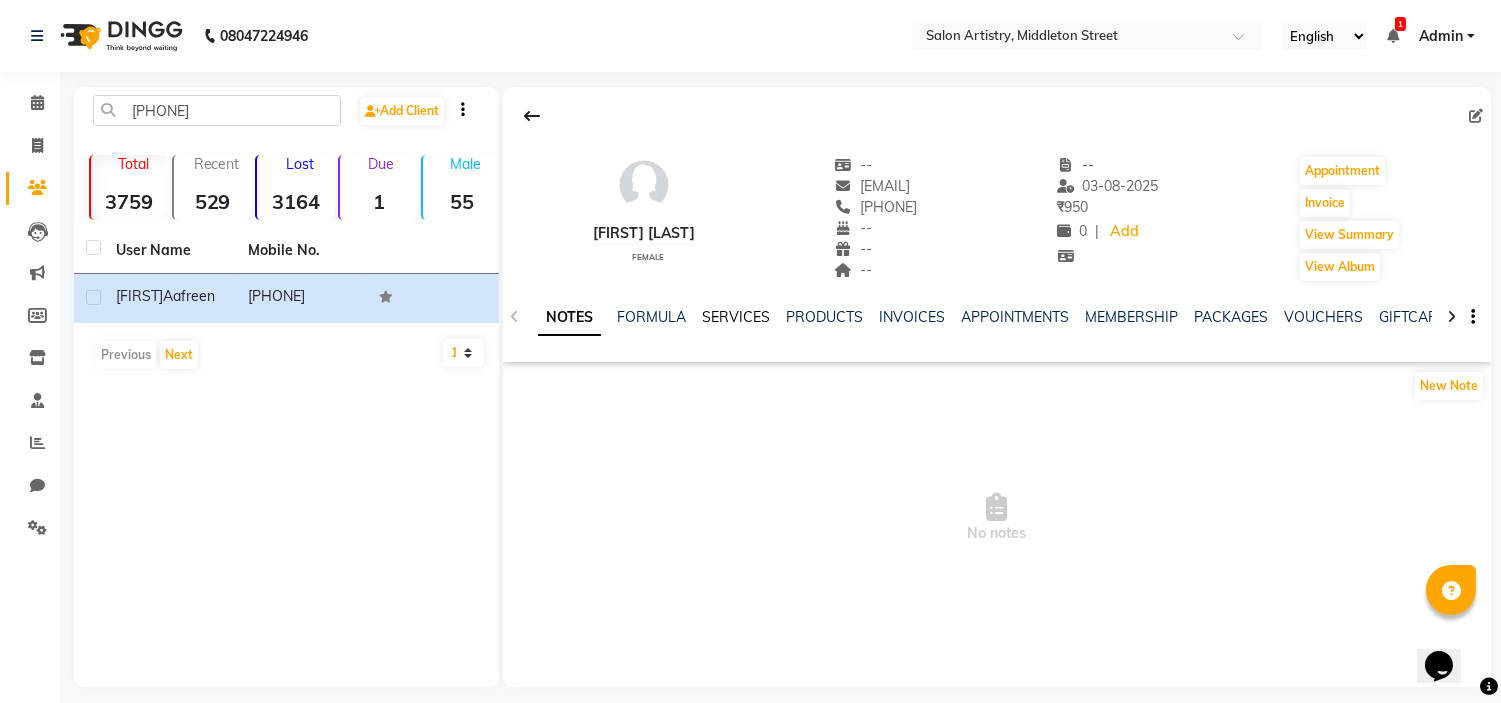 click on "SERVICES" 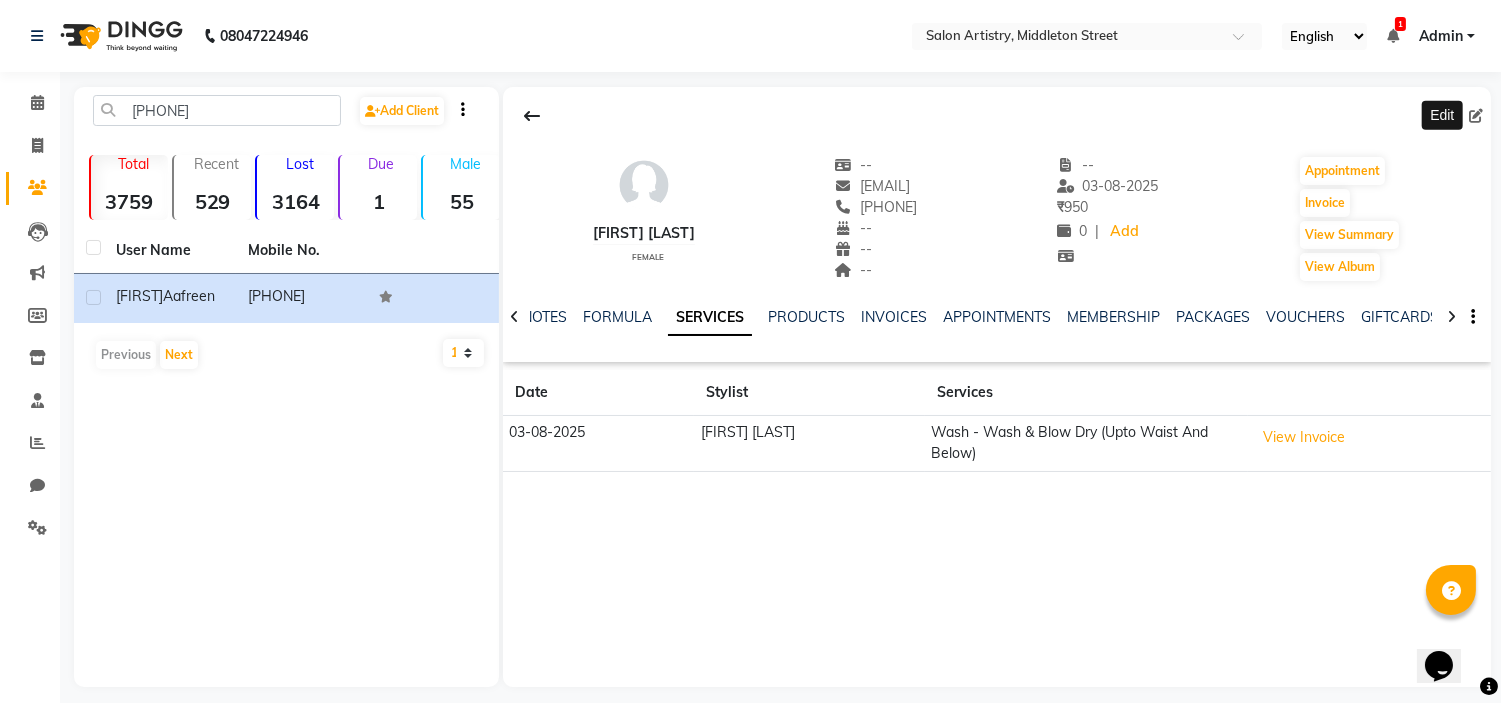 click 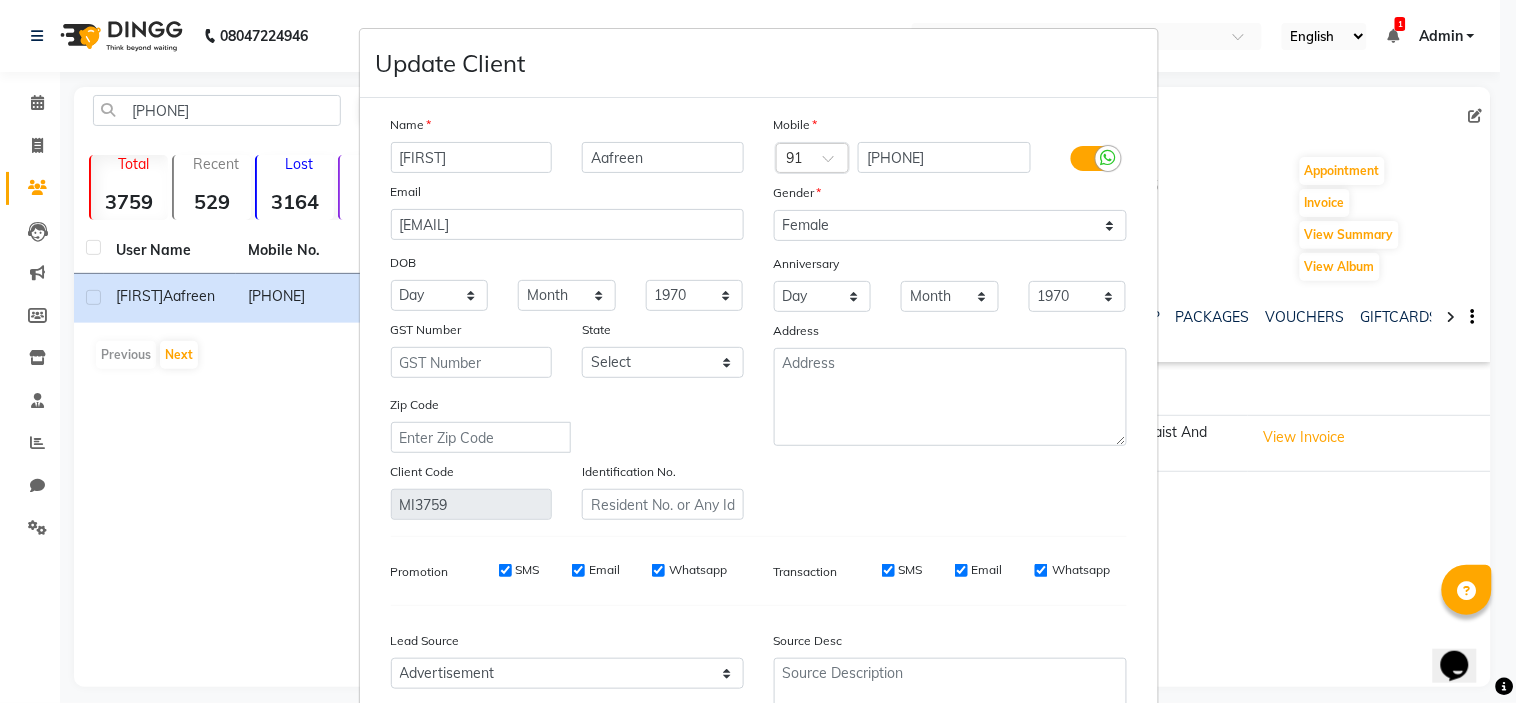 click on "Update Client" at bounding box center [759, 63] 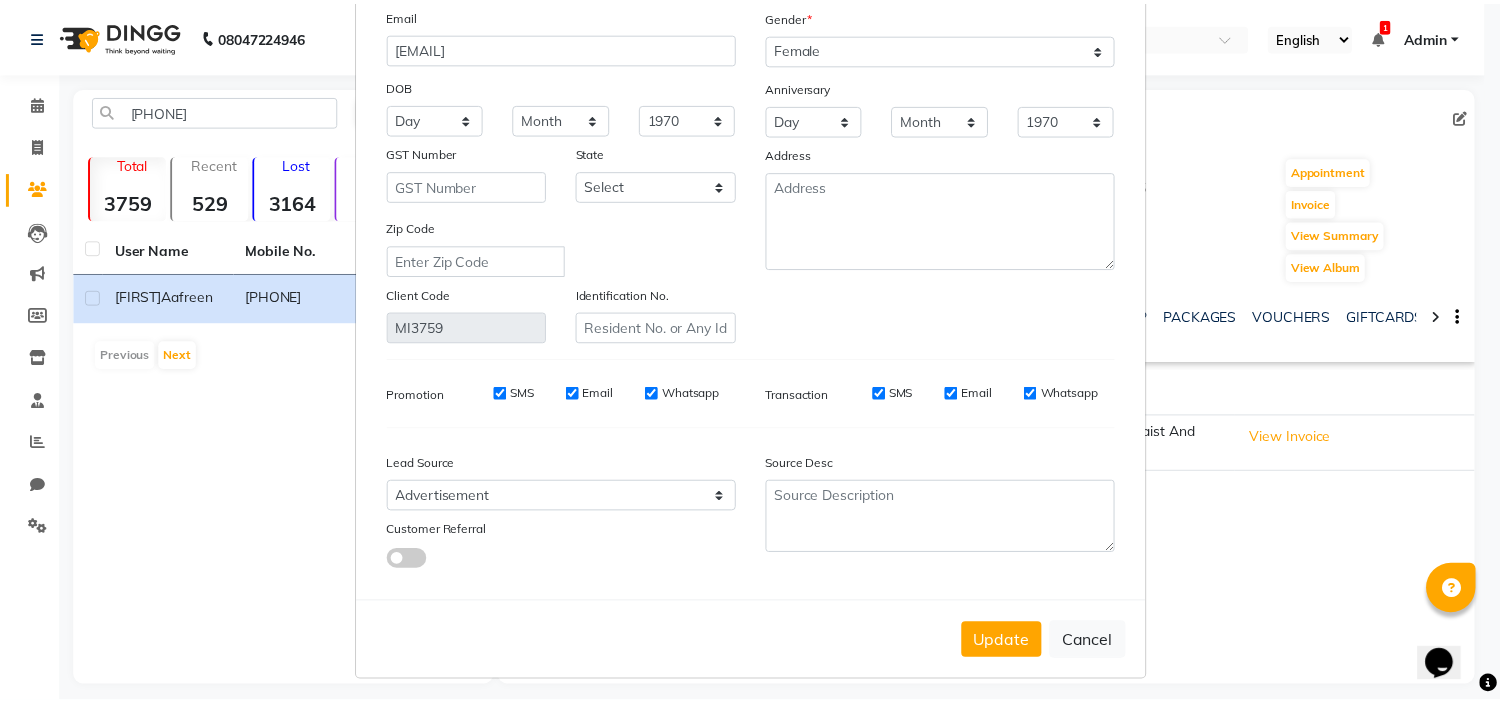 scroll, scrollTop: 186, scrollLeft: 0, axis: vertical 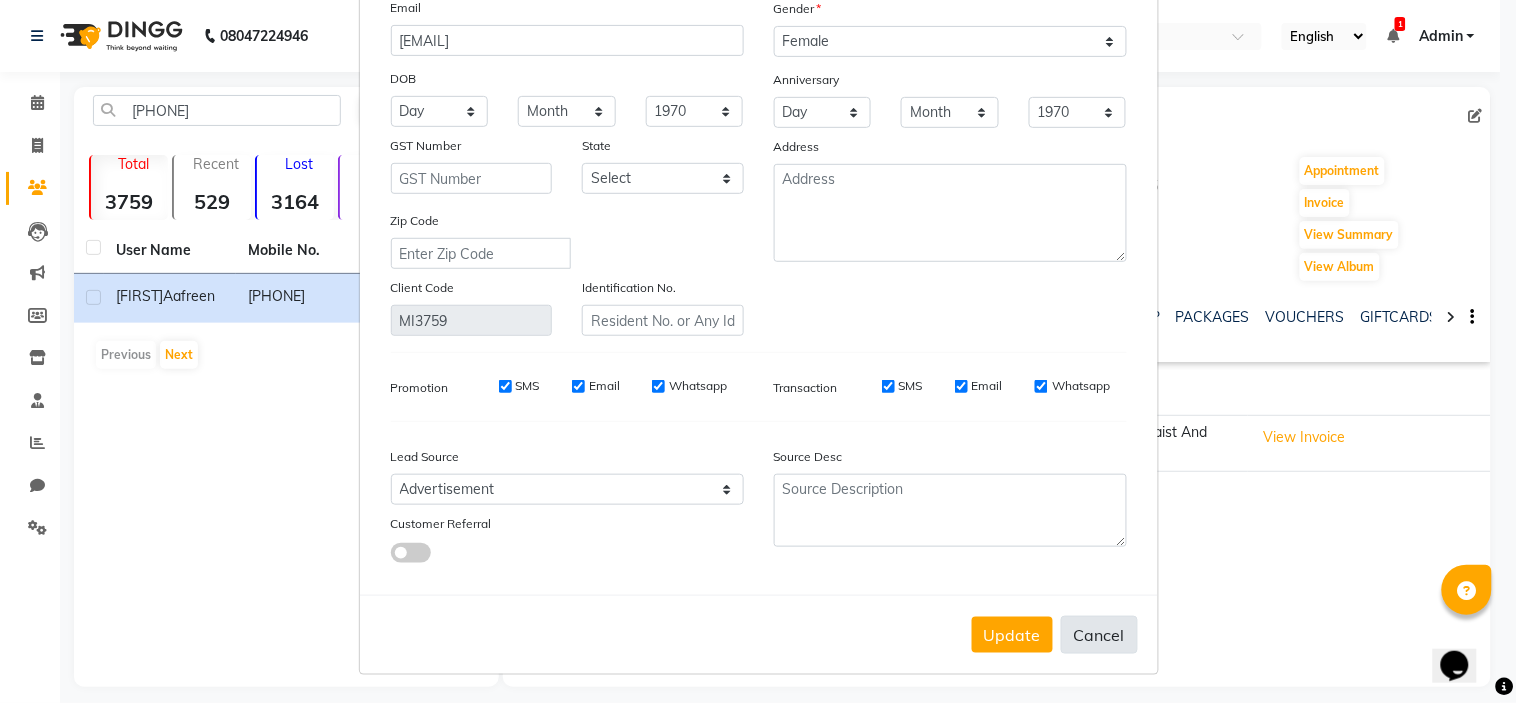 click on "Cancel" at bounding box center [1099, 635] 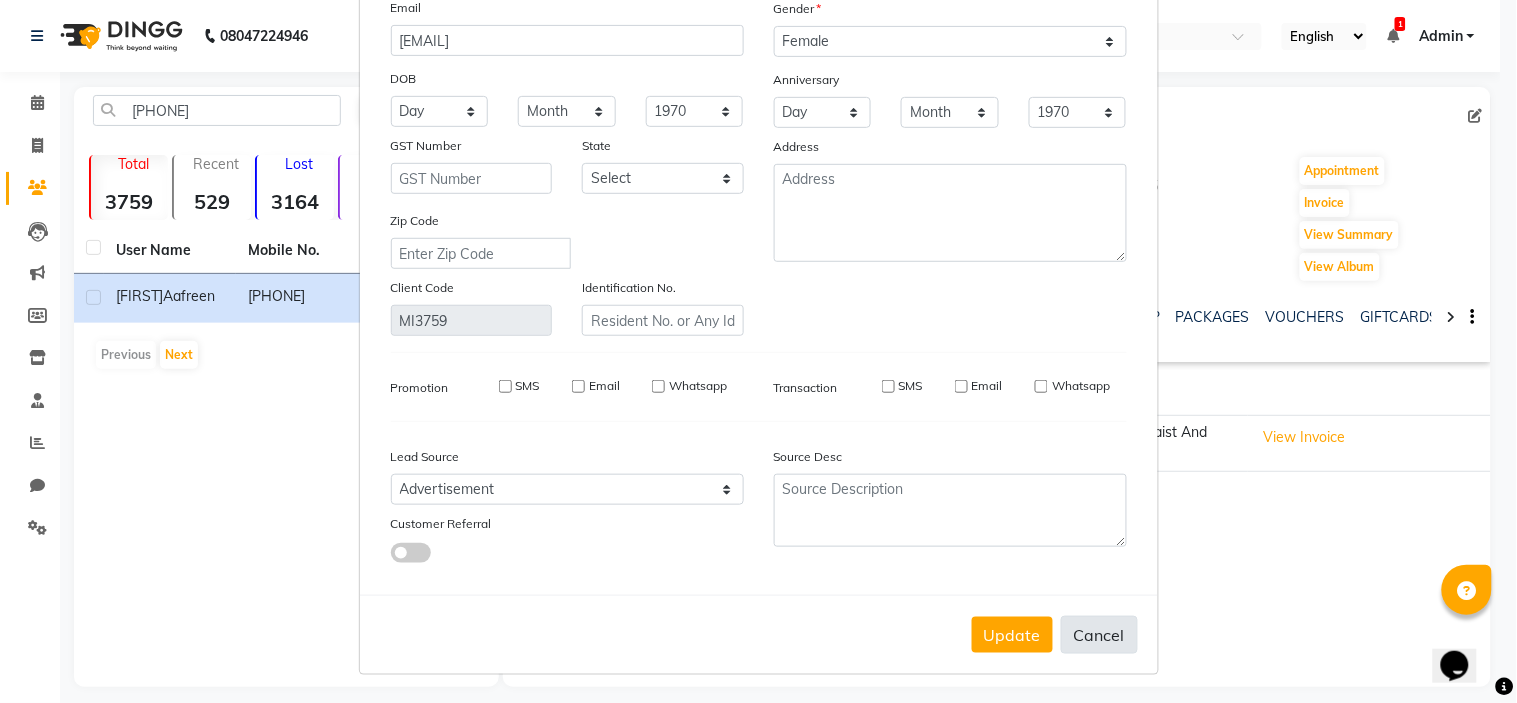type 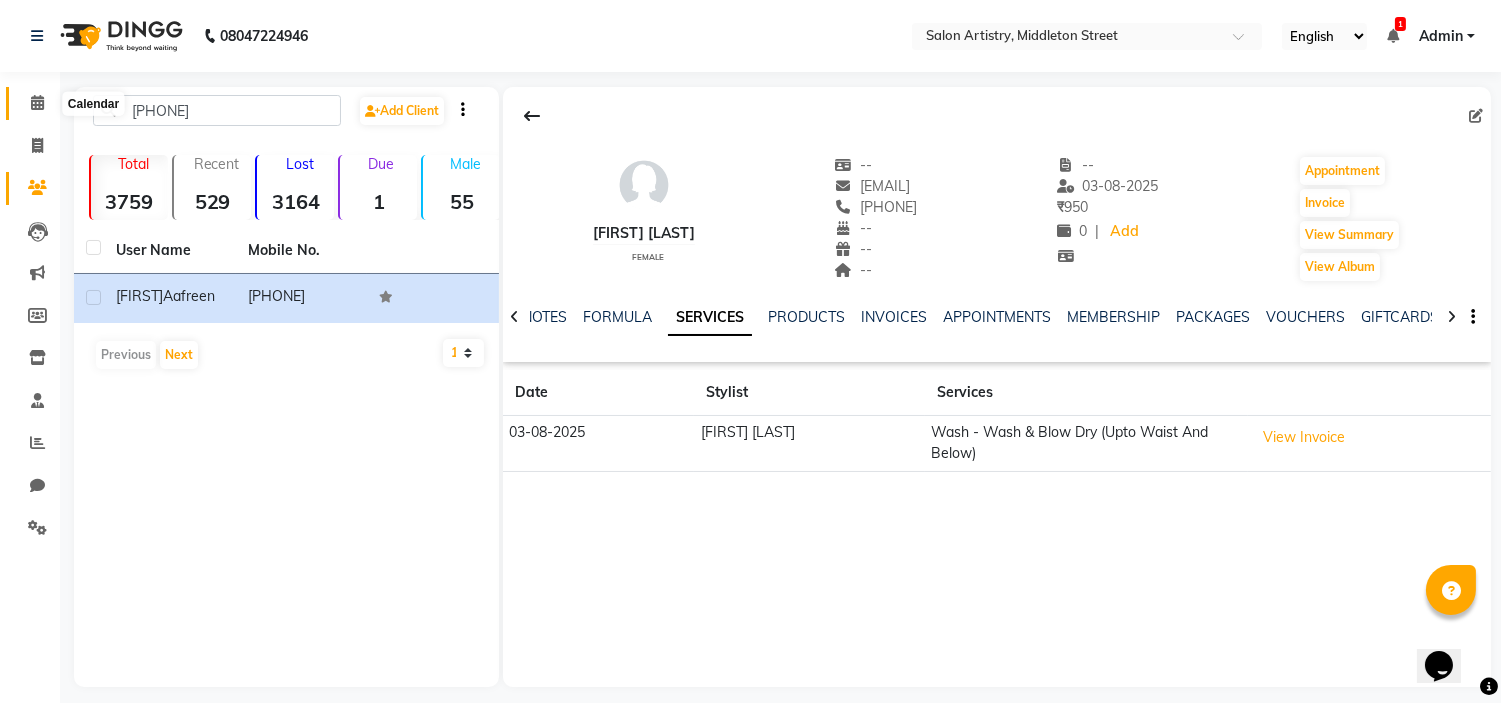 click 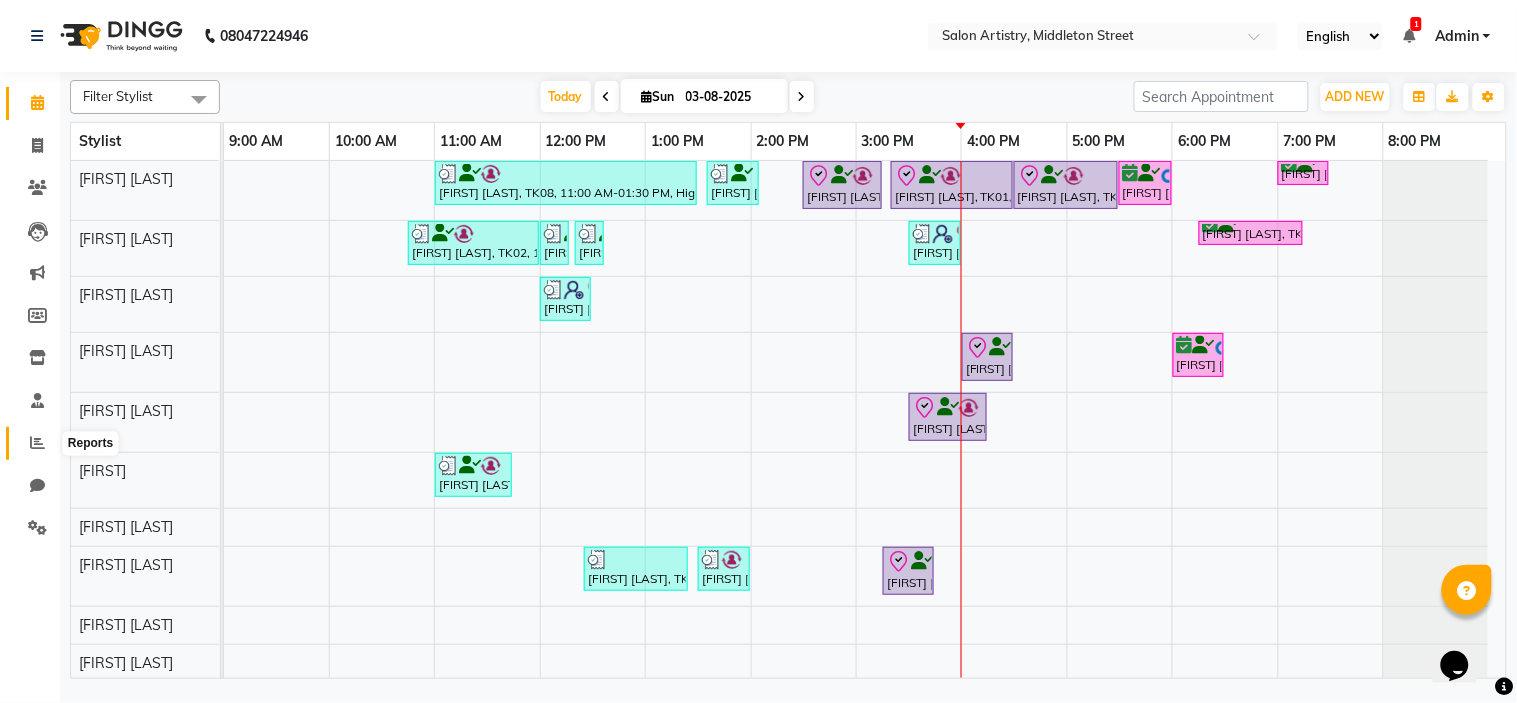 click 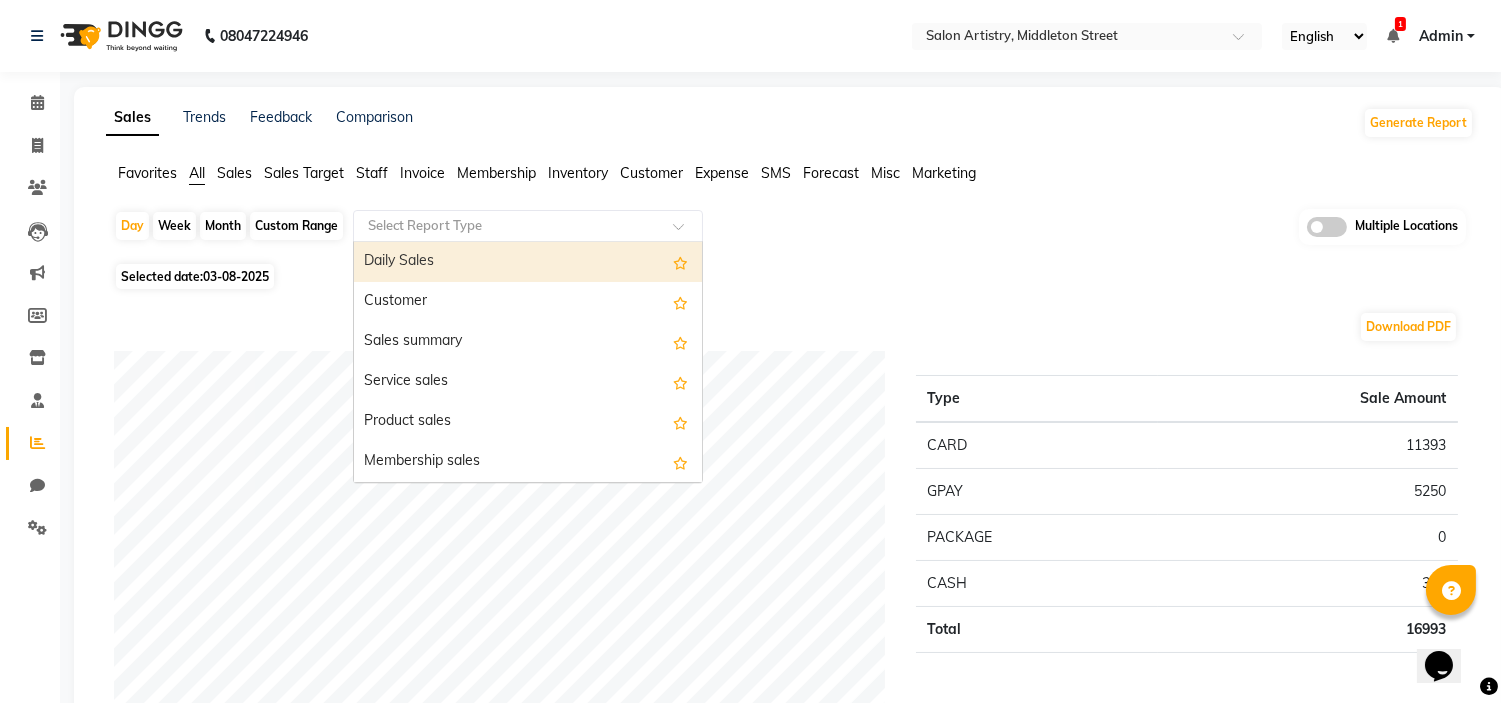 click on "Select Report Type" 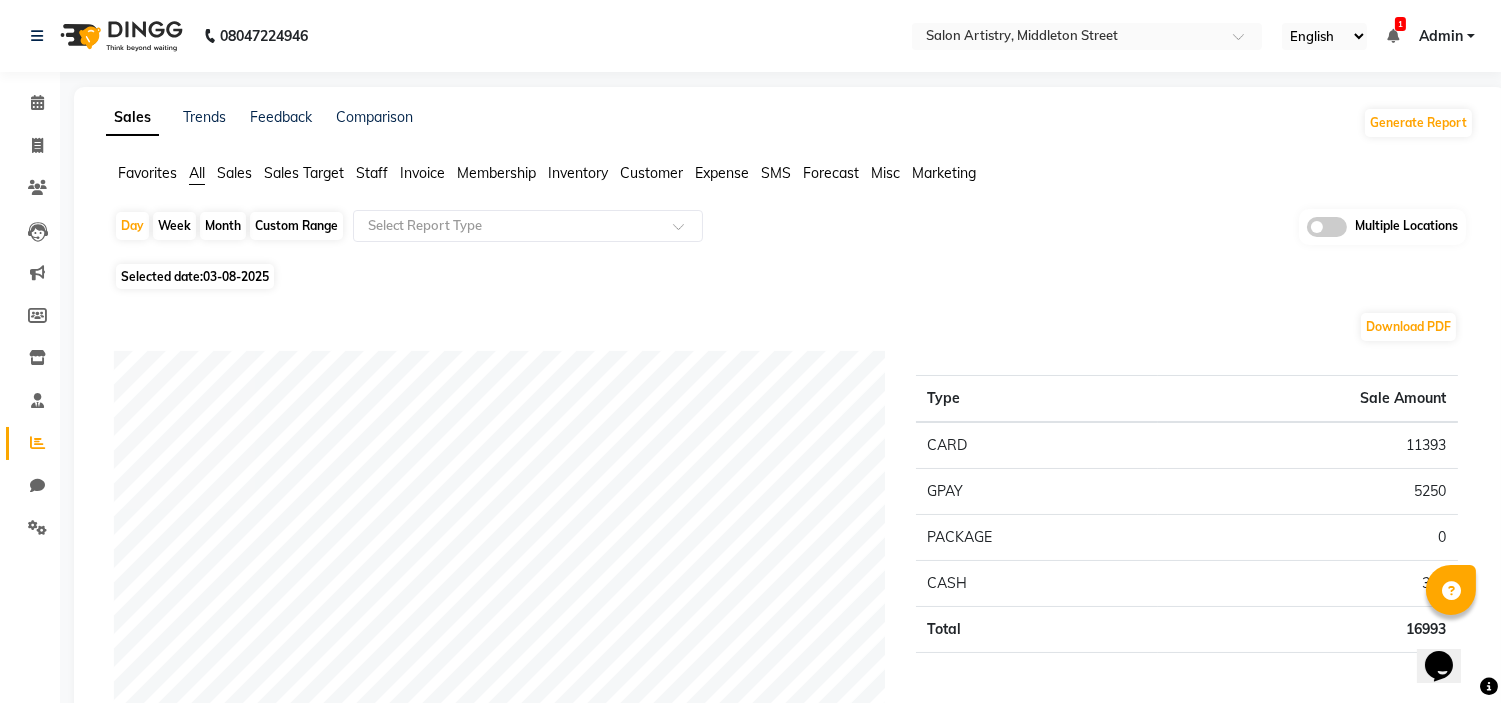 click on "Customer" 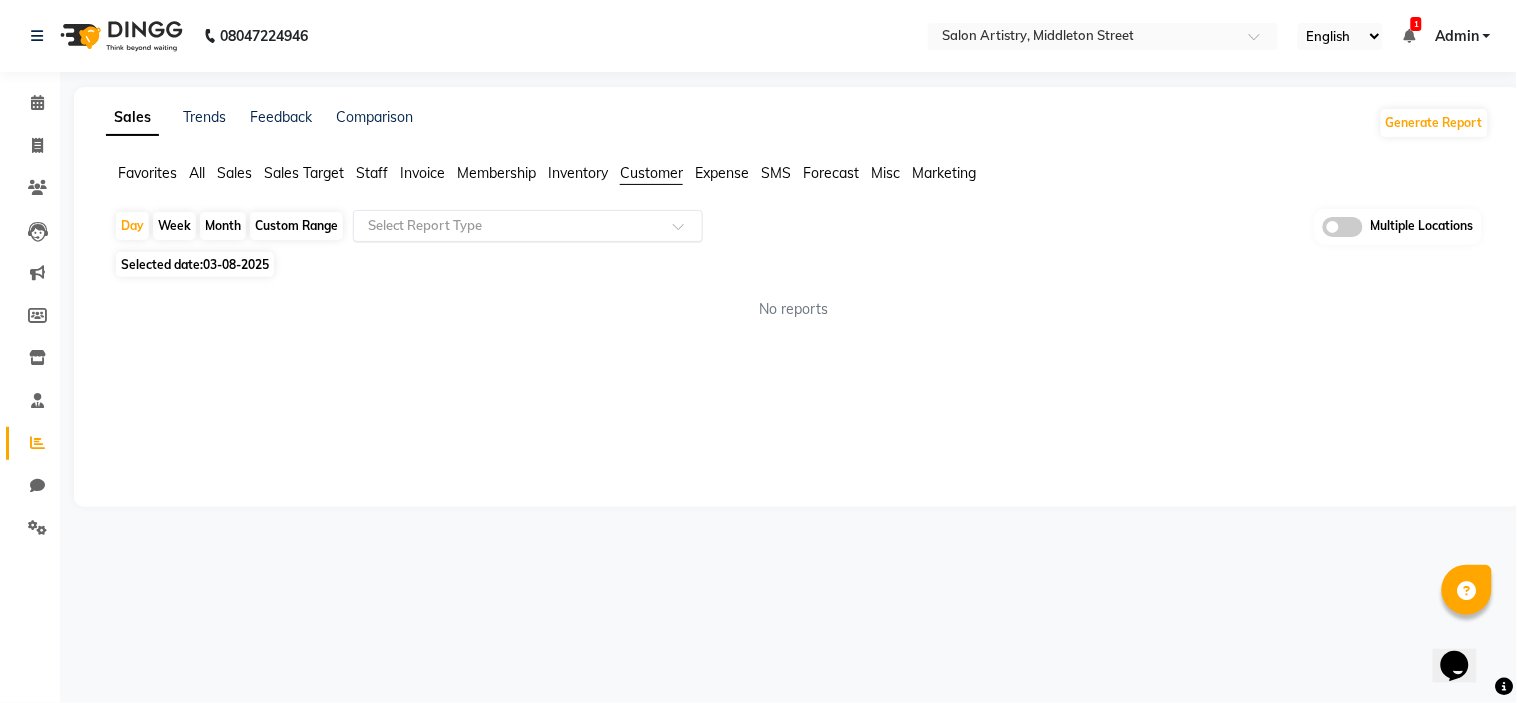 click 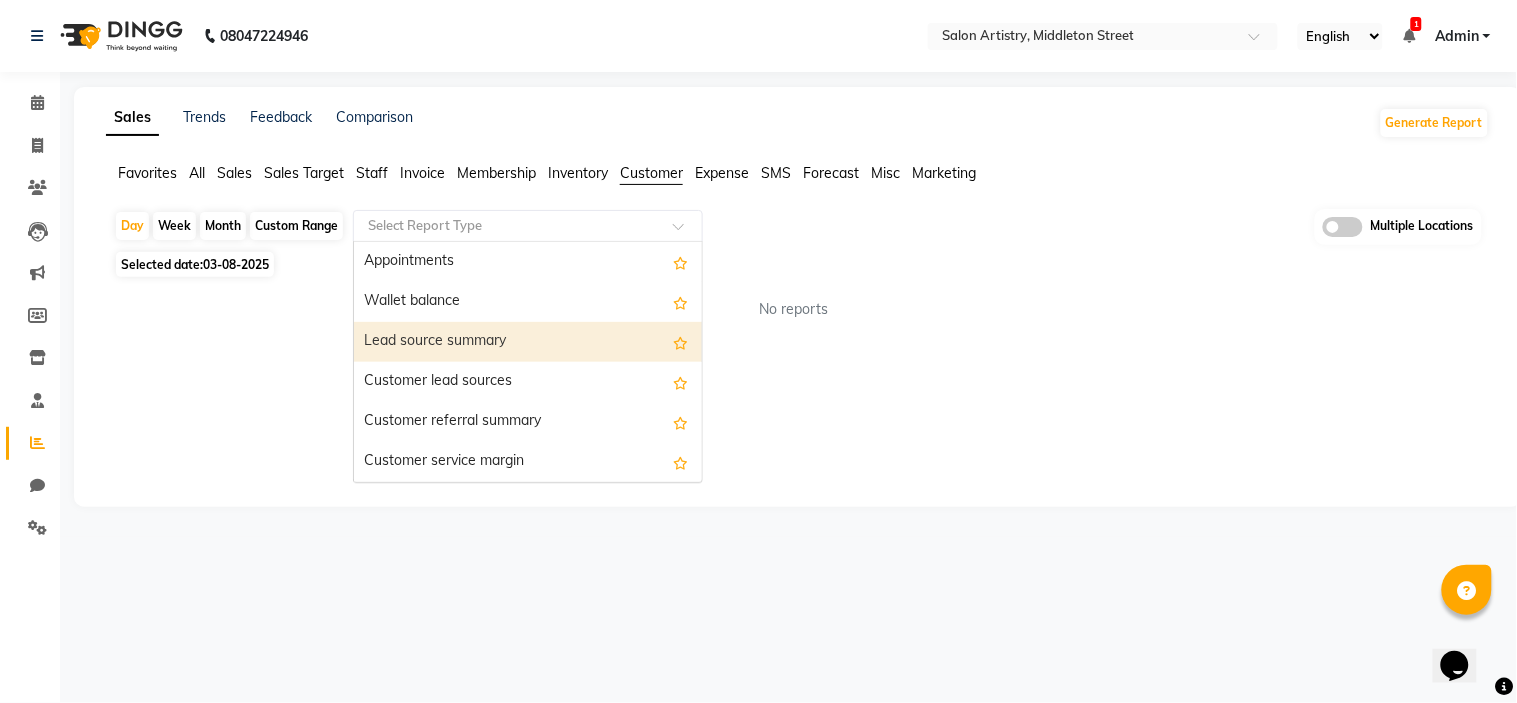 click on "Lead source summary" at bounding box center (528, 342) 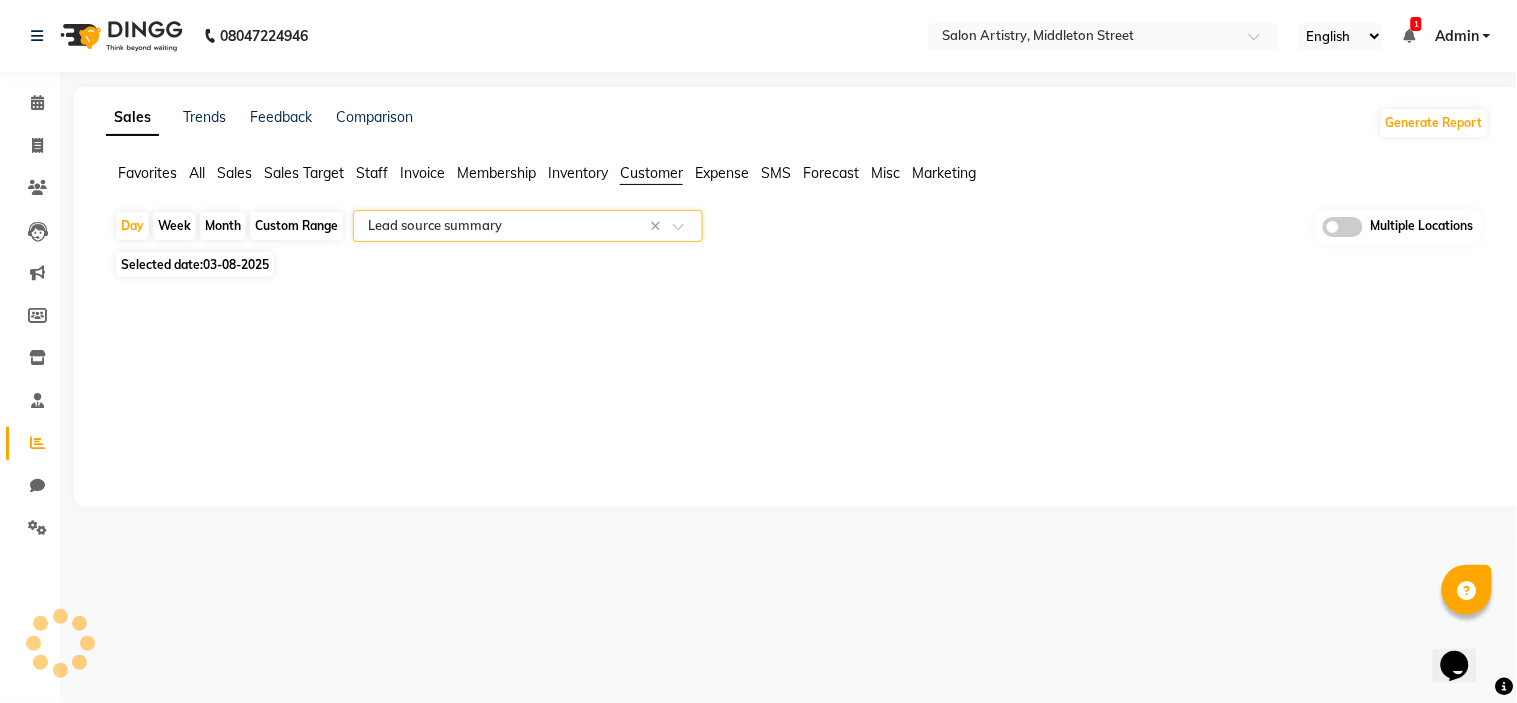select on "full_report" 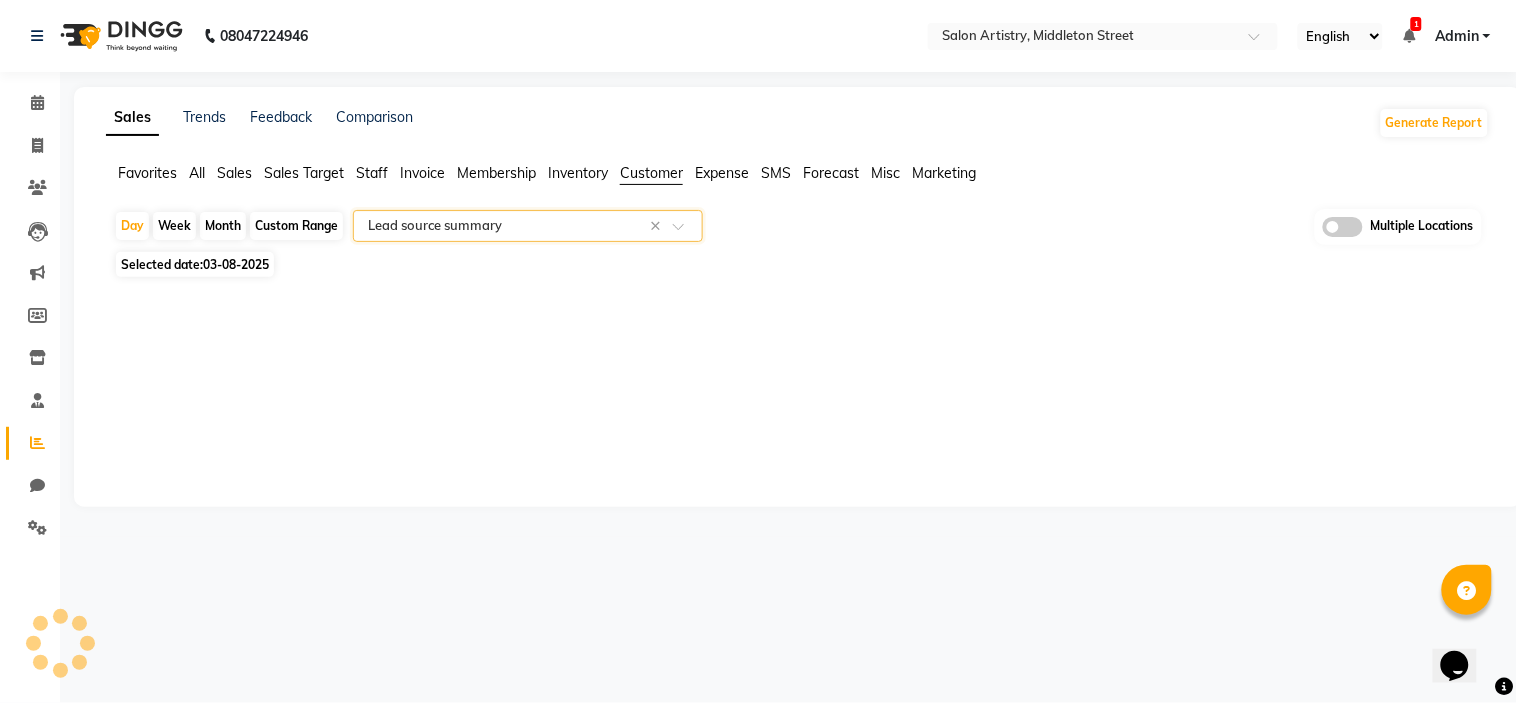 select on "csv" 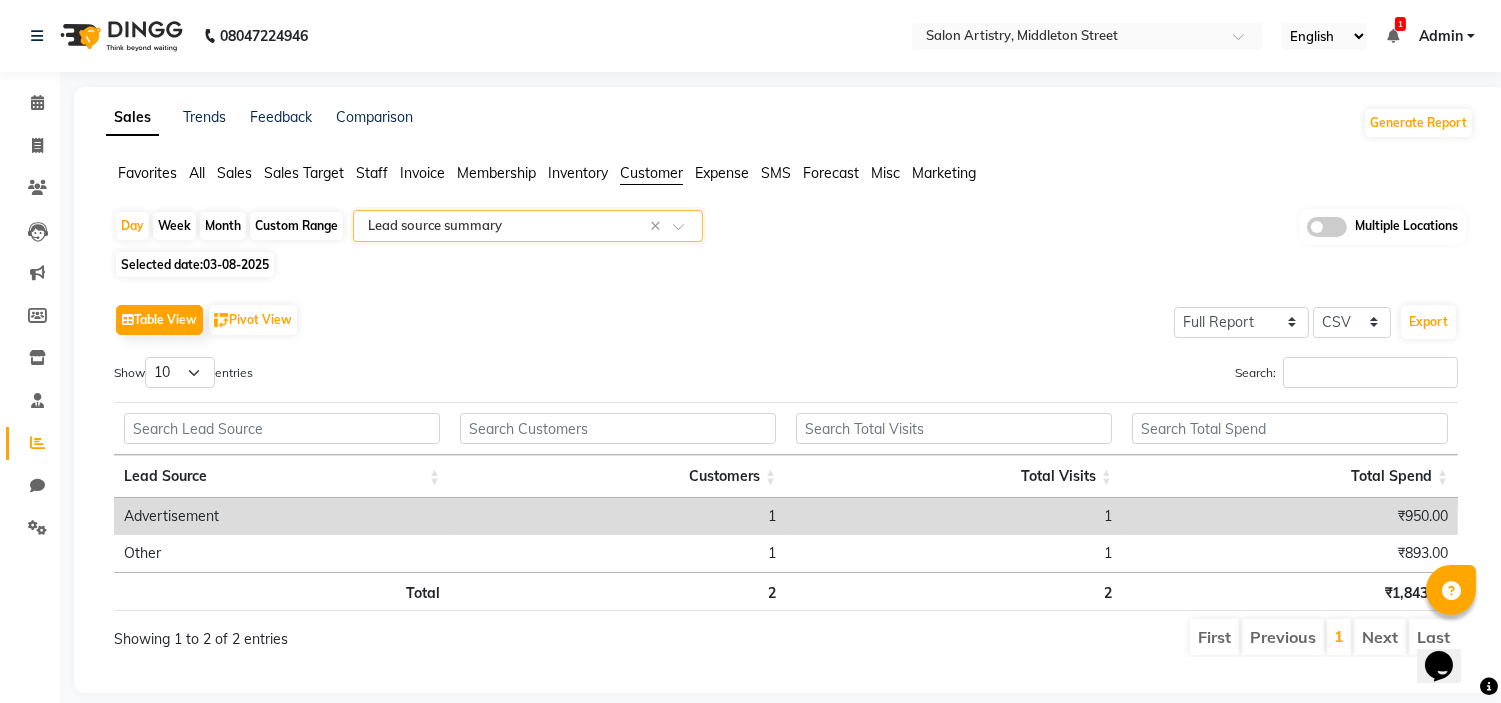 click on "Custom Range" 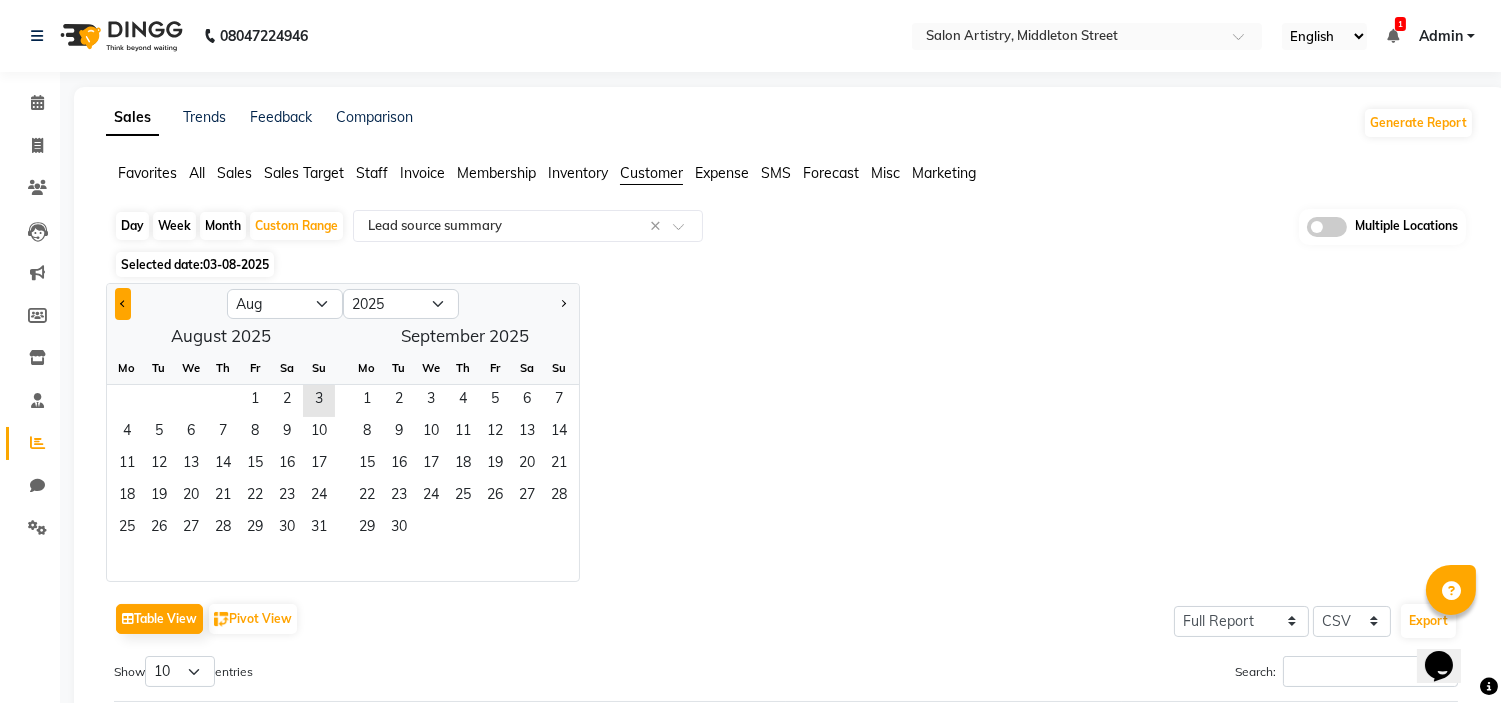 click 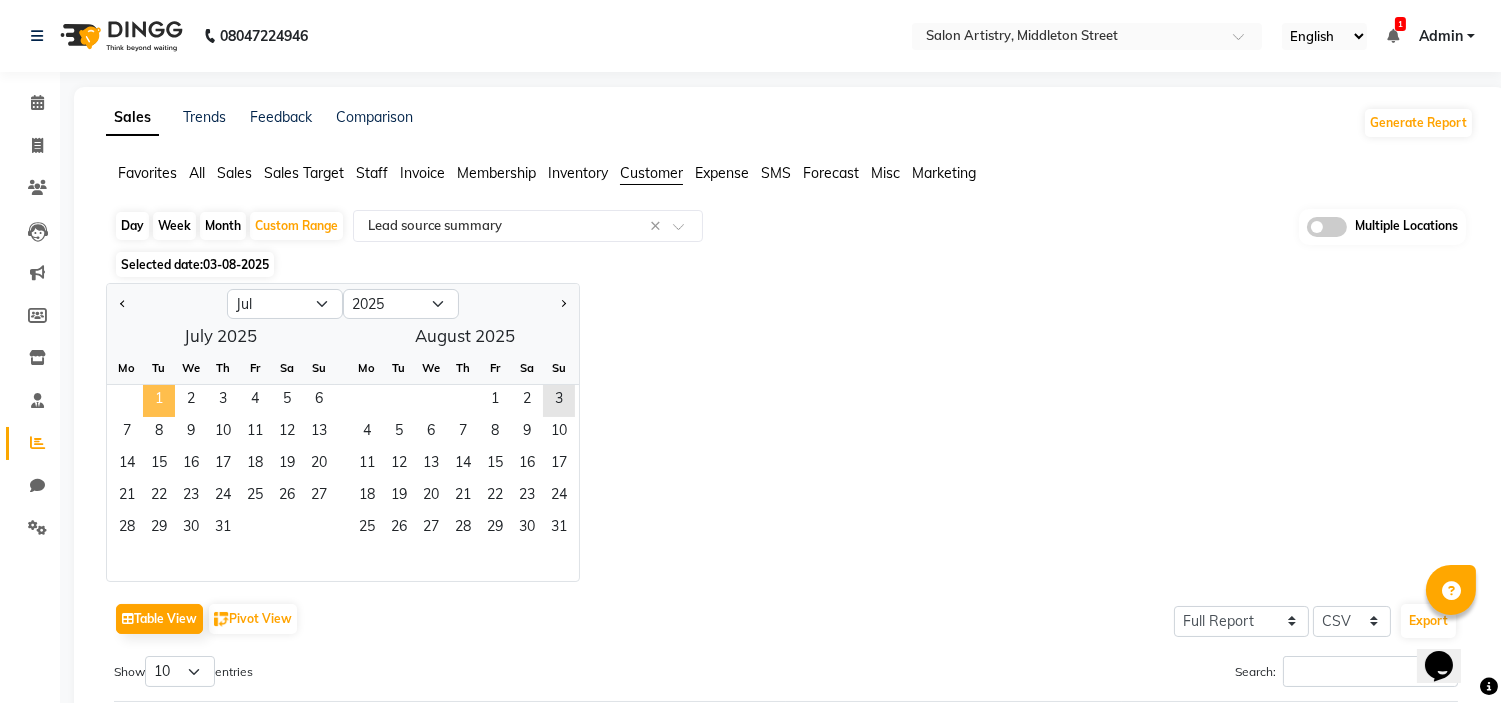 click on "1" 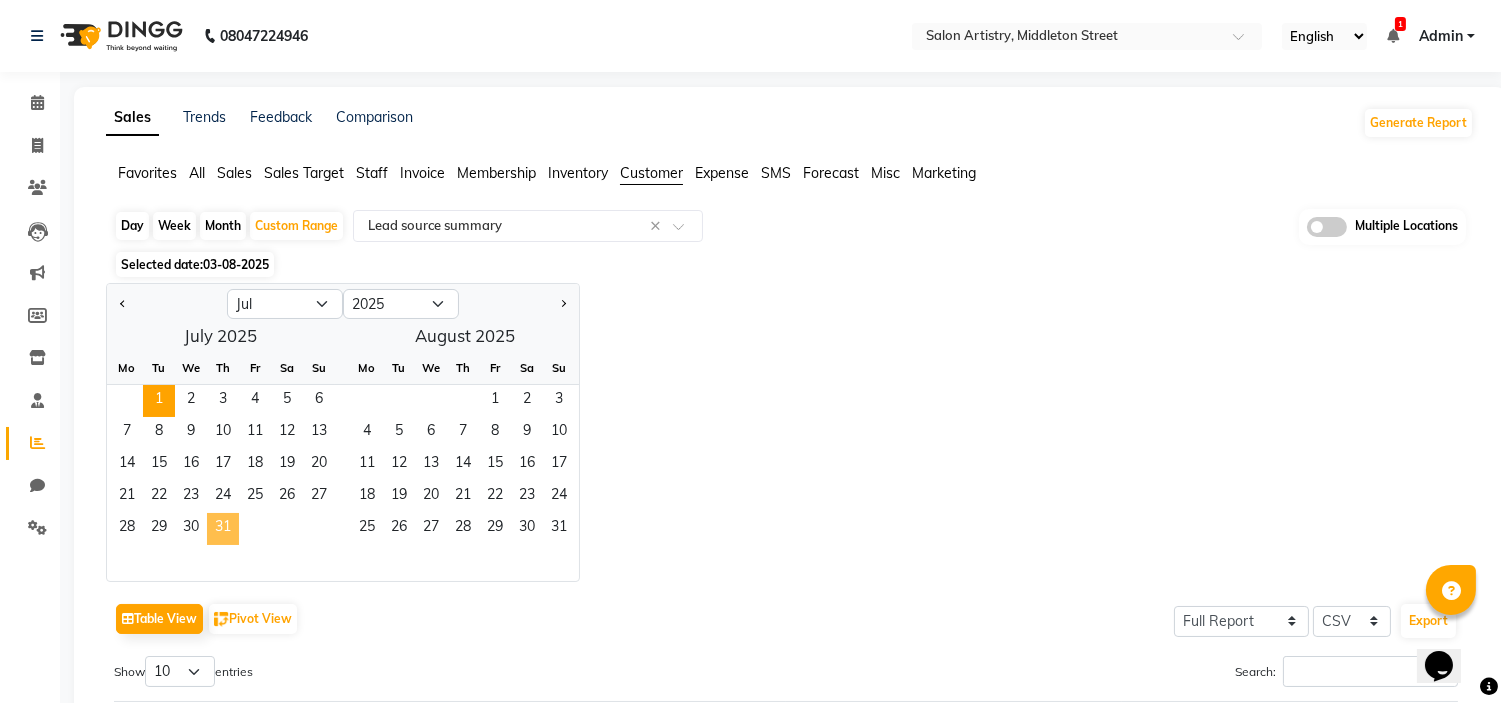 click on "31" 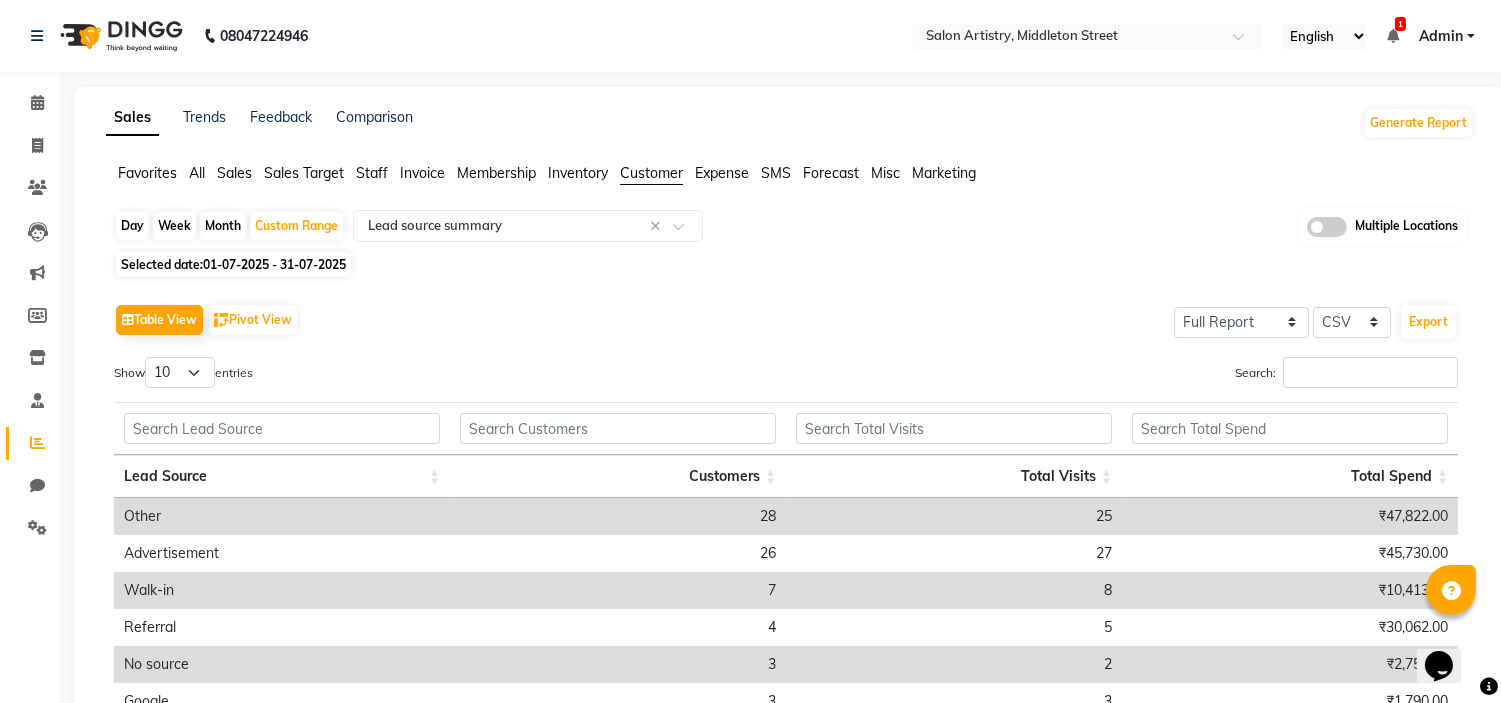 click on "Table View   Pivot View  Select Full Report Filtered Report Select CSV PDF  Export  Show  10 25 50 100  entries Search: Lead Source Customers Total Visits Total Spend Lead Source Customers Total Visits Total Spend Total 72 71 ₹1,39,127.00 Other 28 25 ₹47,822.00 Advertisement 26 27 ₹45,730.00 Walk-in 7 8 ₹10,413.00 Referral 4 5 ₹30,062.00 No source 3 2 ₹2,750.00 Google 3 3 ₹1,790.00 JustDial 1 1 ₹560.00 Total 72 71 ₹1,39,127.00 Showing 1 to 7 of 7 entries First Previous 1 Next Last" 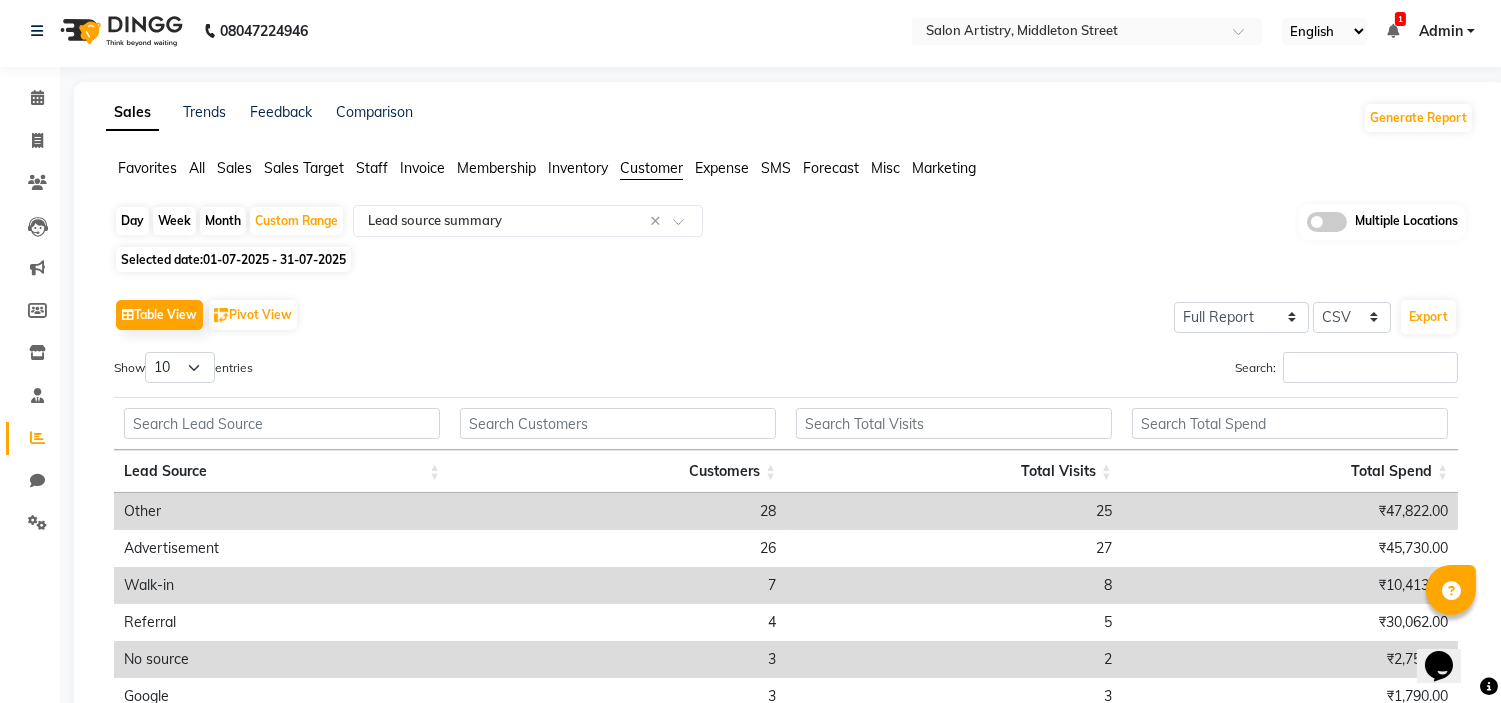 scroll, scrollTop: 0, scrollLeft: 0, axis: both 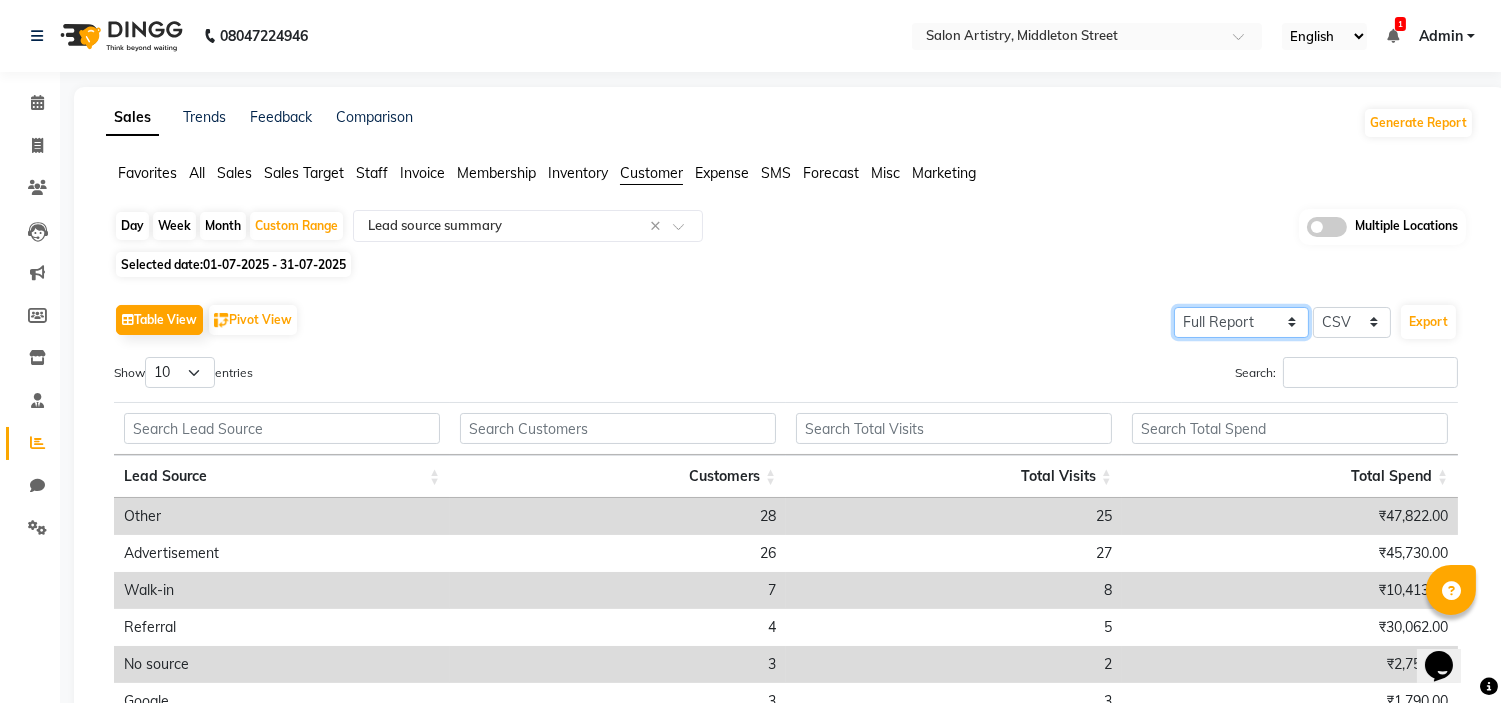 click on "Select Full Report Filtered Report" 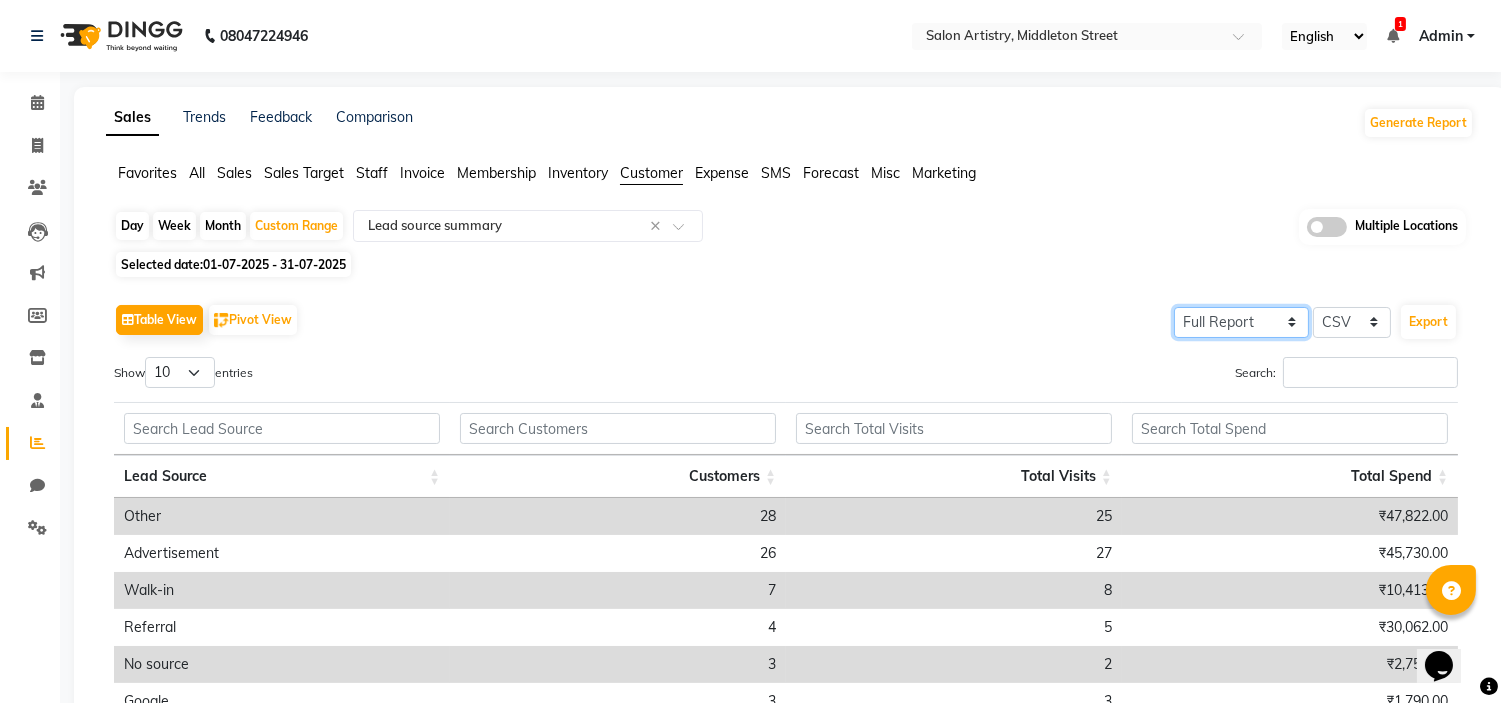 click on "Select Full Report Filtered Report" 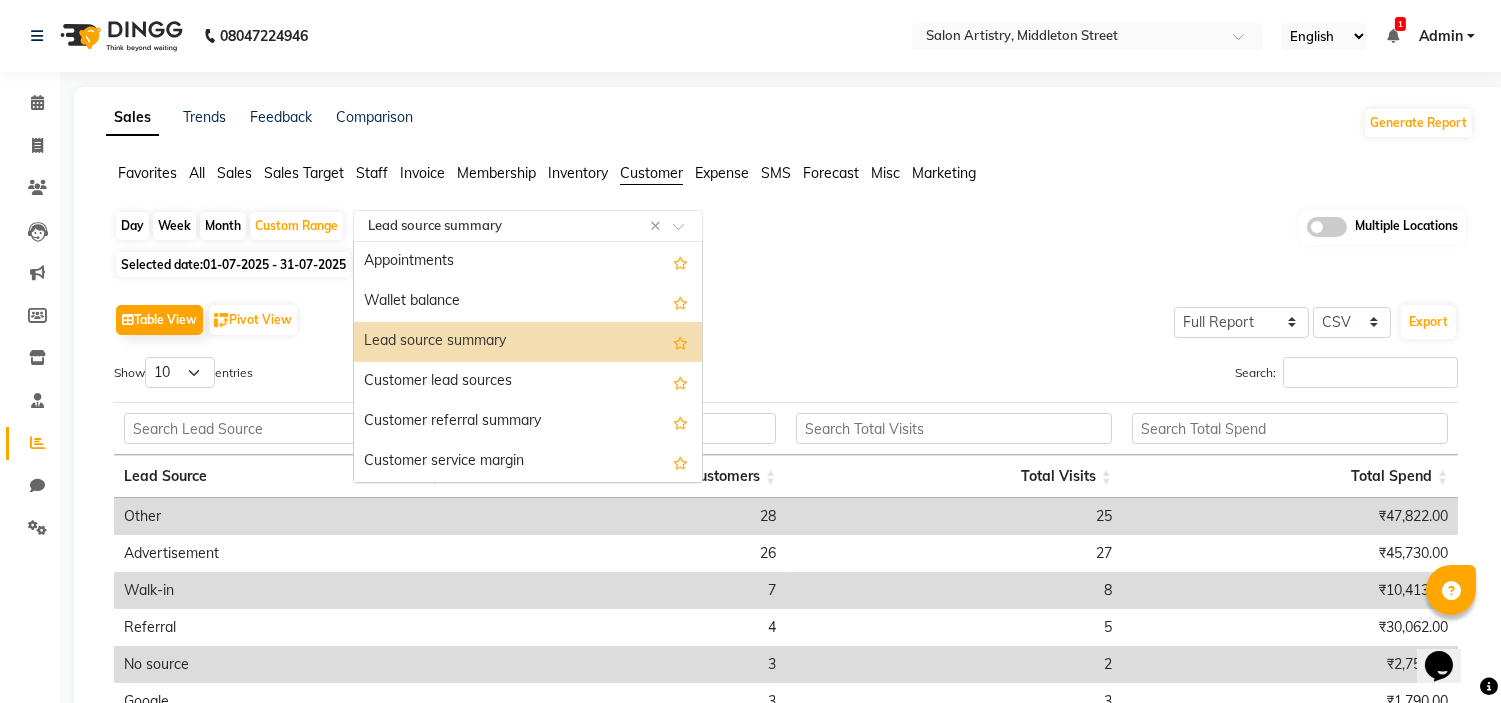 click 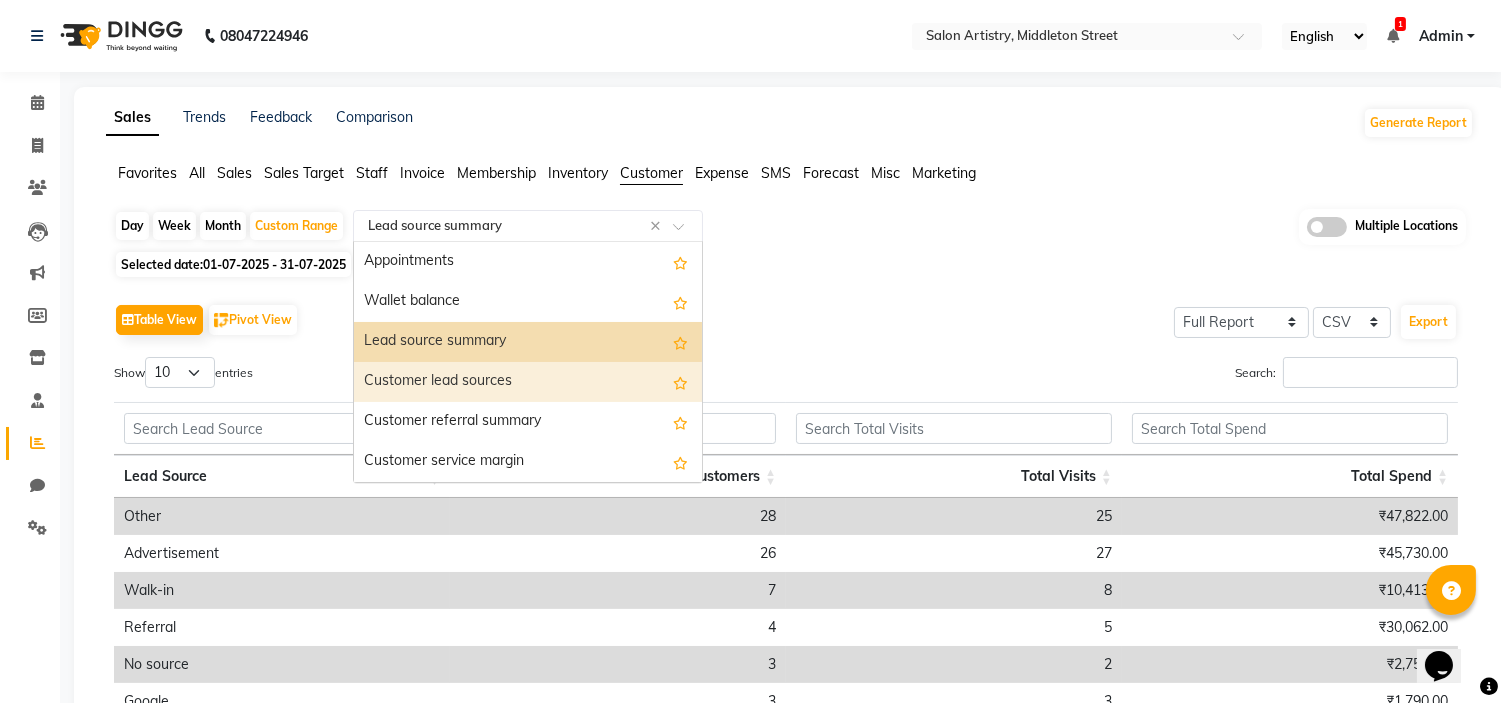 click on "Customer lead sources" at bounding box center [528, 382] 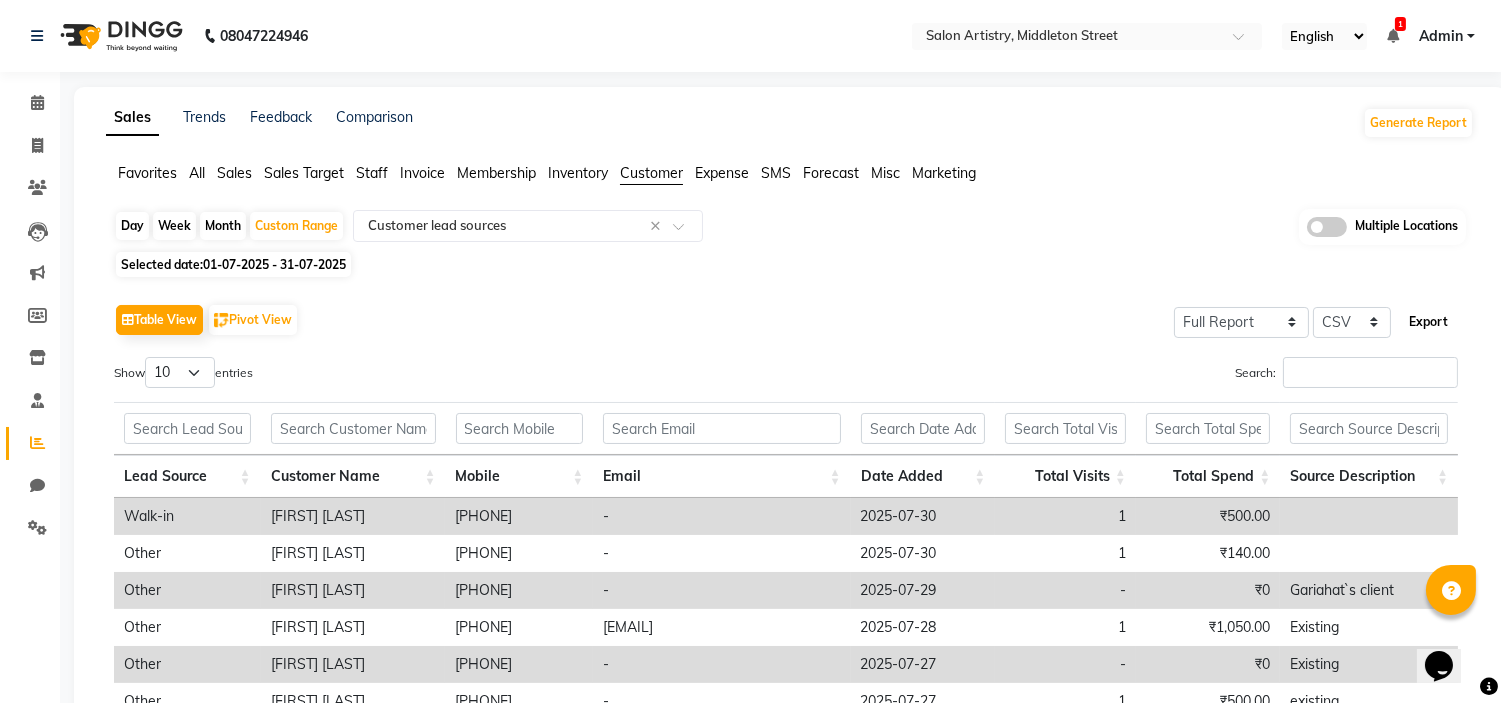 click on "Export" 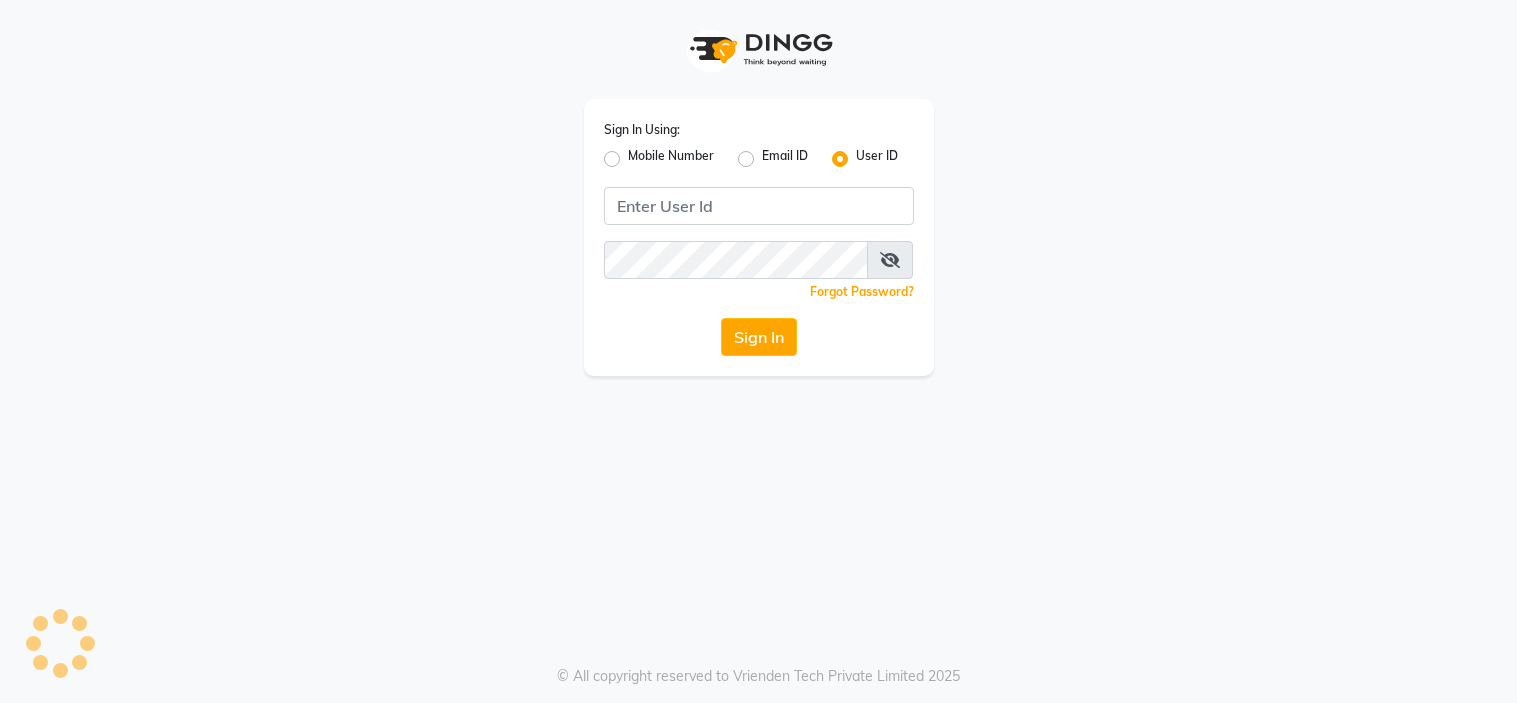 scroll, scrollTop: 0, scrollLeft: 0, axis: both 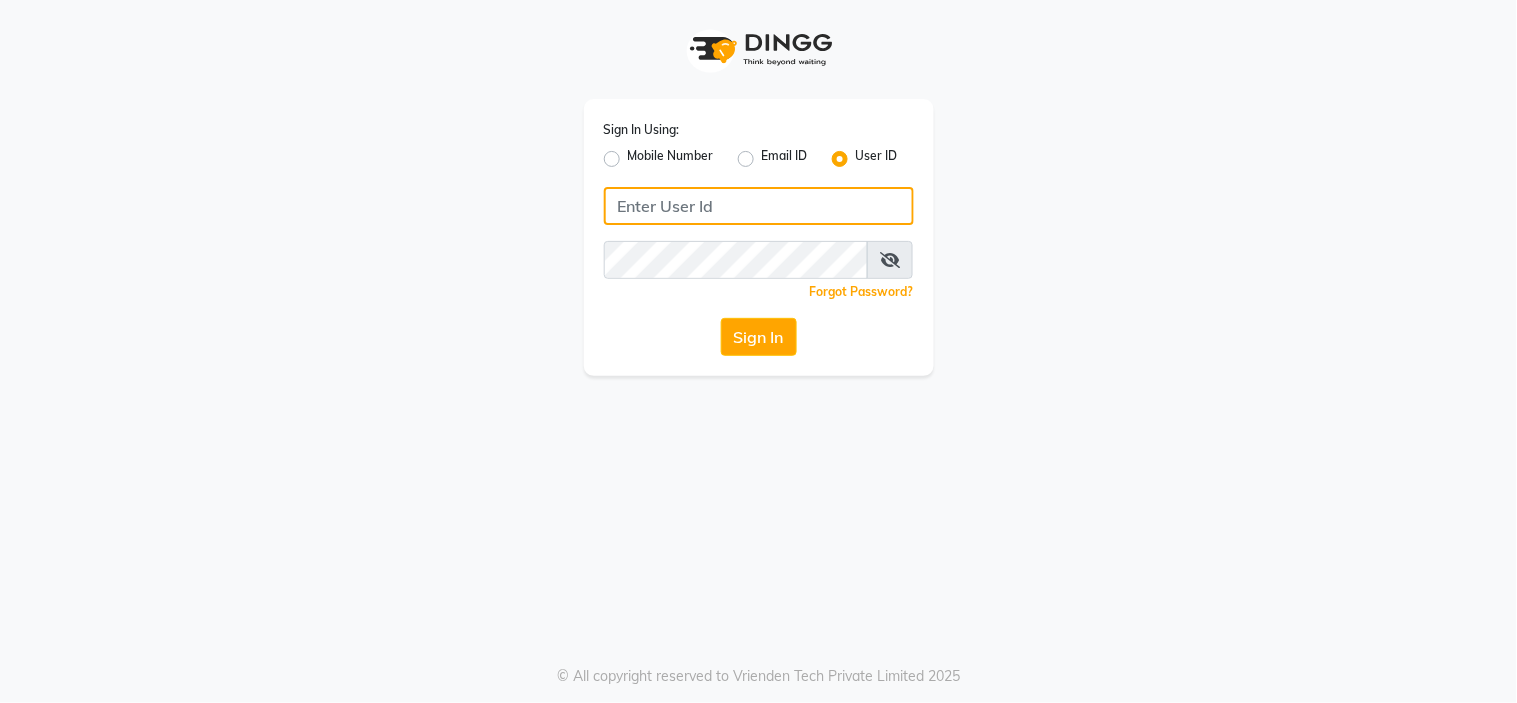 type on "artistry123" 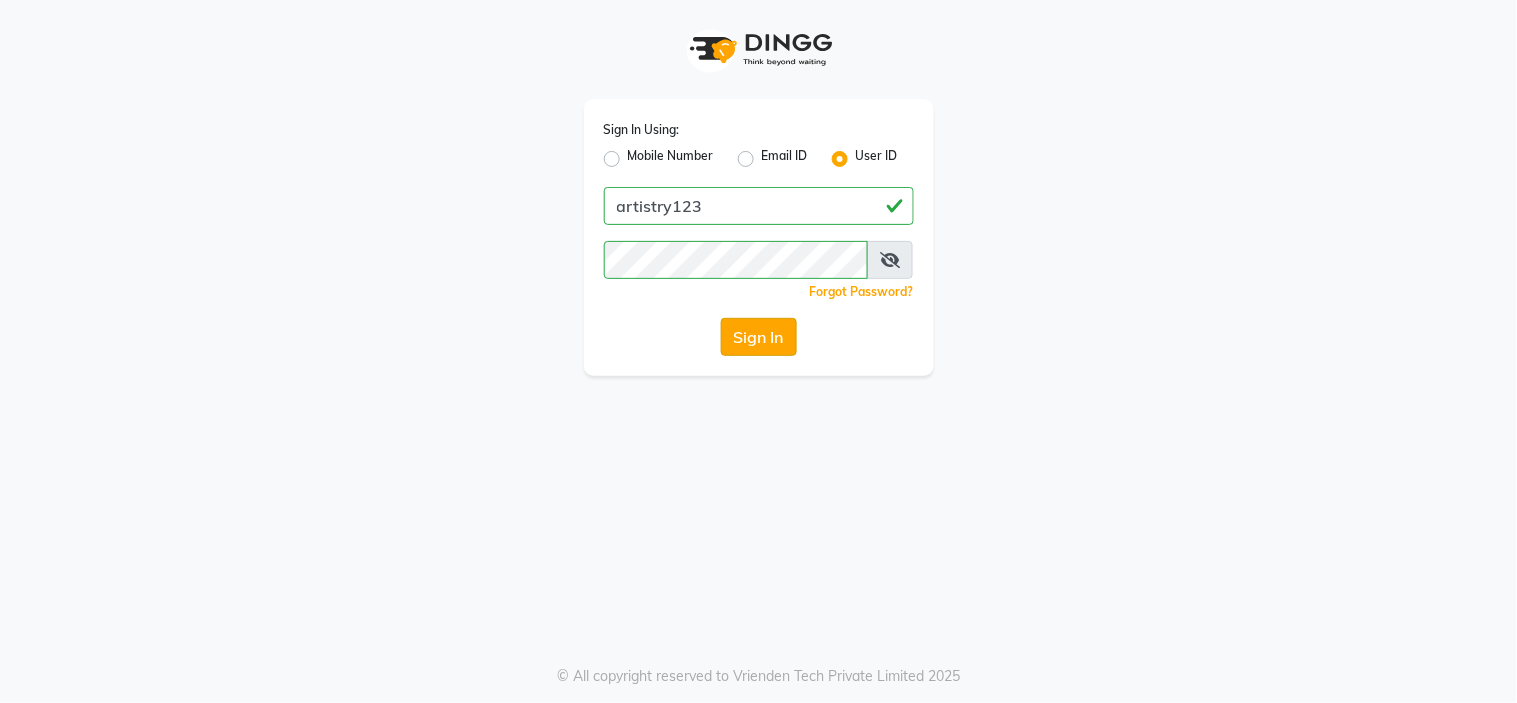 click on "Sign In" 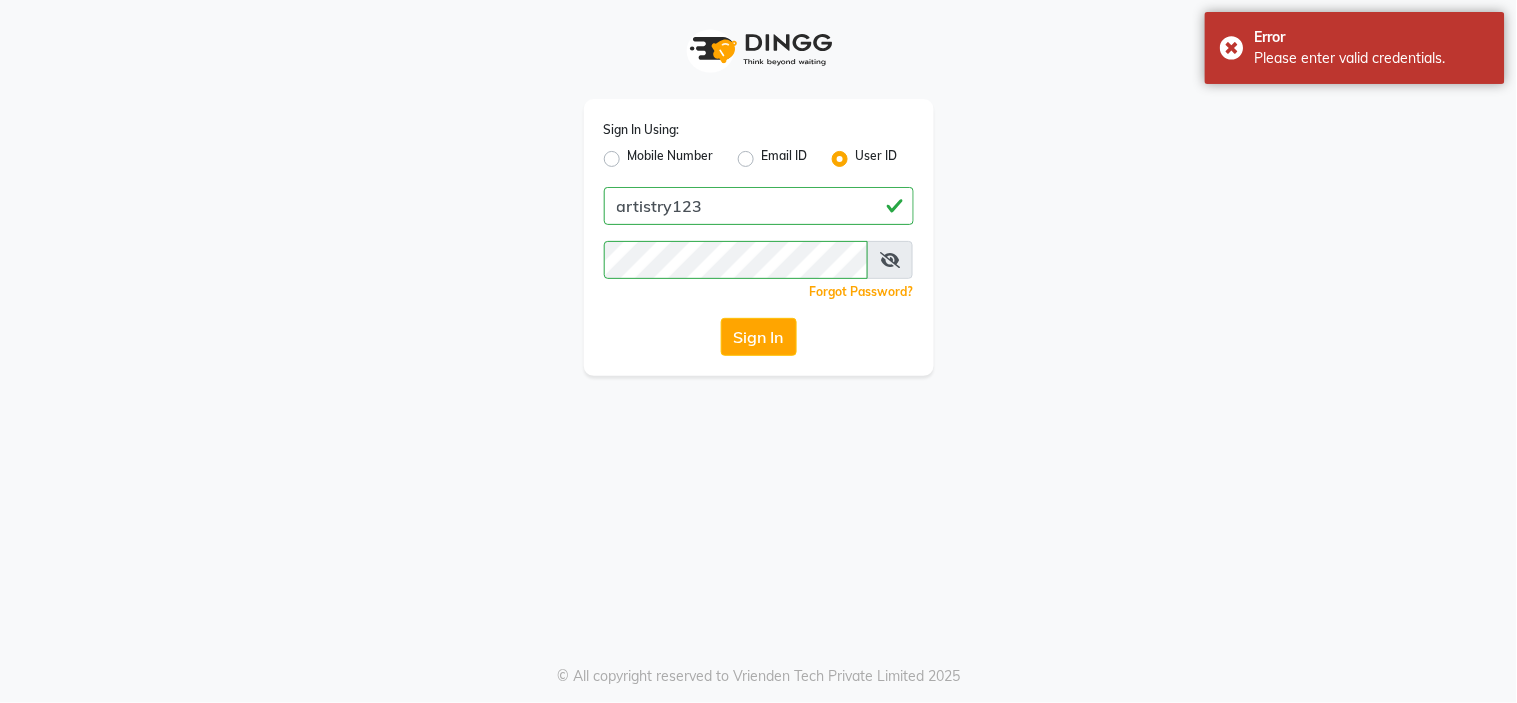 click at bounding box center [890, 260] 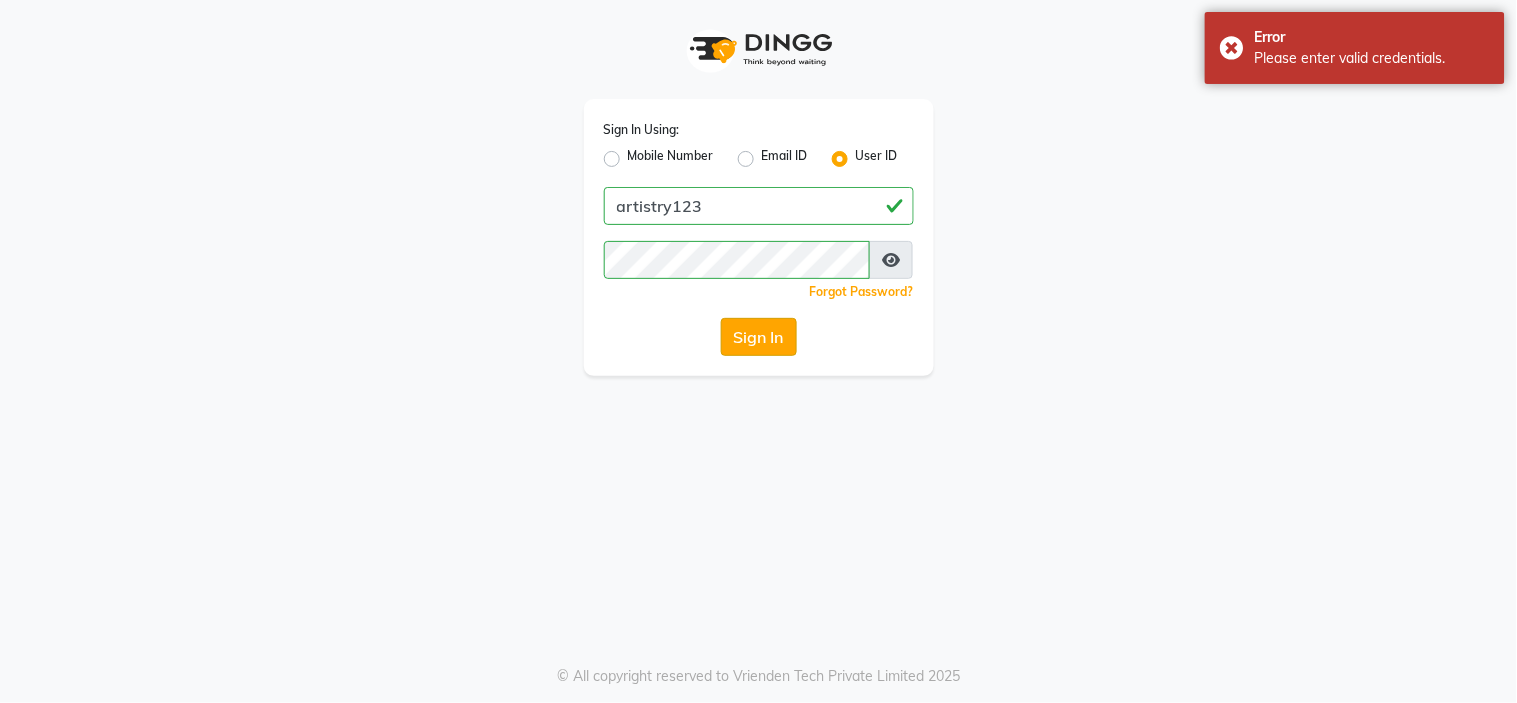 click on "Sign In" 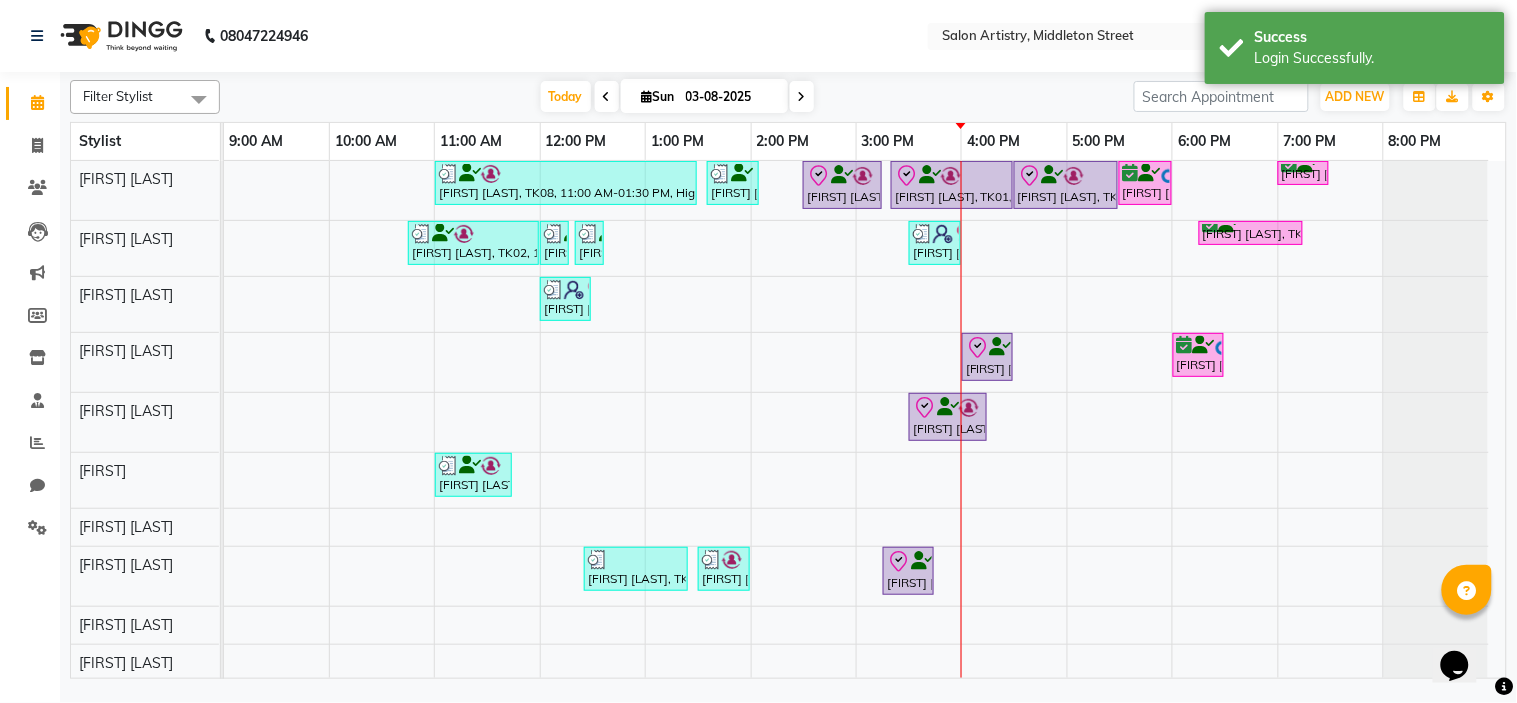 scroll, scrollTop: 0, scrollLeft: 0, axis: both 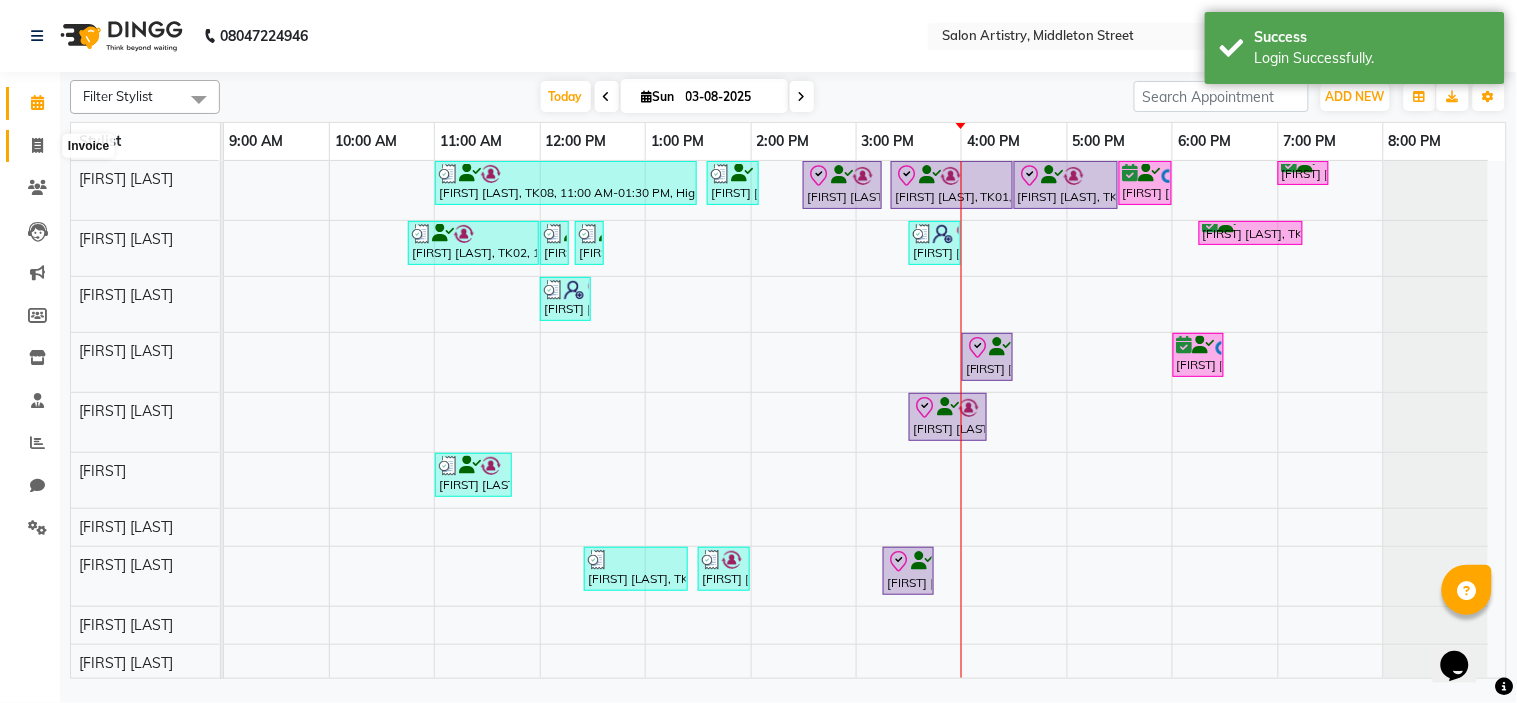 click 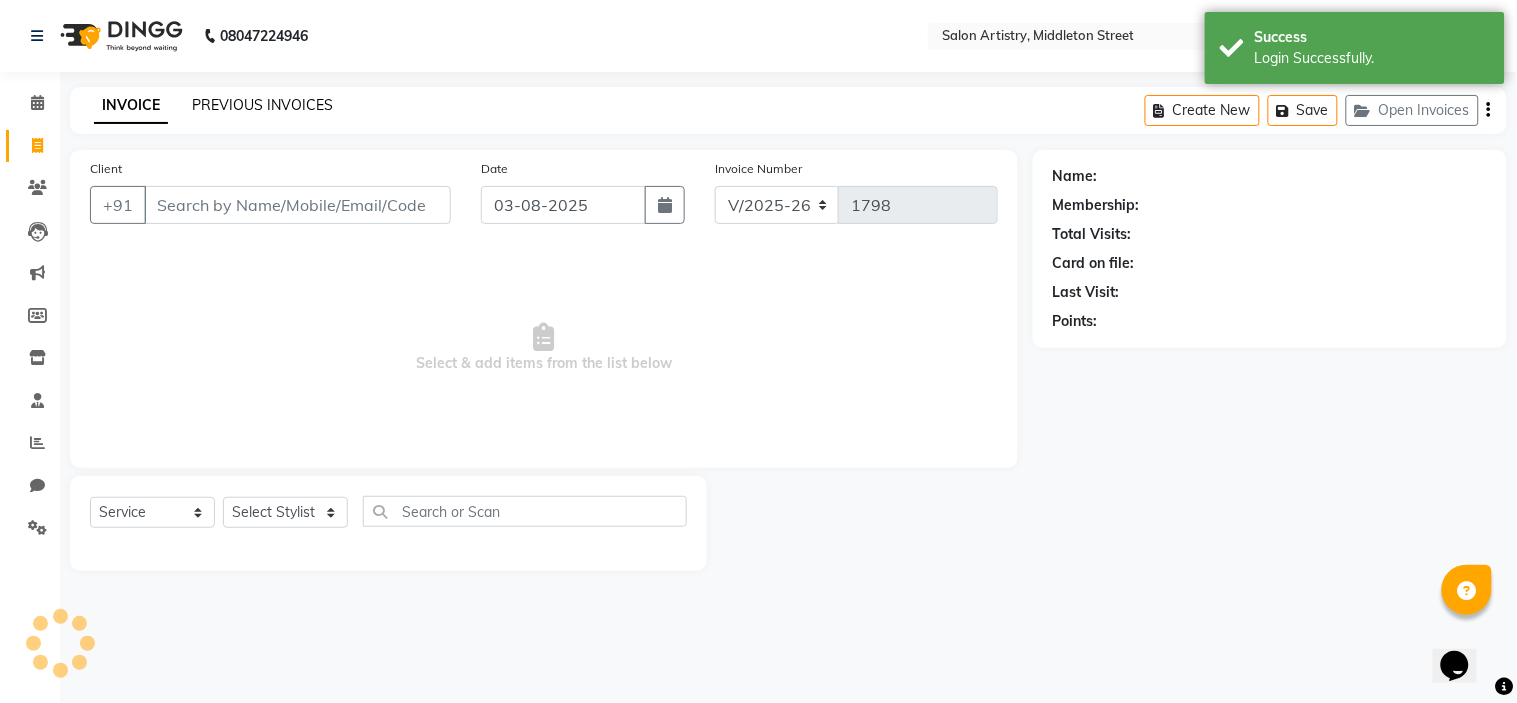click on "PREVIOUS INVOICES" 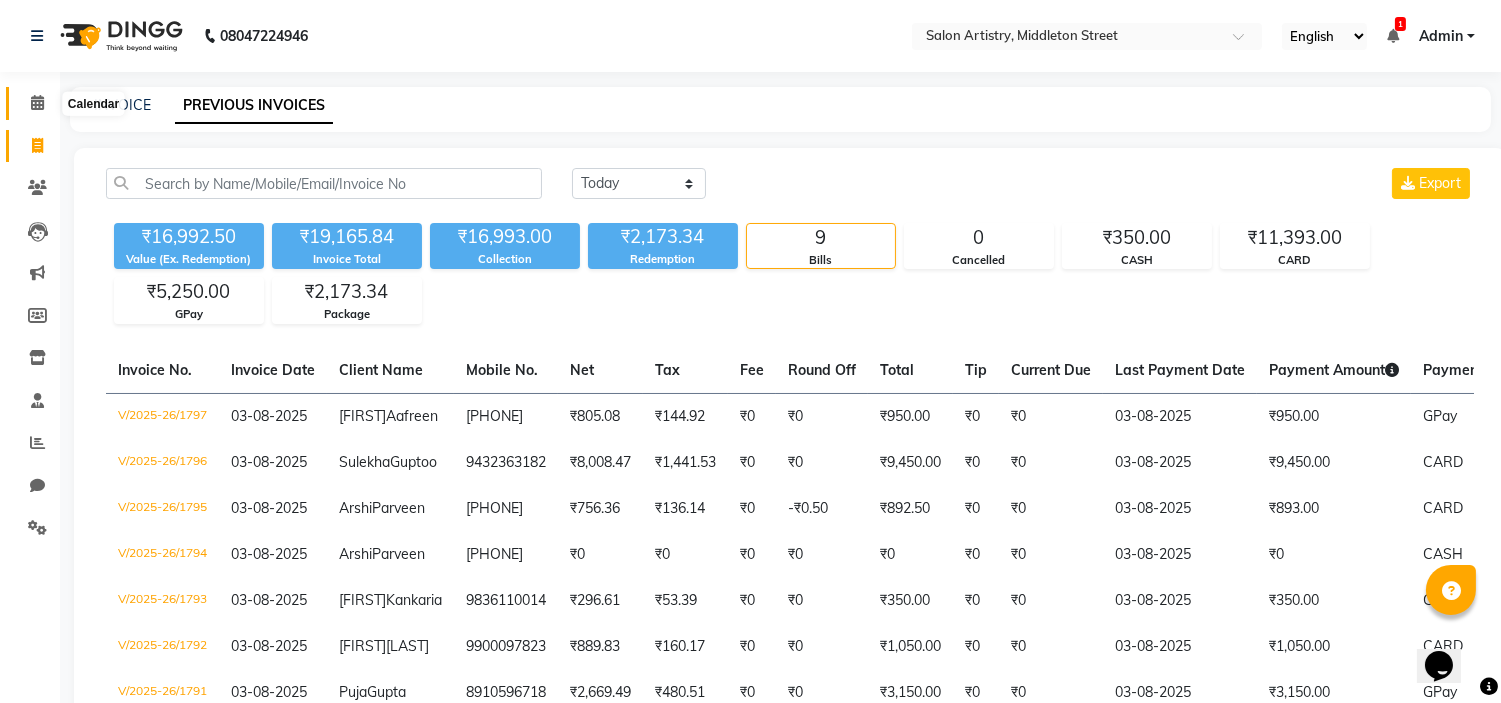 click 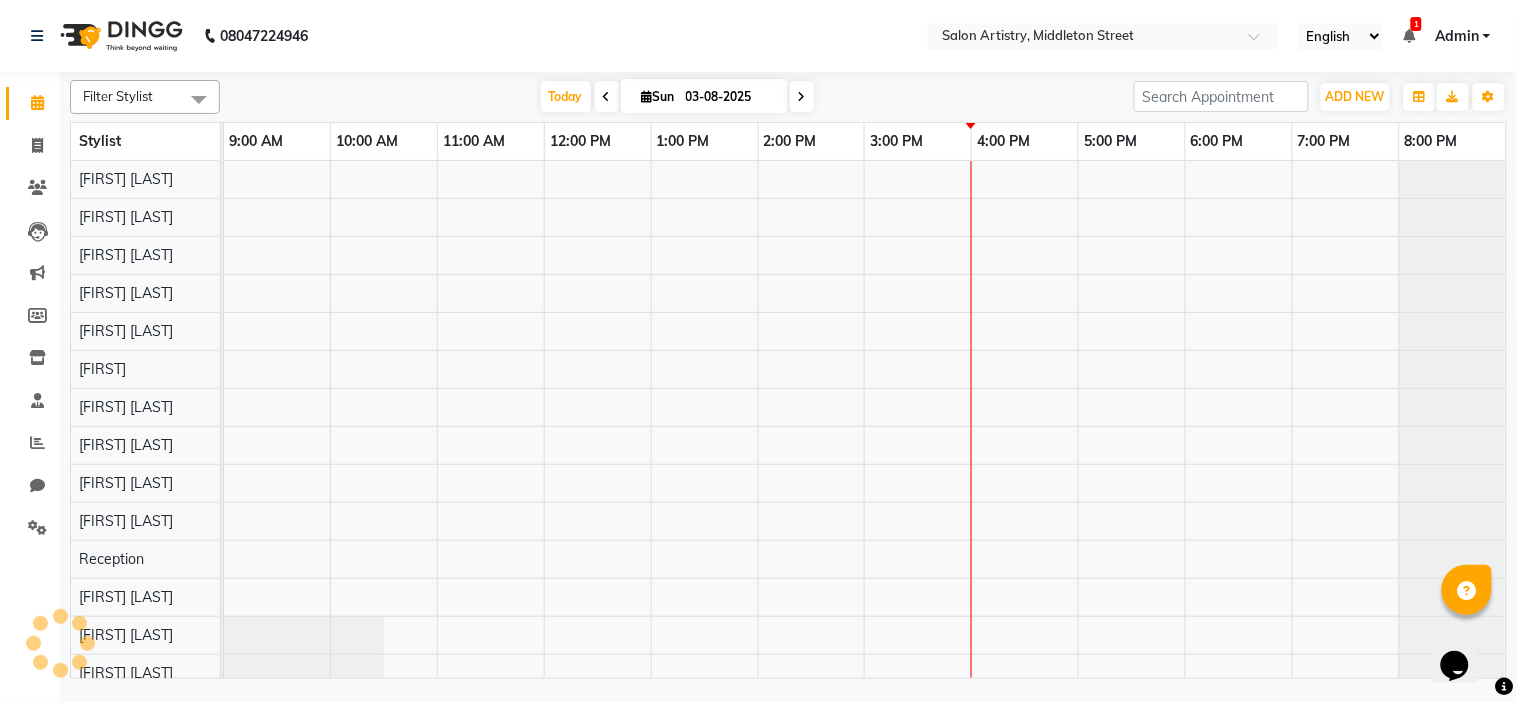 scroll, scrollTop: 0, scrollLeft: 0, axis: both 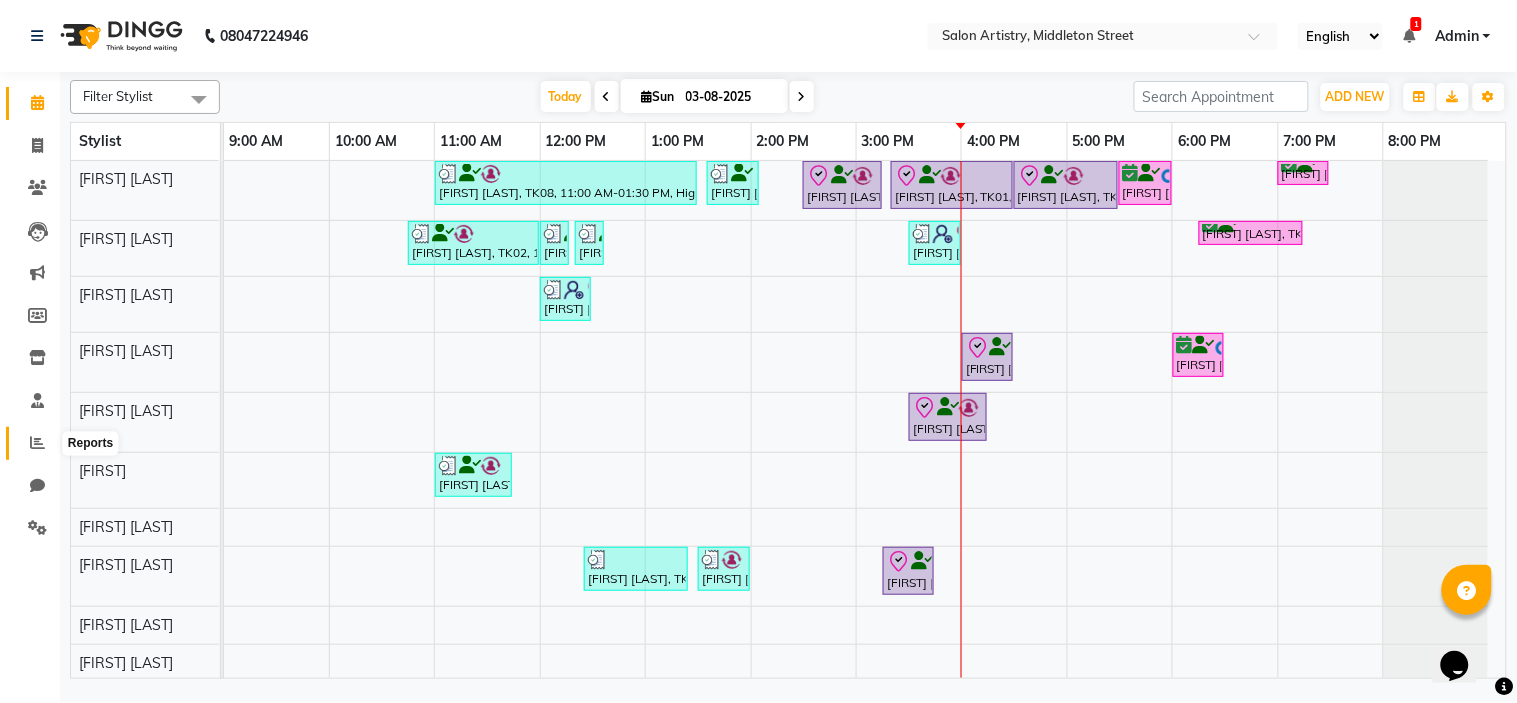 click 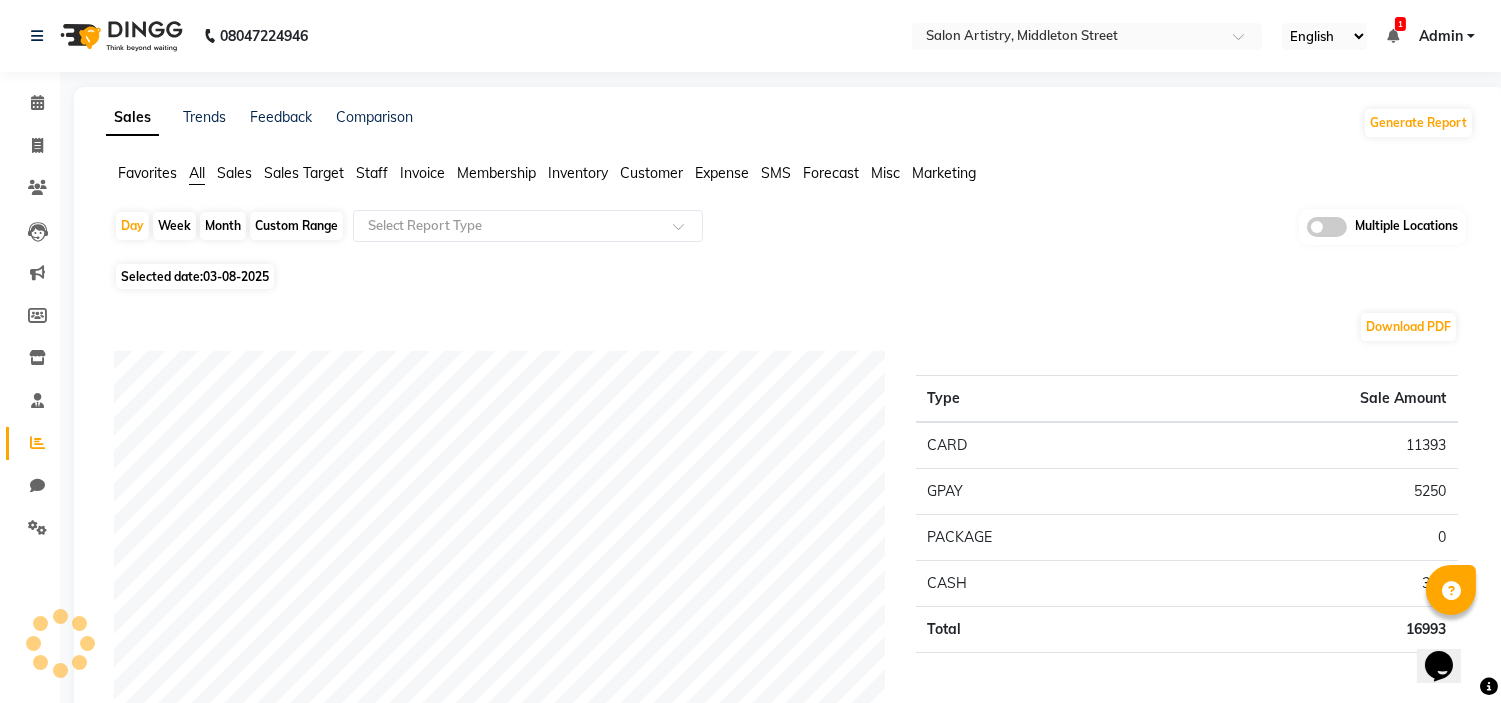 click on "Customer" 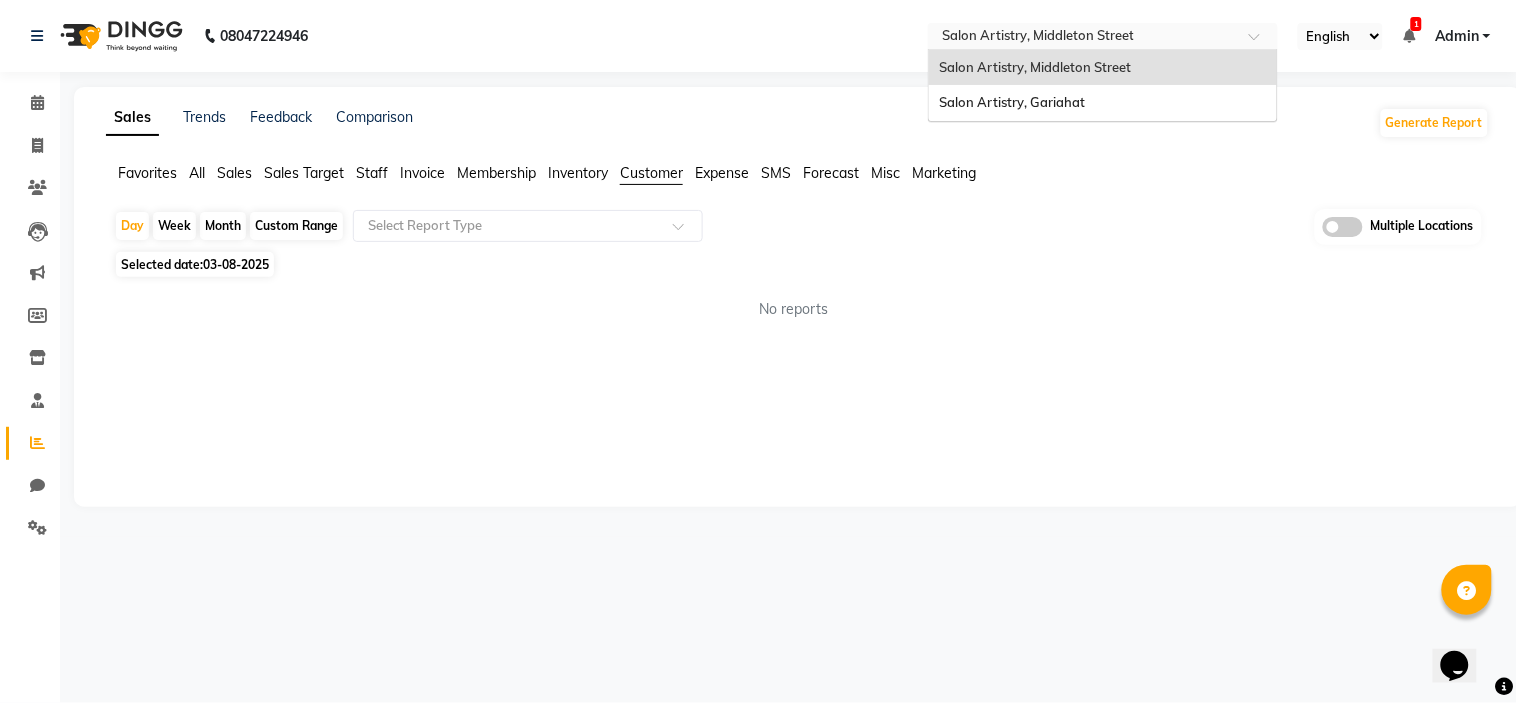 click at bounding box center [1083, 38] 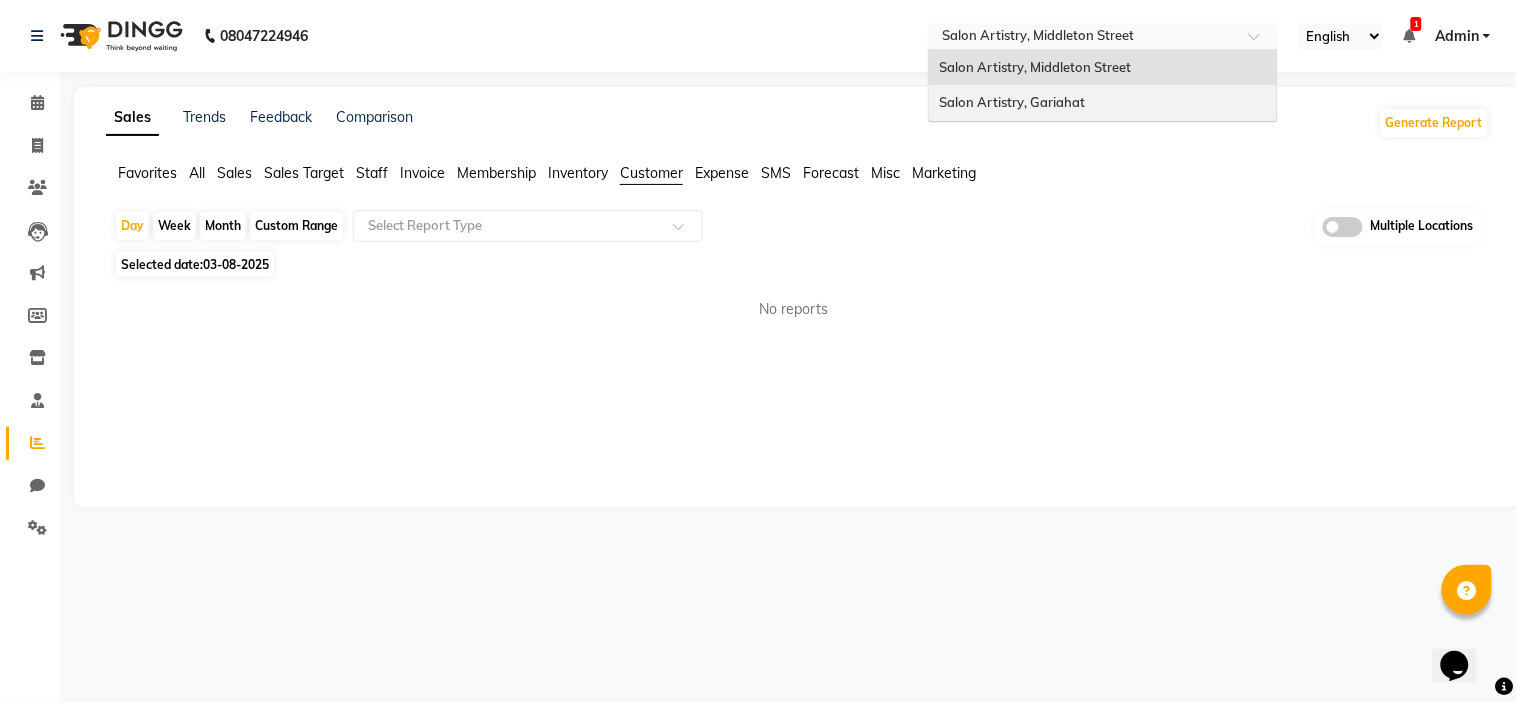 click on "Salon Artistry, Gariahat" at bounding box center [1103, 103] 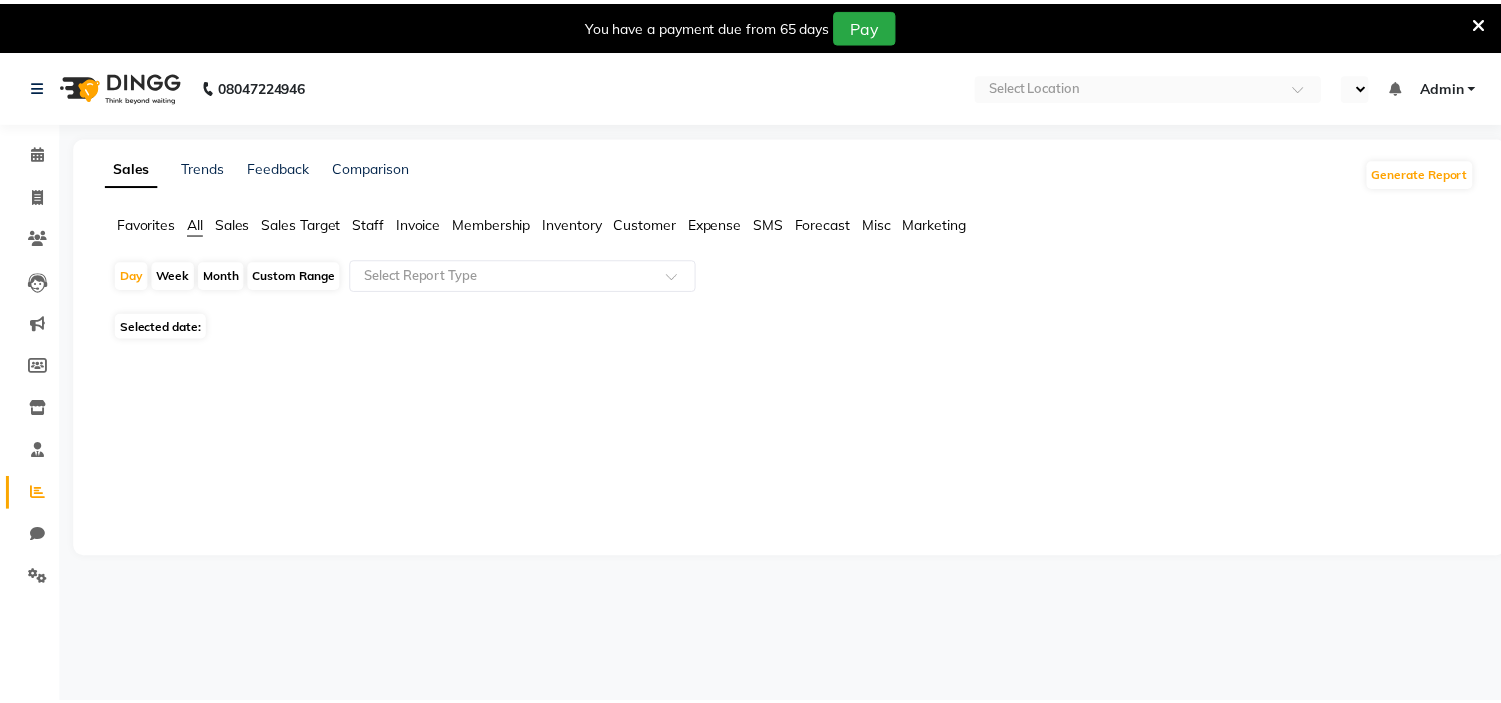 scroll, scrollTop: 0, scrollLeft: 0, axis: both 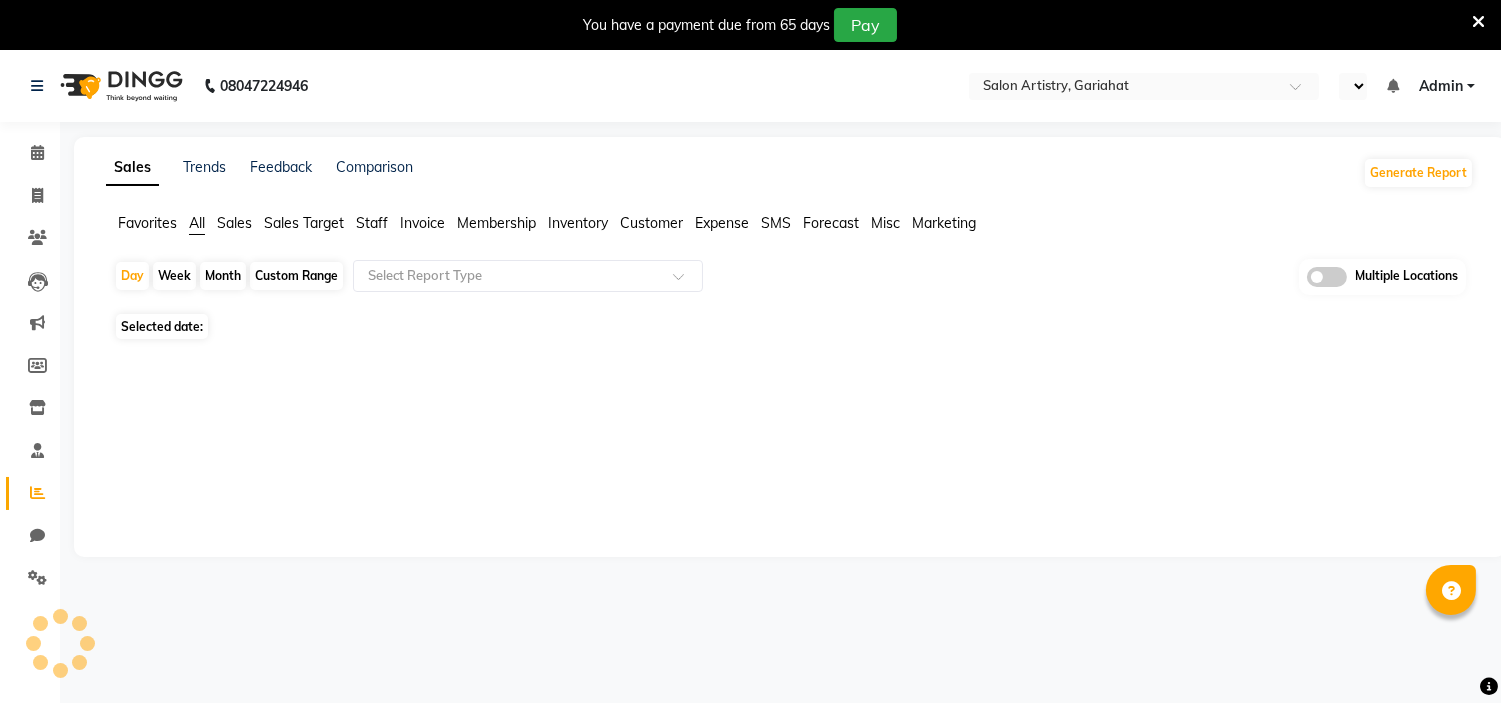 select on "en" 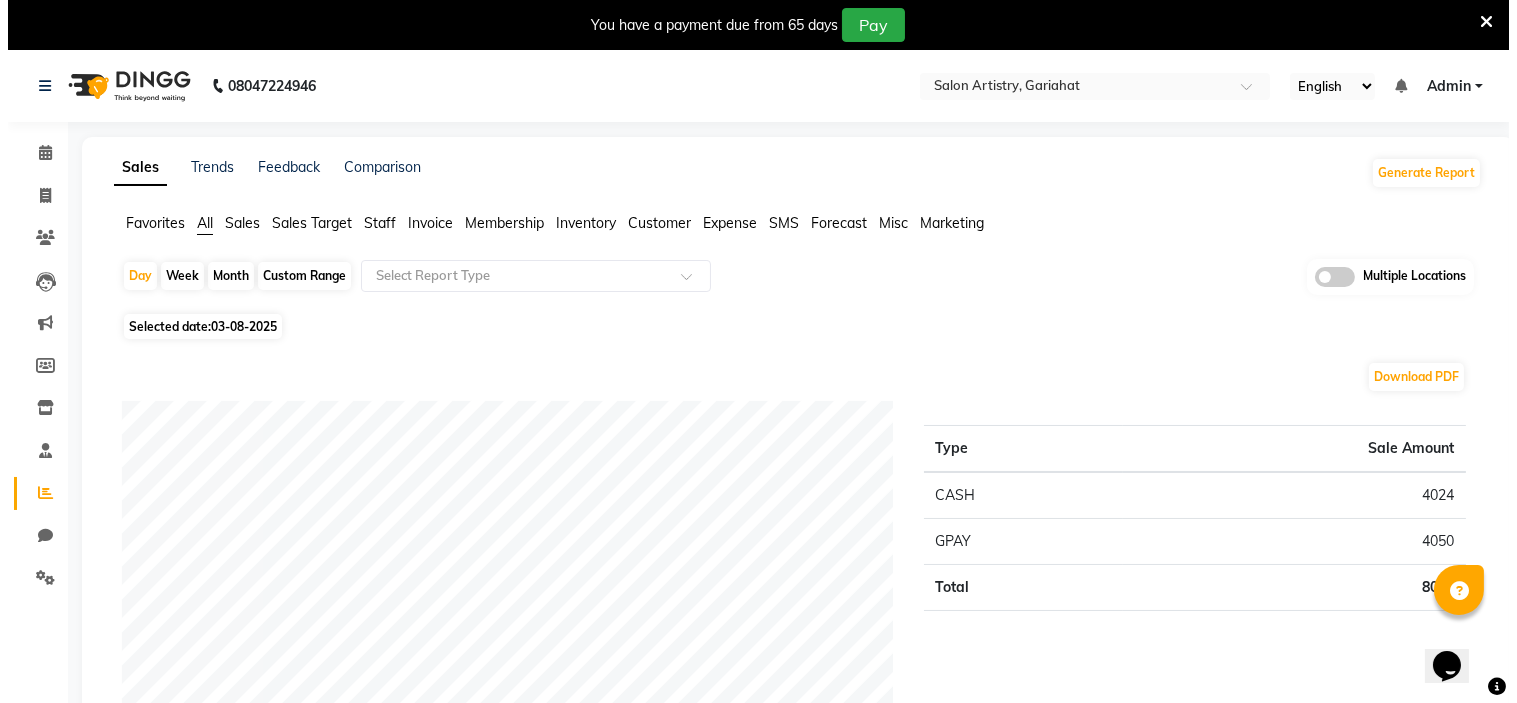 scroll, scrollTop: 0, scrollLeft: 0, axis: both 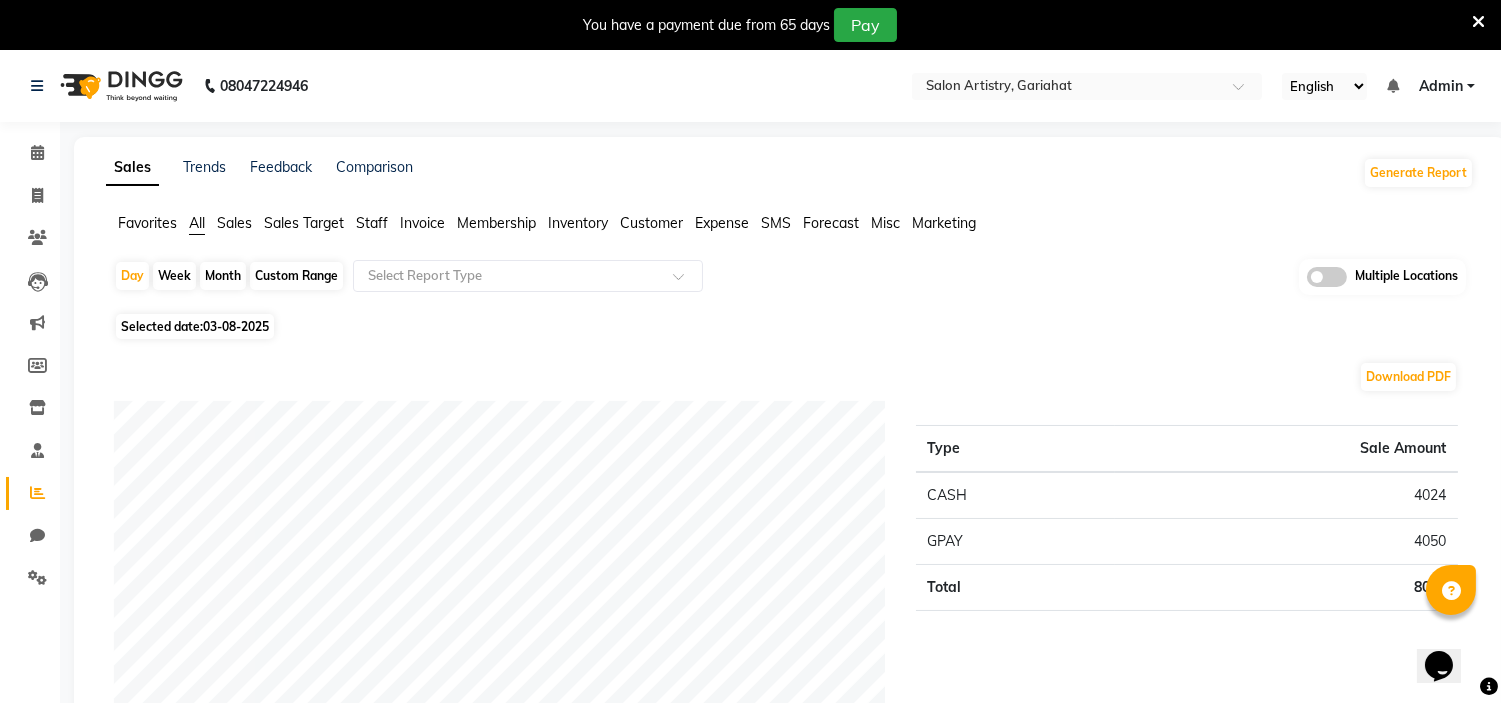 click on "Customer" 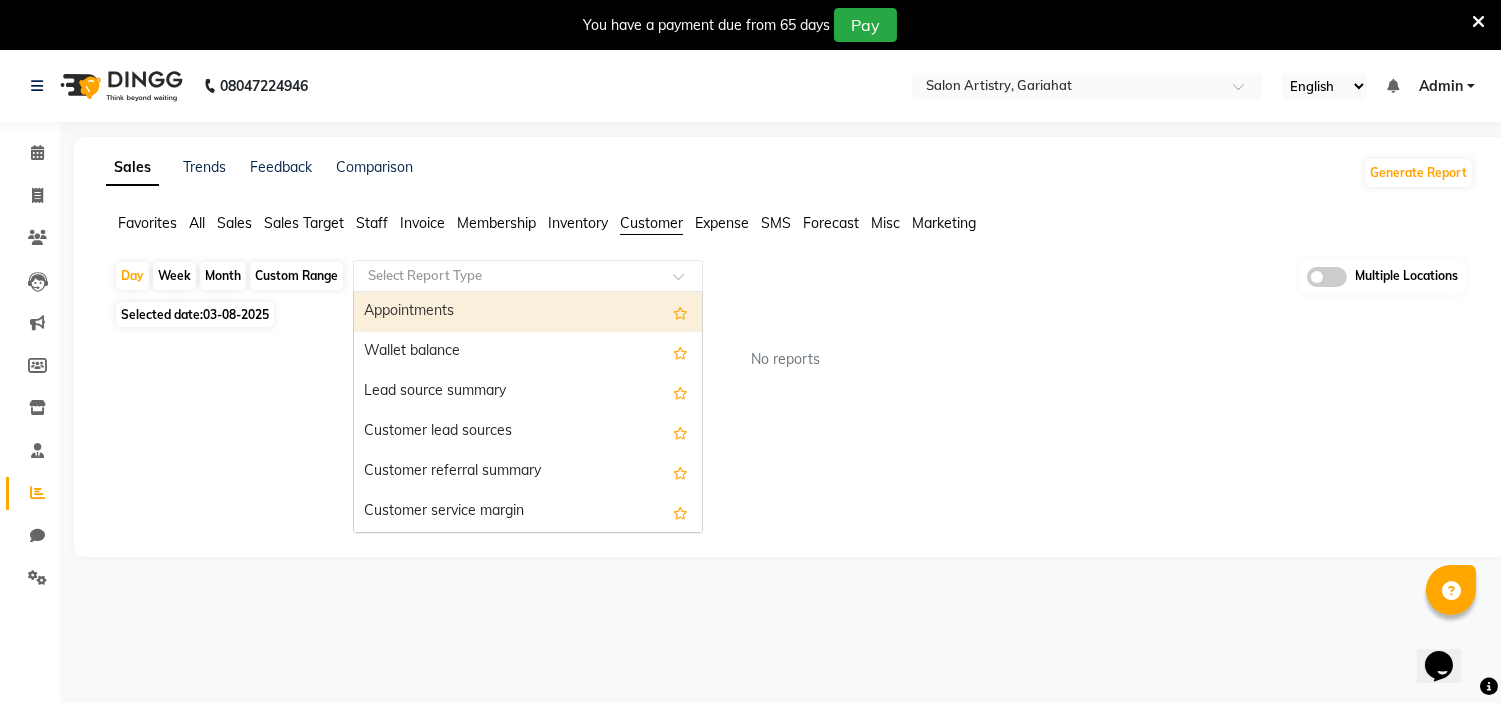 click 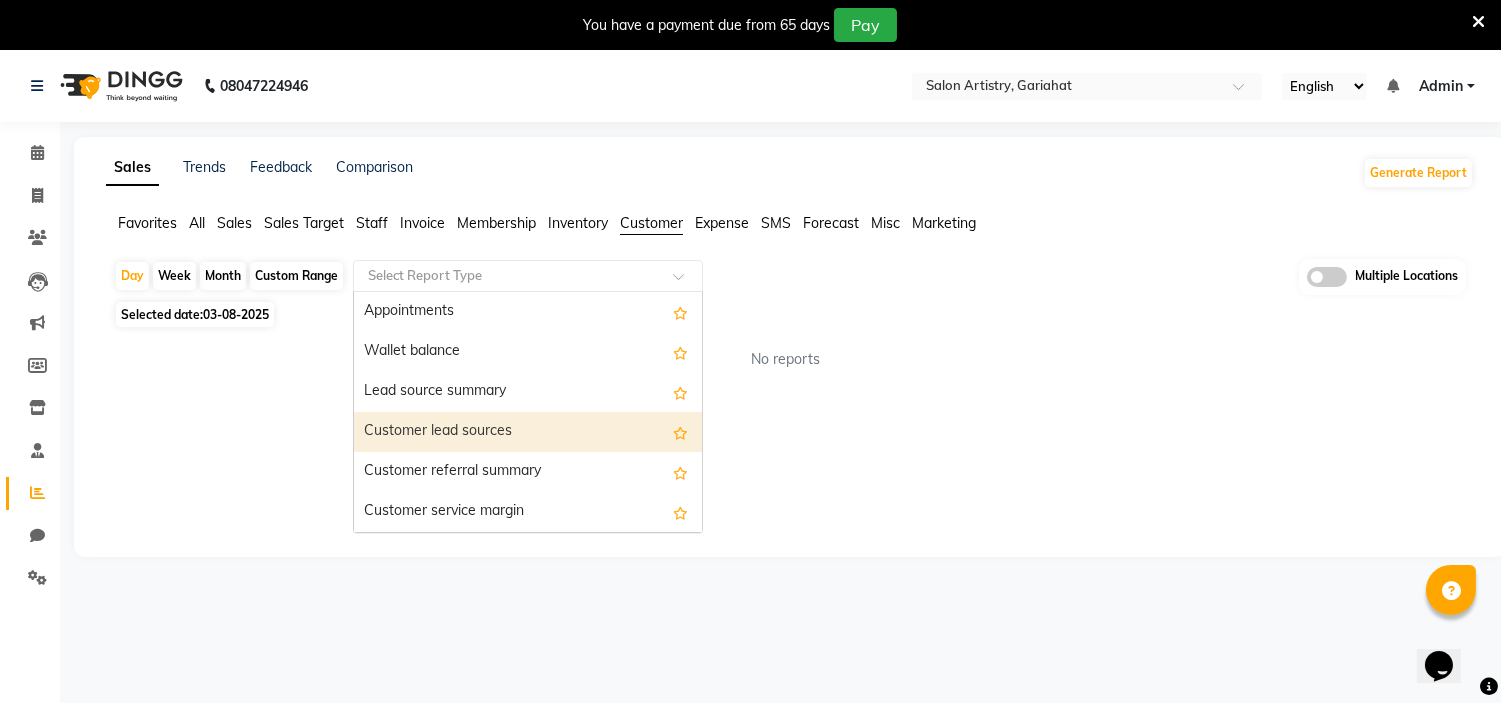 click on "Customer lead sources" at bounding box center (528, 432) 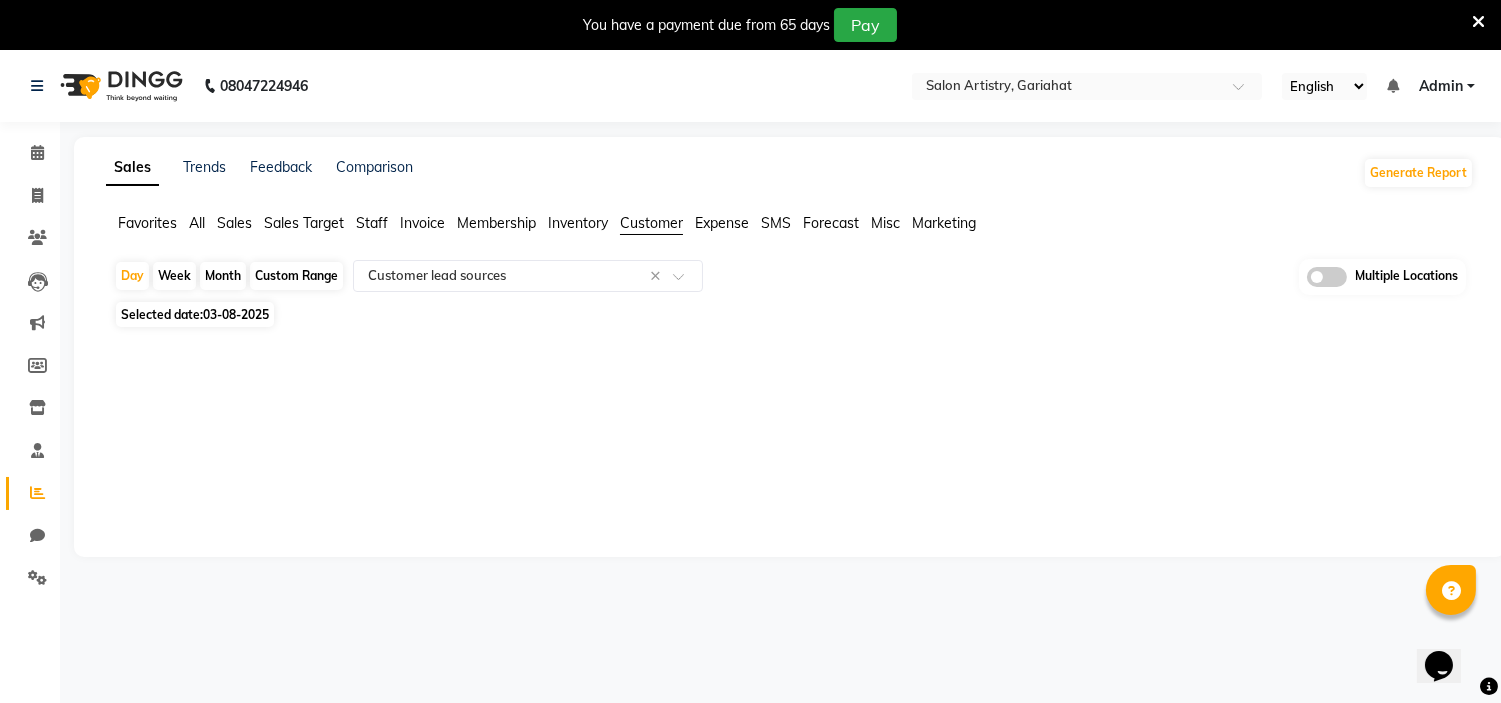click on "Custom Range" 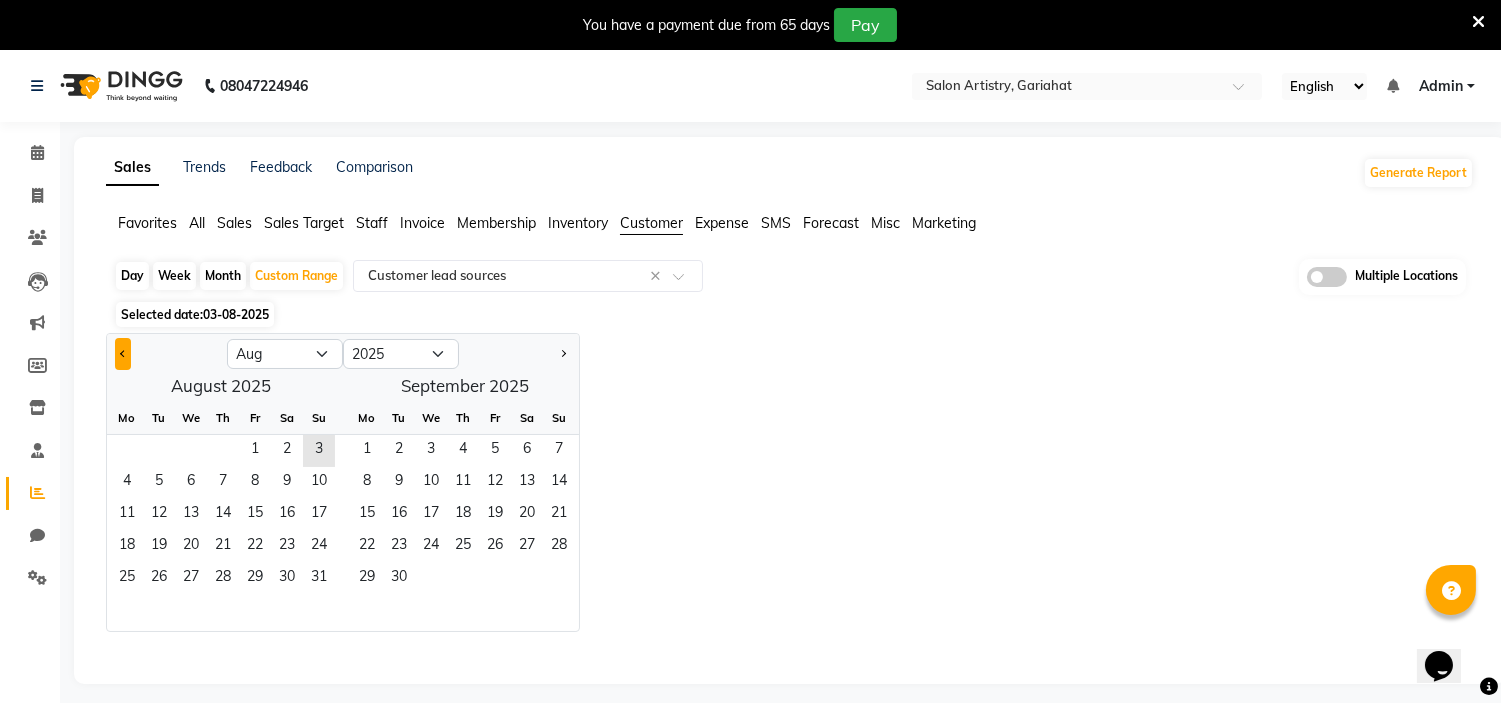click 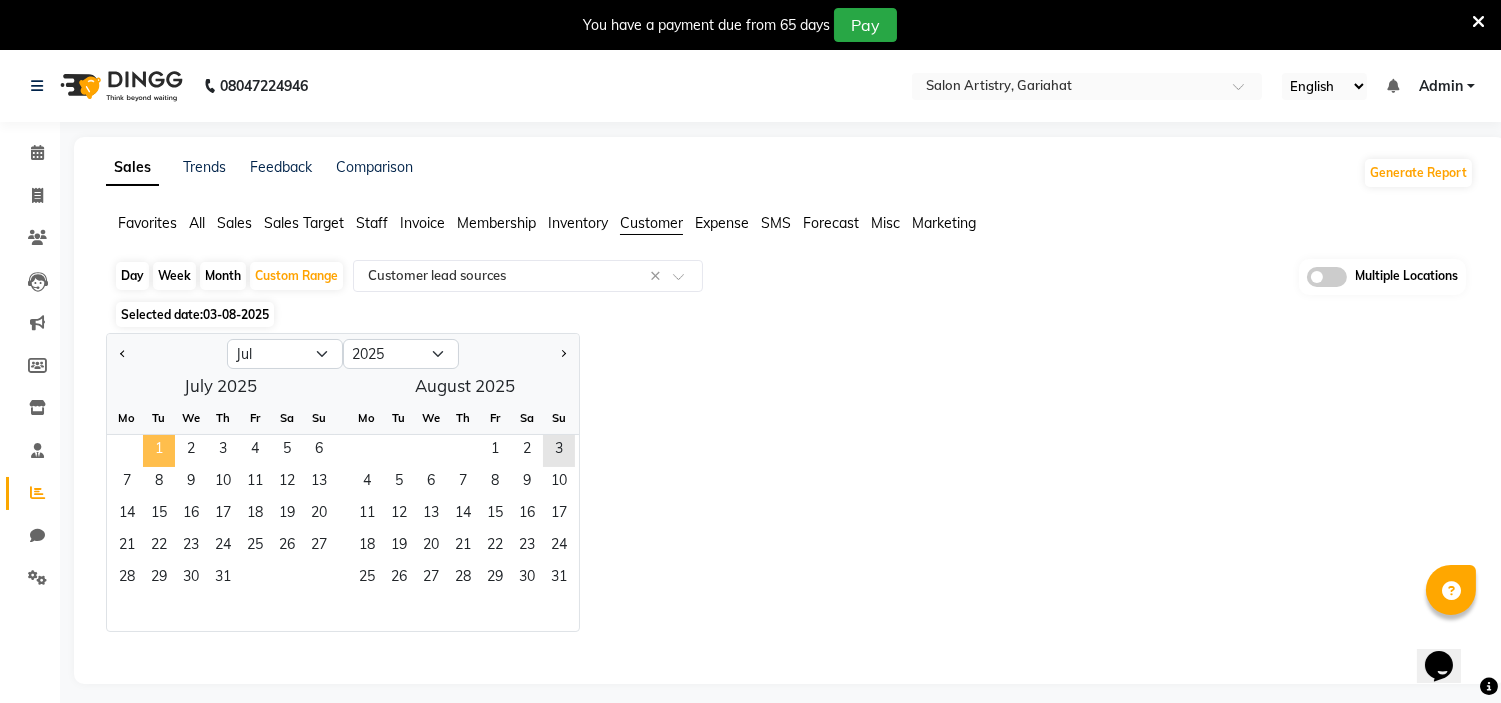 click on "1" 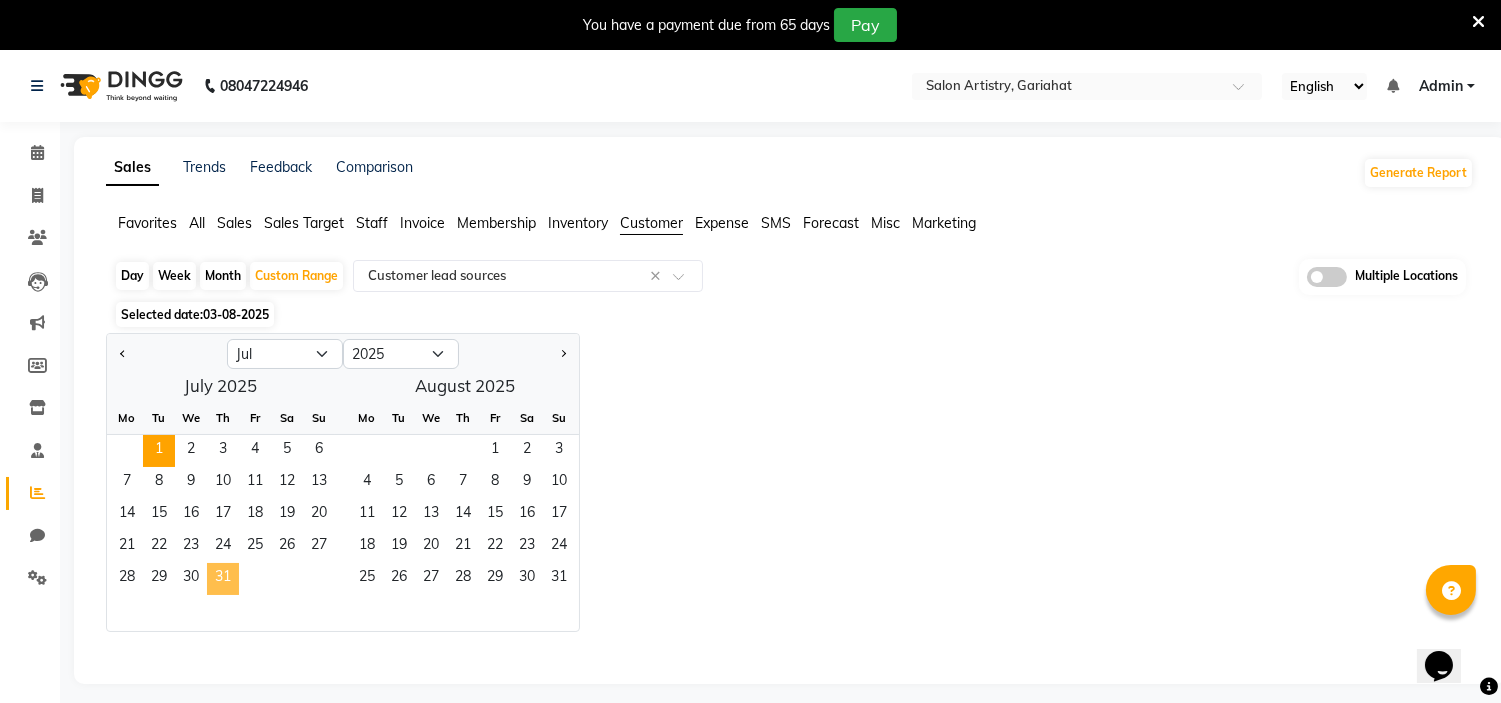 click on "31" 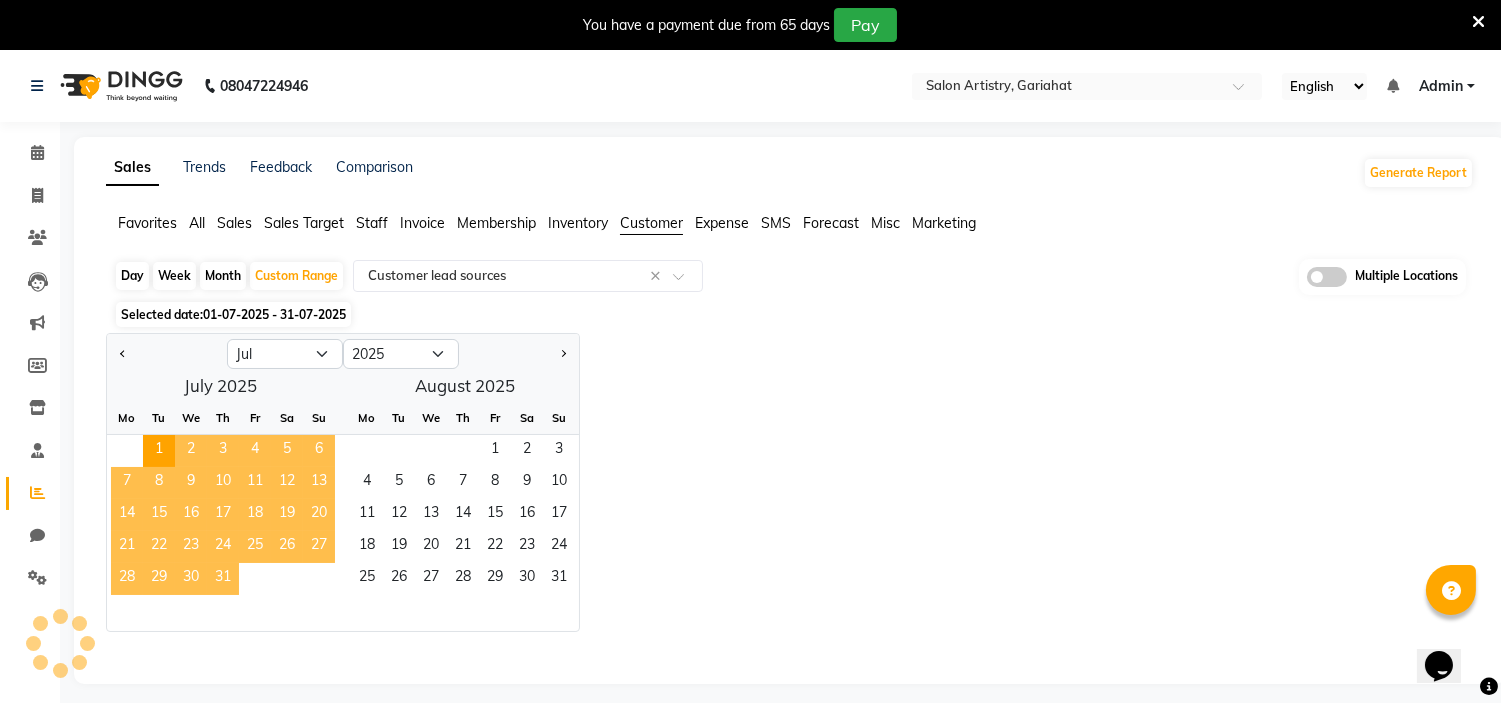 select on "full_report" 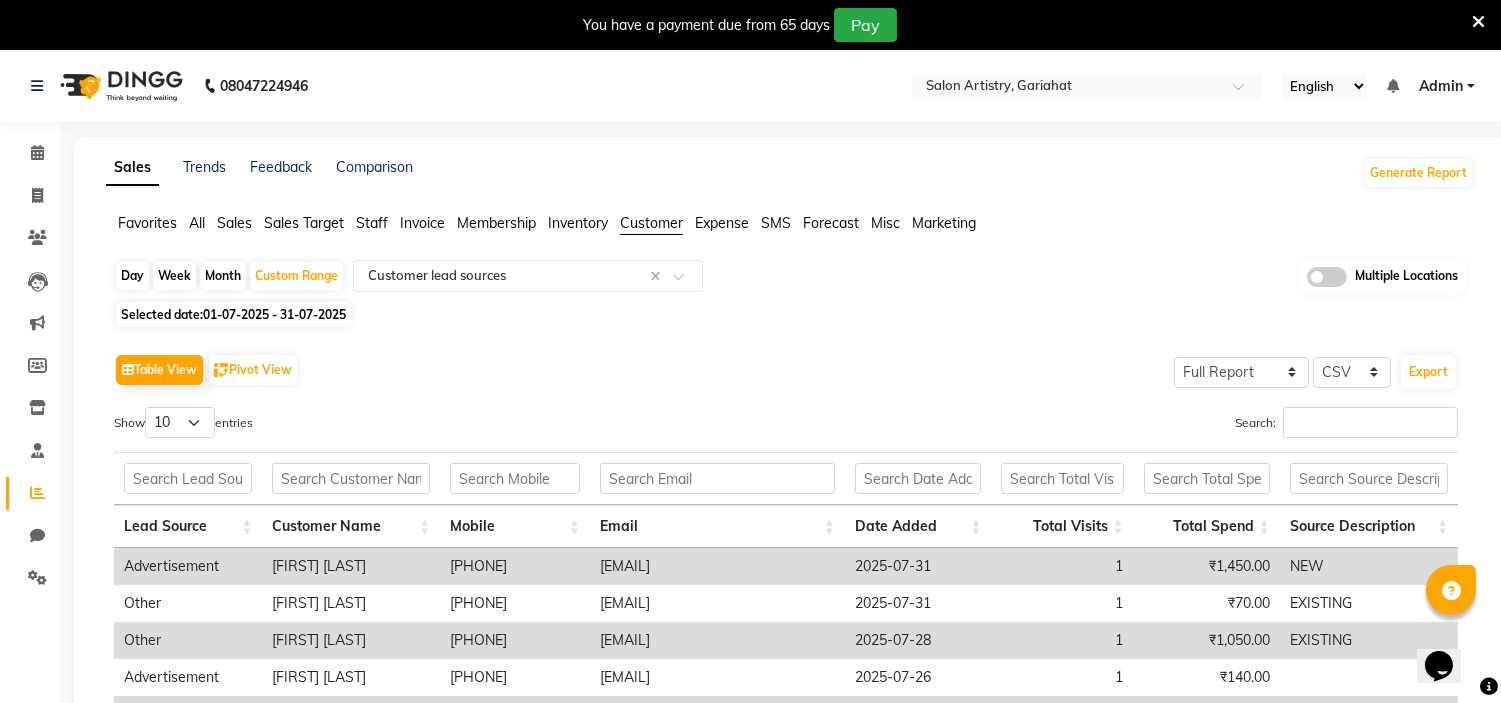 click on "Table View   Pivot View  Select Full Report Filtered Report Select CSV PDF  Export" 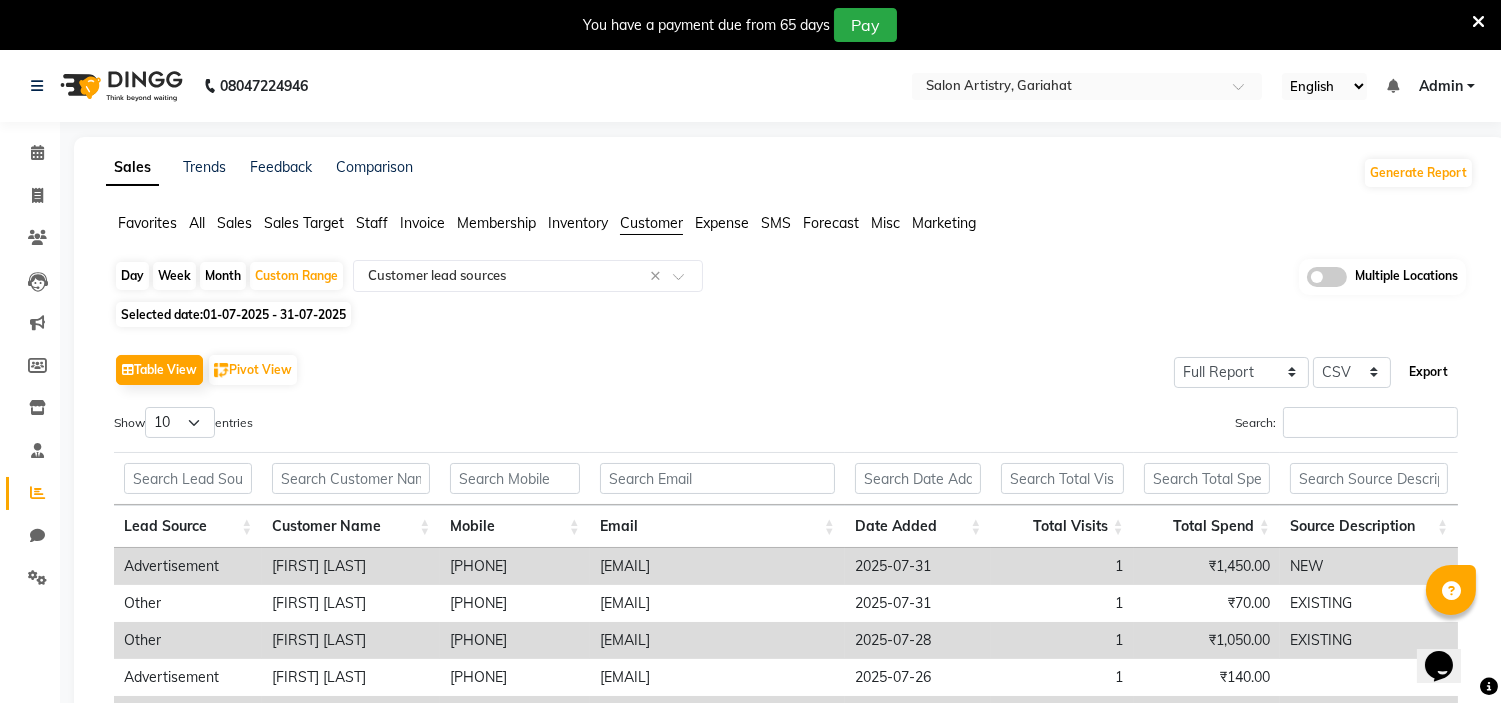 click on "Export" 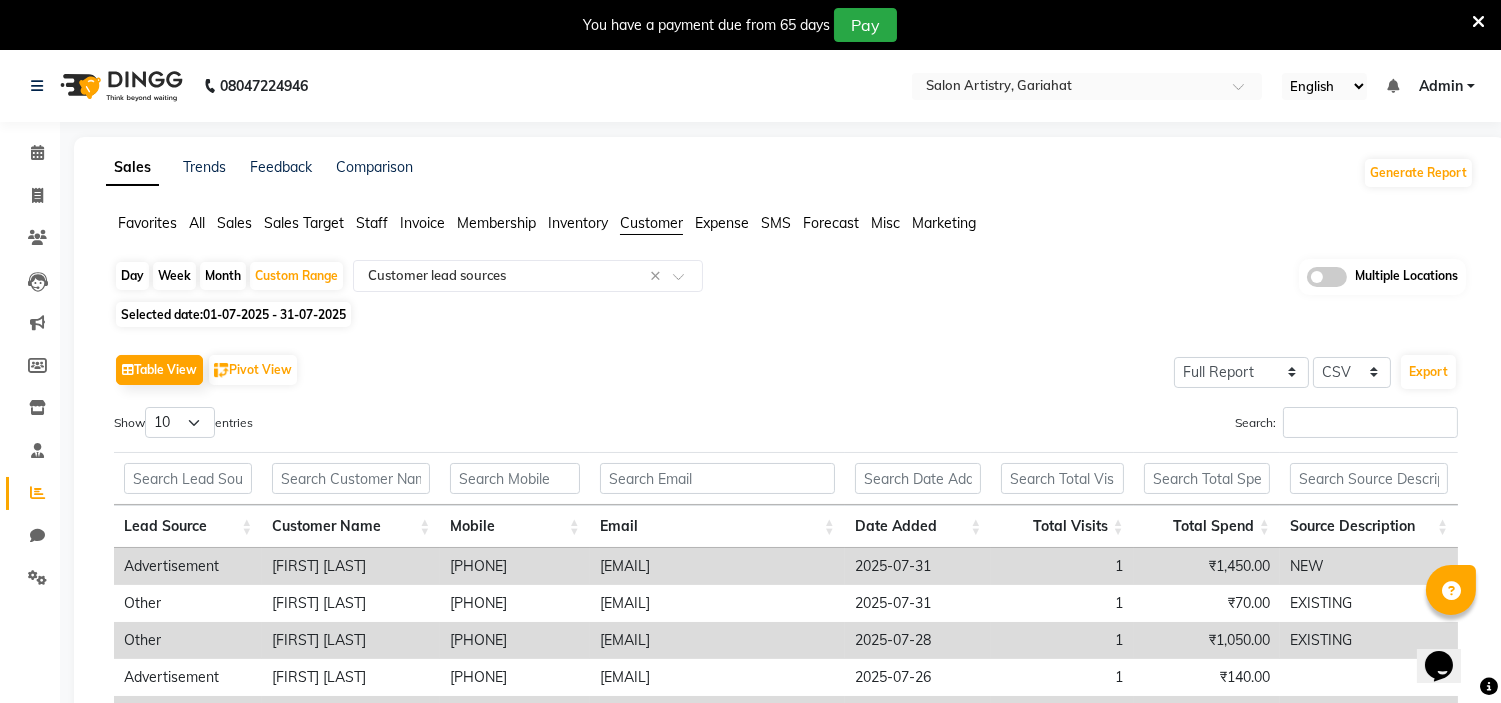 click on "Table View   Pivot View  Select Full Report Filtered Report Select CSV PDF  Export" 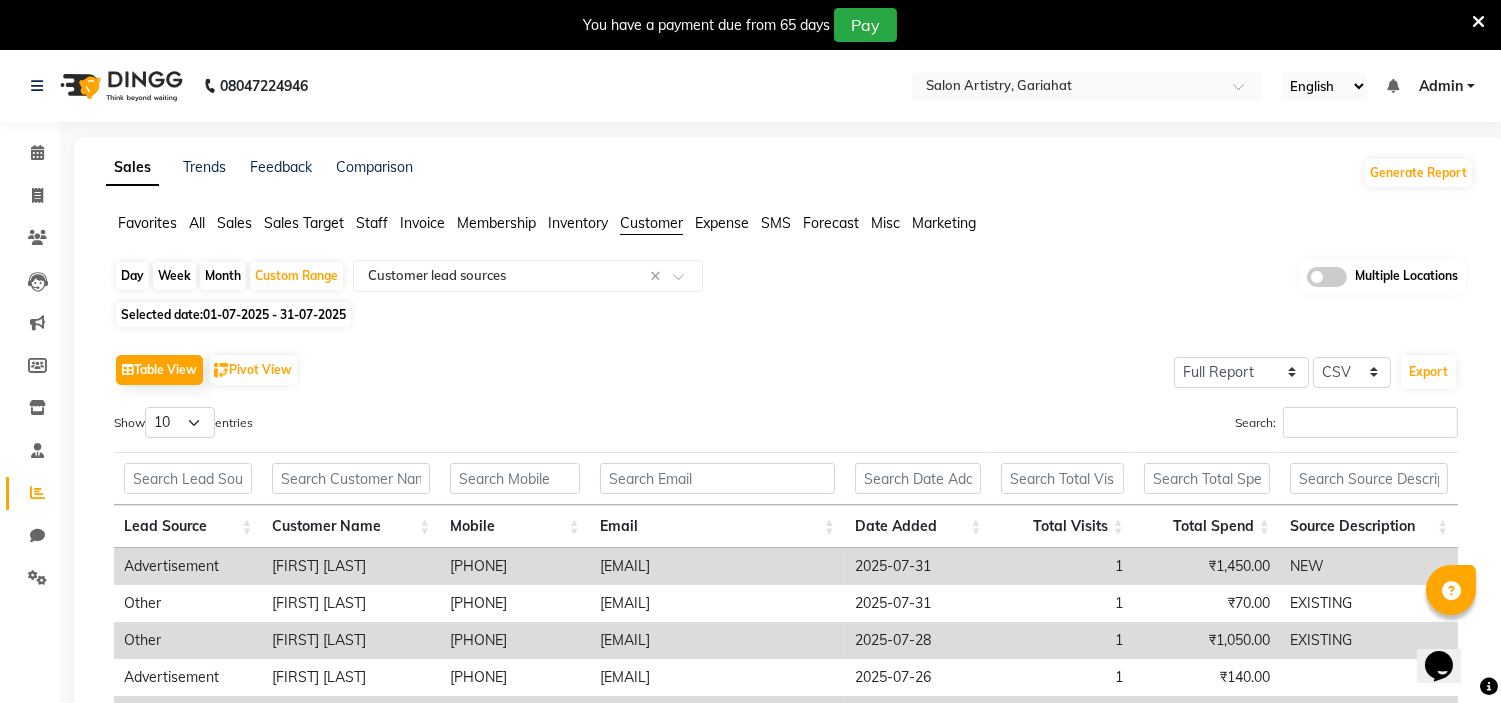 click on "Selected date:  01-07-2025 - 31-07-2025" 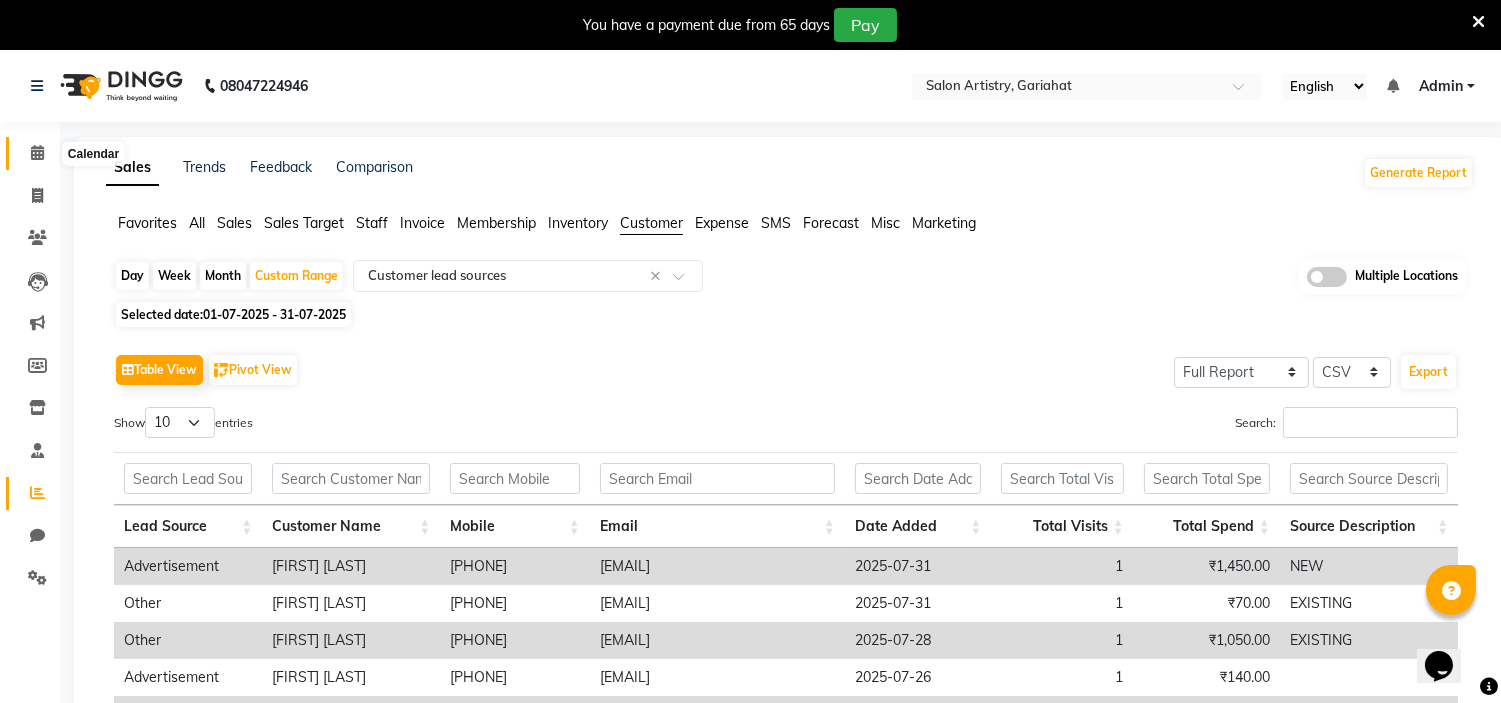click 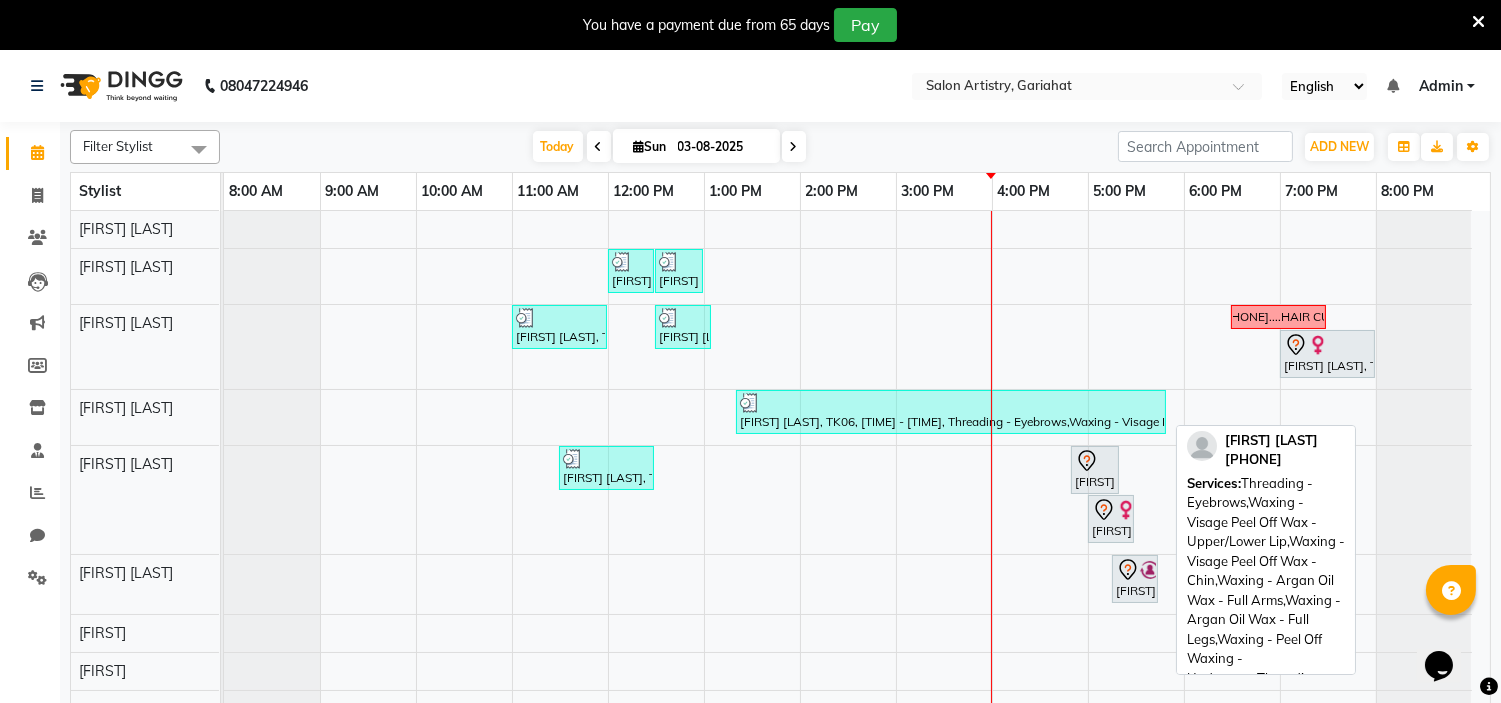 click on "Keka  chattopadhyay, TK06, 01:20 PM-05:50 PM, Threading - Eyebrows,Waxing - Visage Peel Off Wax - Upper/Lower Lip,Waxing - Visage Peel Off Wax - Chin,Waxing - Argan Oil Wax - Full Arms,Waxing - Argan Oil Wax - Full Legs,Waxing - Peel Off Waxing - Underarms,Threading - Eyebrows,Threading - Upper Lip/Lower Lip,Threading - Chin" at bounding box center [951, 412] 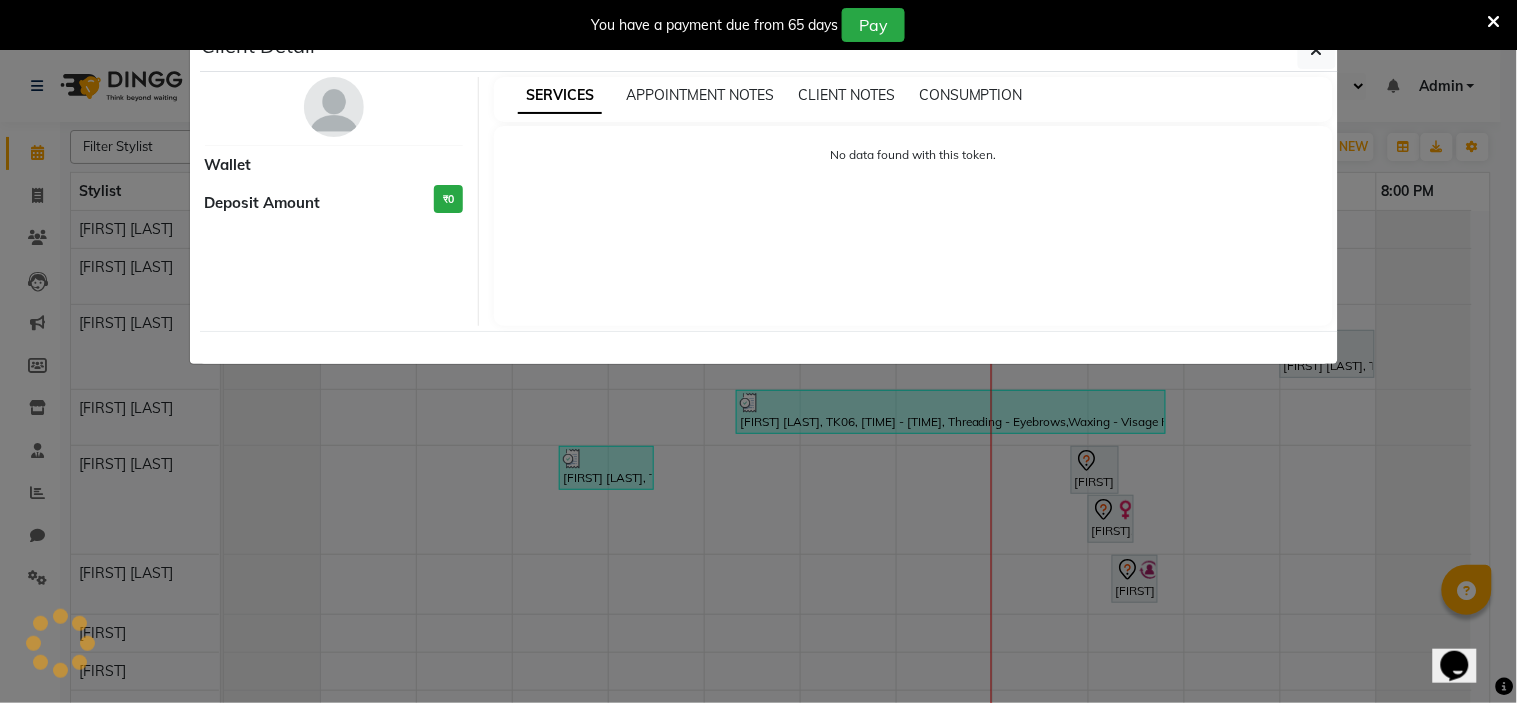 select on "3" 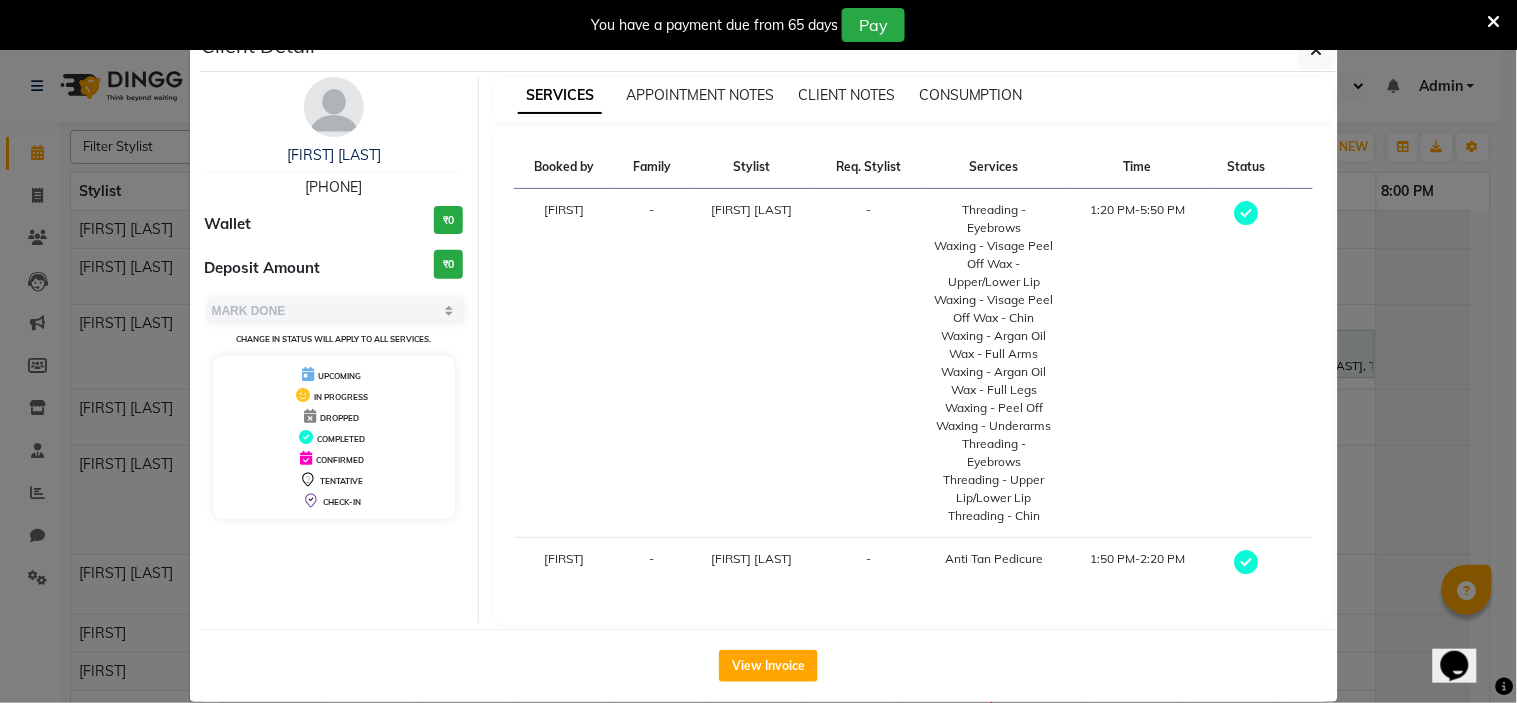 click on "Rinku Pradhan" at bounding box center [752, 363] 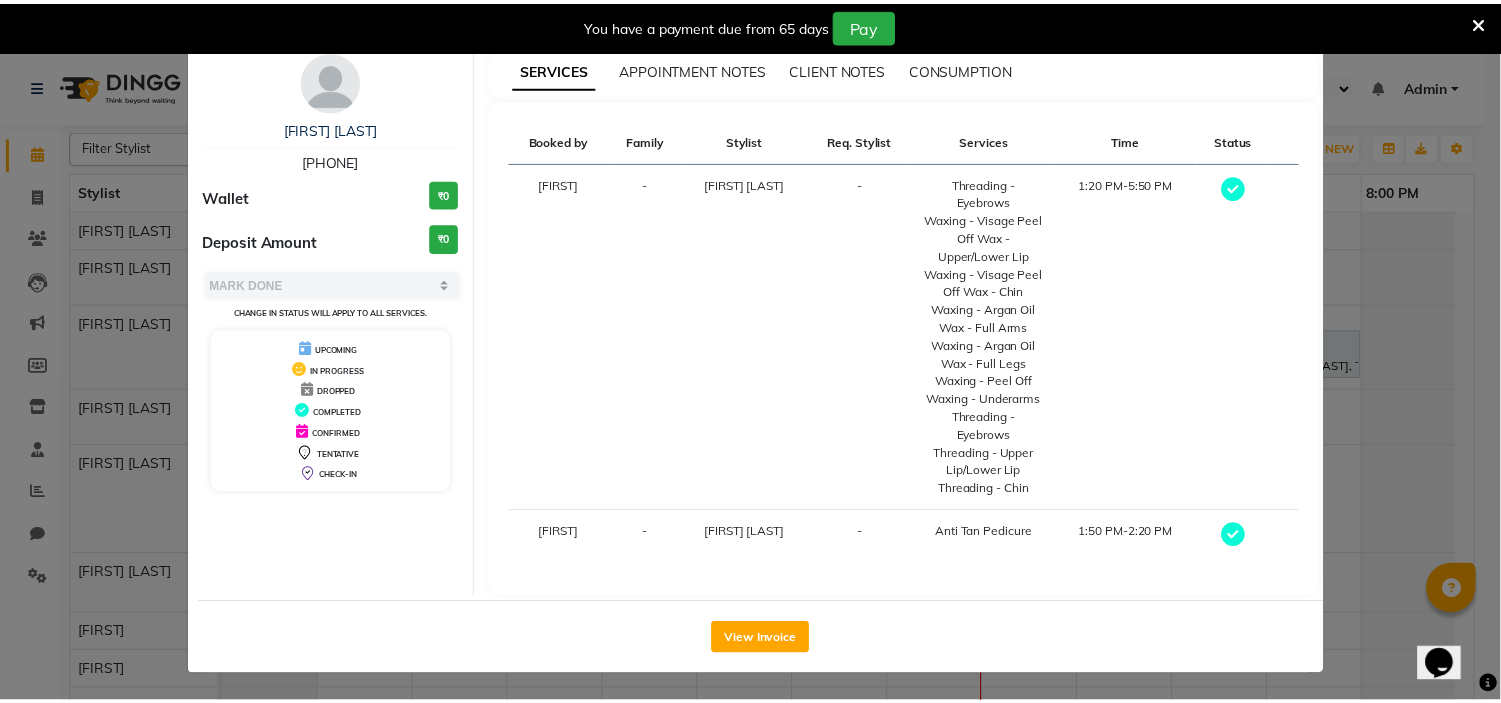 scroll, scrollTop: 0, scrollLeft: 0, axis: both 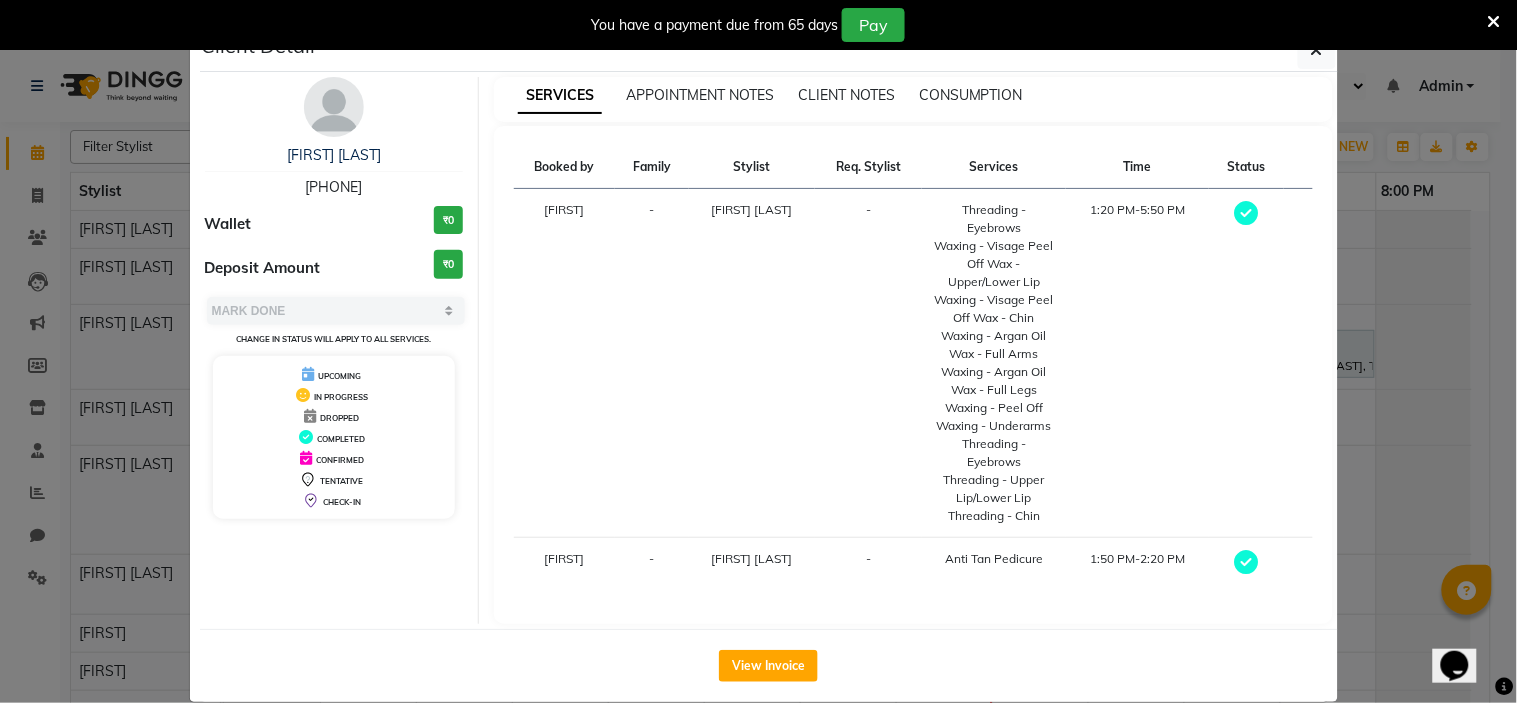 drag, startPoint x: 283, startPoint y: 185, endPoint x: 374, endPoint y: 184, distance: 91.00549 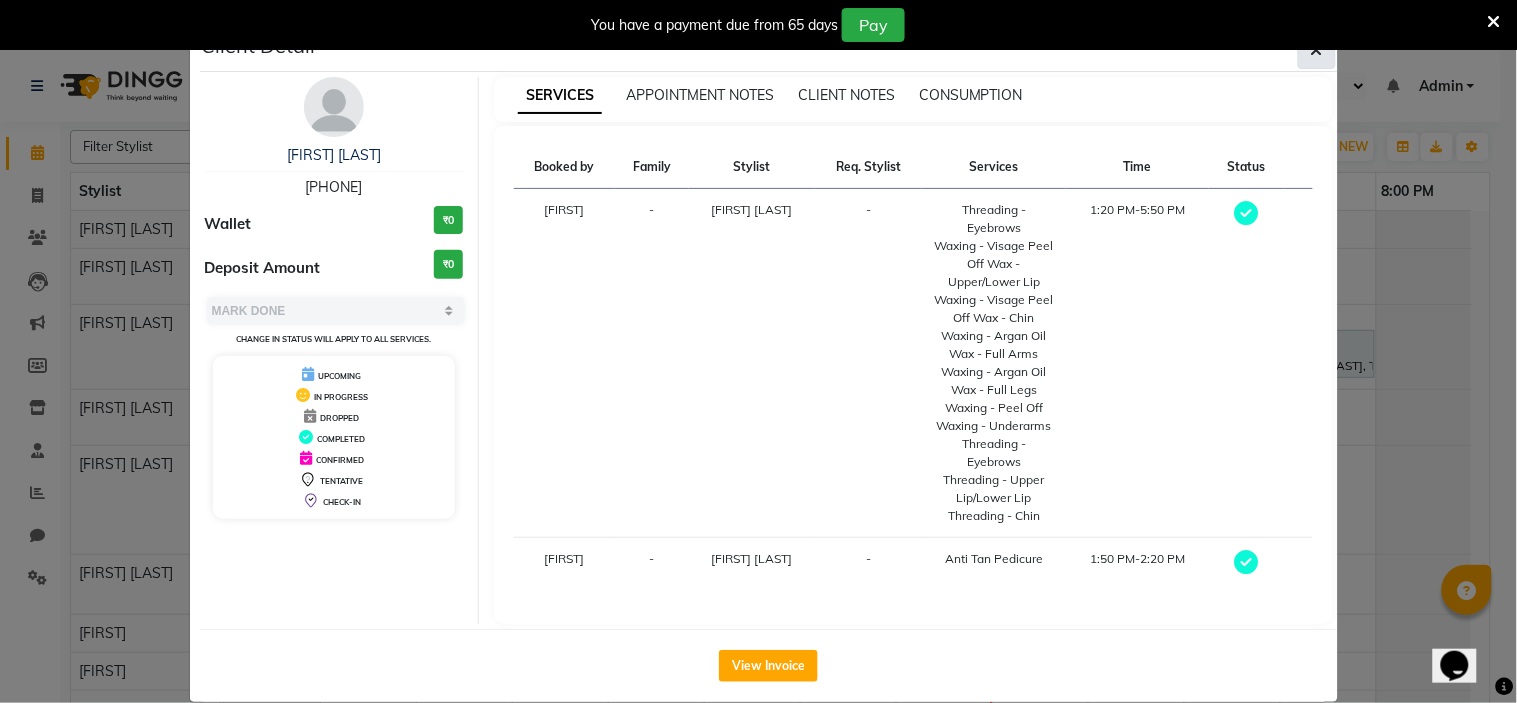 click 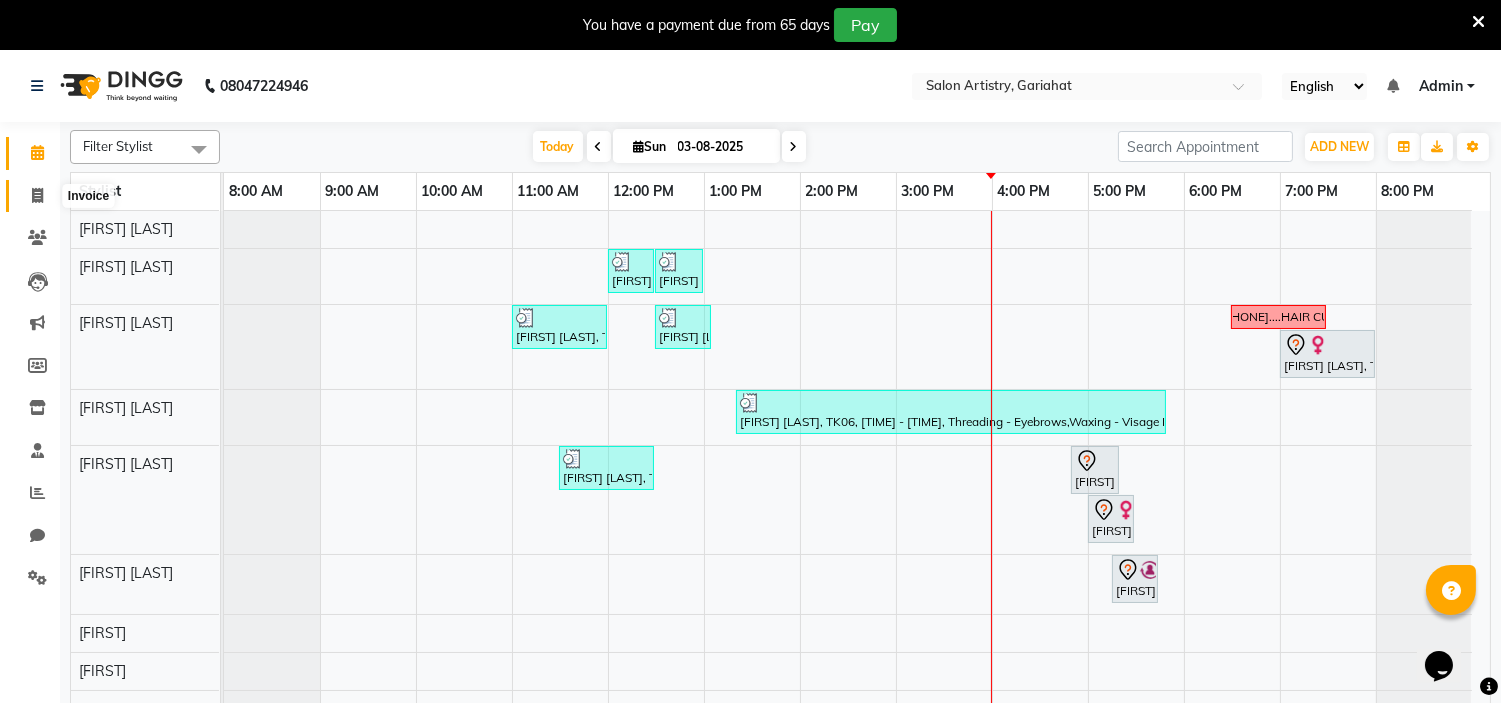 click 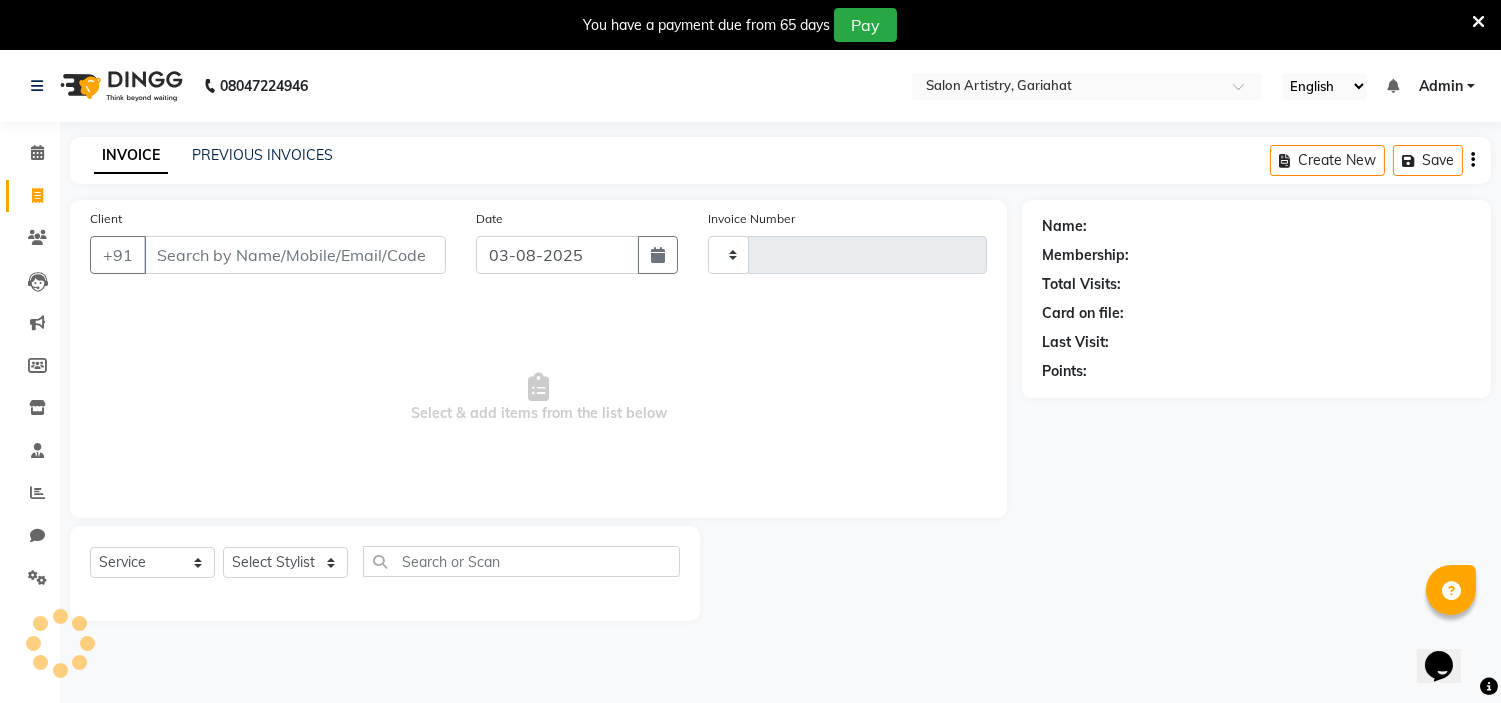 type on "0517" 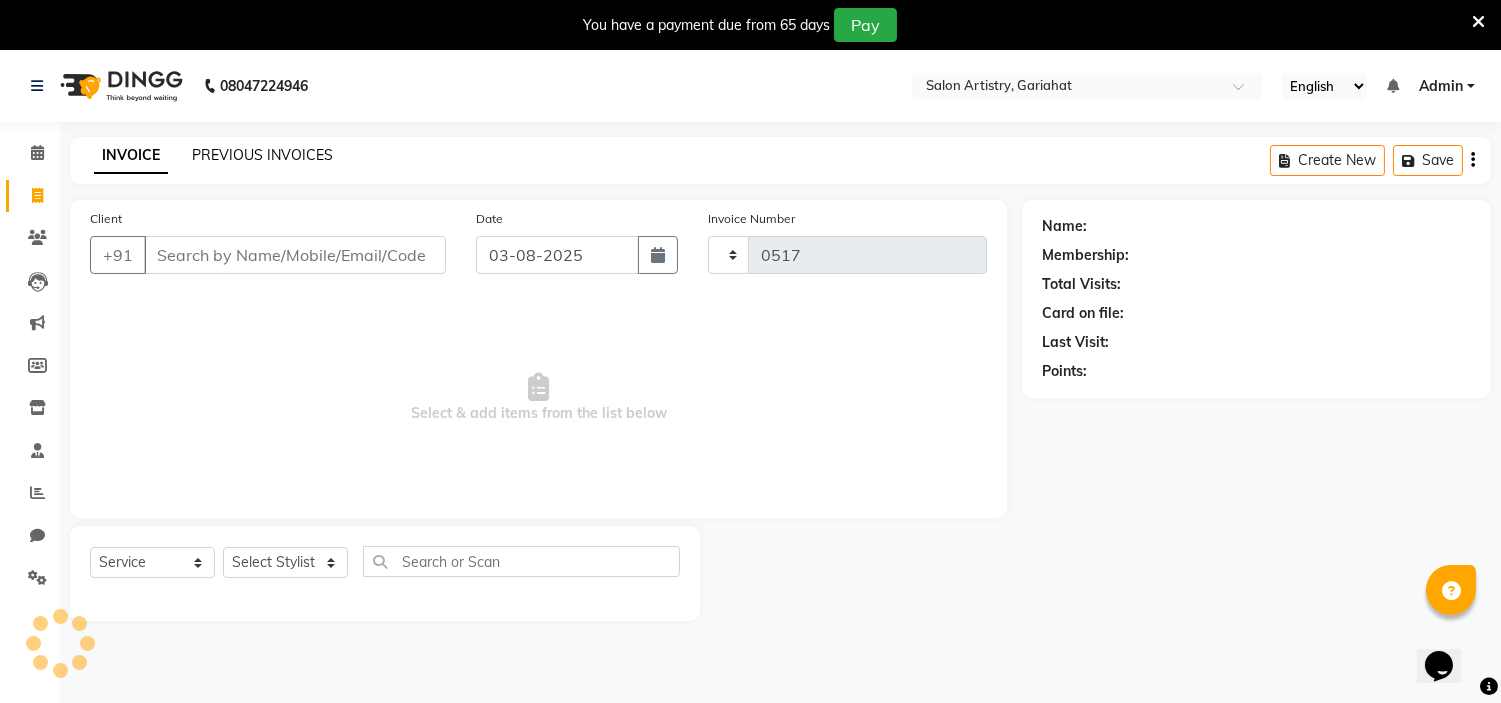 select on "8368" 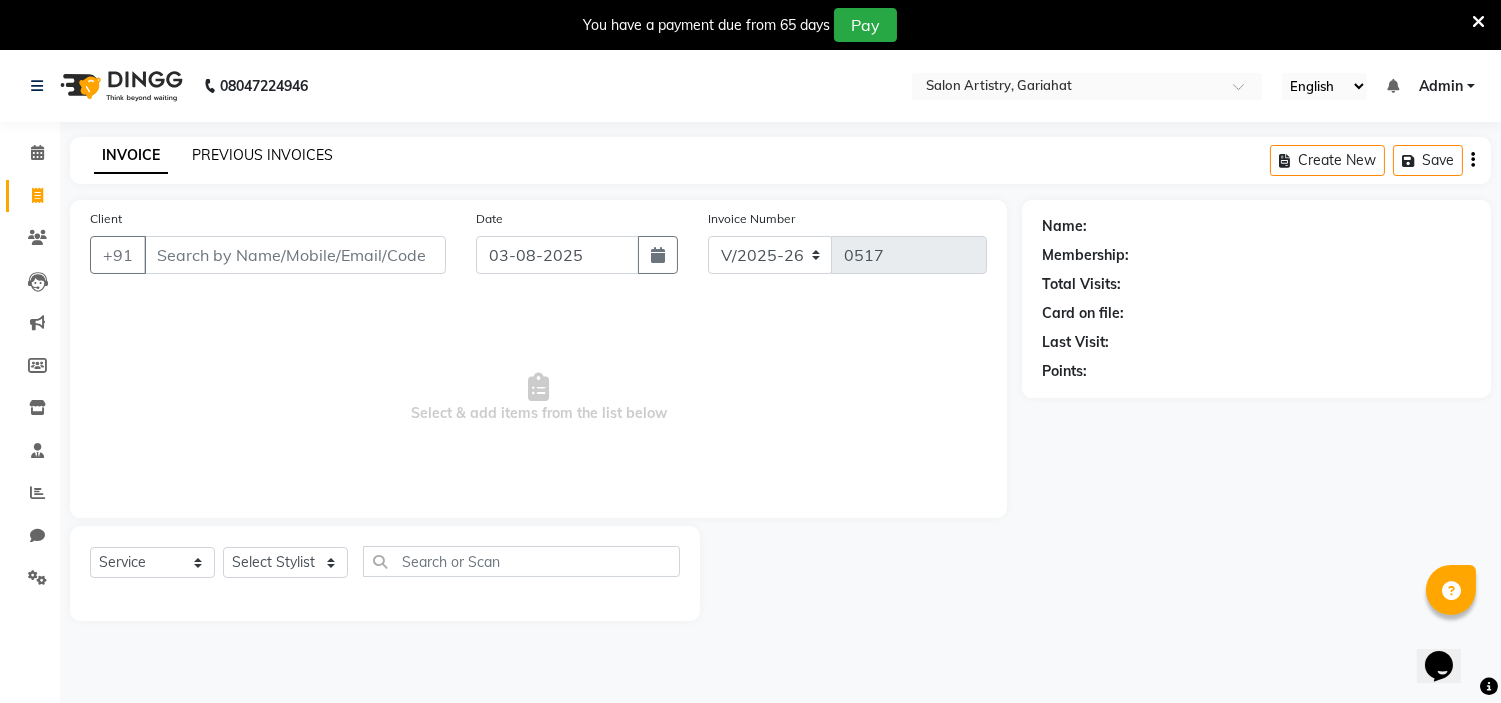 click on "PREVIOUS INVOICES" 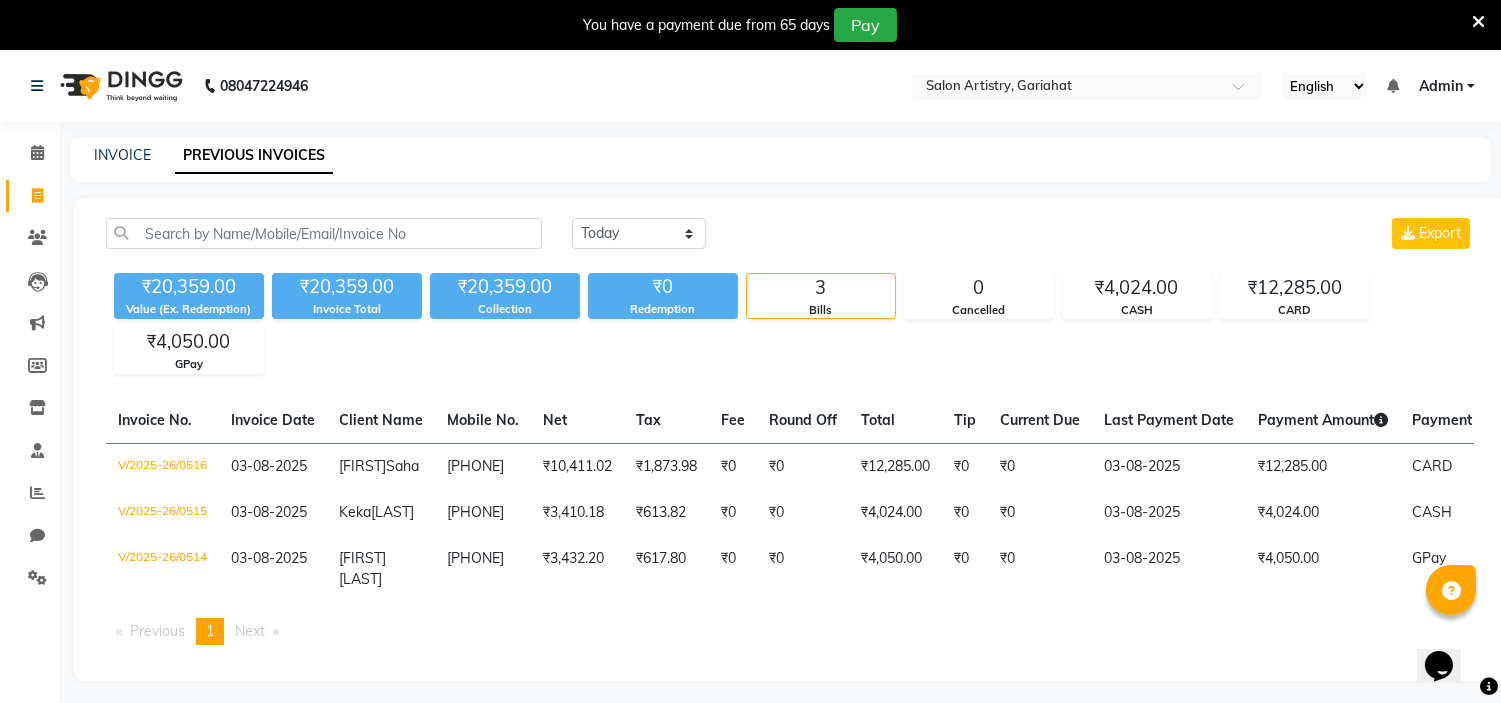 click on "Today Yesterday Custom Range Export ₹20,359.00 Value (Ex. Redemption) ₹20,359.00 Invoice Total  ₹20,359.00 Collection ₹0 Redemption 3 Bills 0 Cancelled ₹4,024.00 CASH ₹12,285.00 CARD ₹4,050.00 GPay  Invoice No.   Invoice Date   Client Name   Mobile No.   Net   Tax   Fee   Round Off   Total   Tip   Current Due   Last Payment Date   Payment Amount   Payment Methods   Cancel Reason   Status   V/2025-26/0516  03-08-2025 Arpita  Saha 7044676309 ₹10,411.02 ₹1,873.98  ₹0  ₹0 ₹12,285.00 ₹0 ₹0 03-08-2025 ₹12,285.00  CARD - PAID  V/2025-26/0515  03-08-2025 Keka   chattopadhyay 9906388973 ₹3,410.18 ₹613.82  ₹0  ₹0 ₹4,024.00 ₹0 ₹0 03-08-2025 ₹4,024.00  CASH - PAID  V/2025-26/0514  03-08-2025 Sohini  Chatterjee 7044692072 ₹3,432.20 ₹617.80  ₹0  ₹0 ₹4,050.00 ₹0 ₹0 03-08-2025 ₹4,050.00  GPay - PAID  Previous  page  1 / 1  You're on page  1  Next  page" 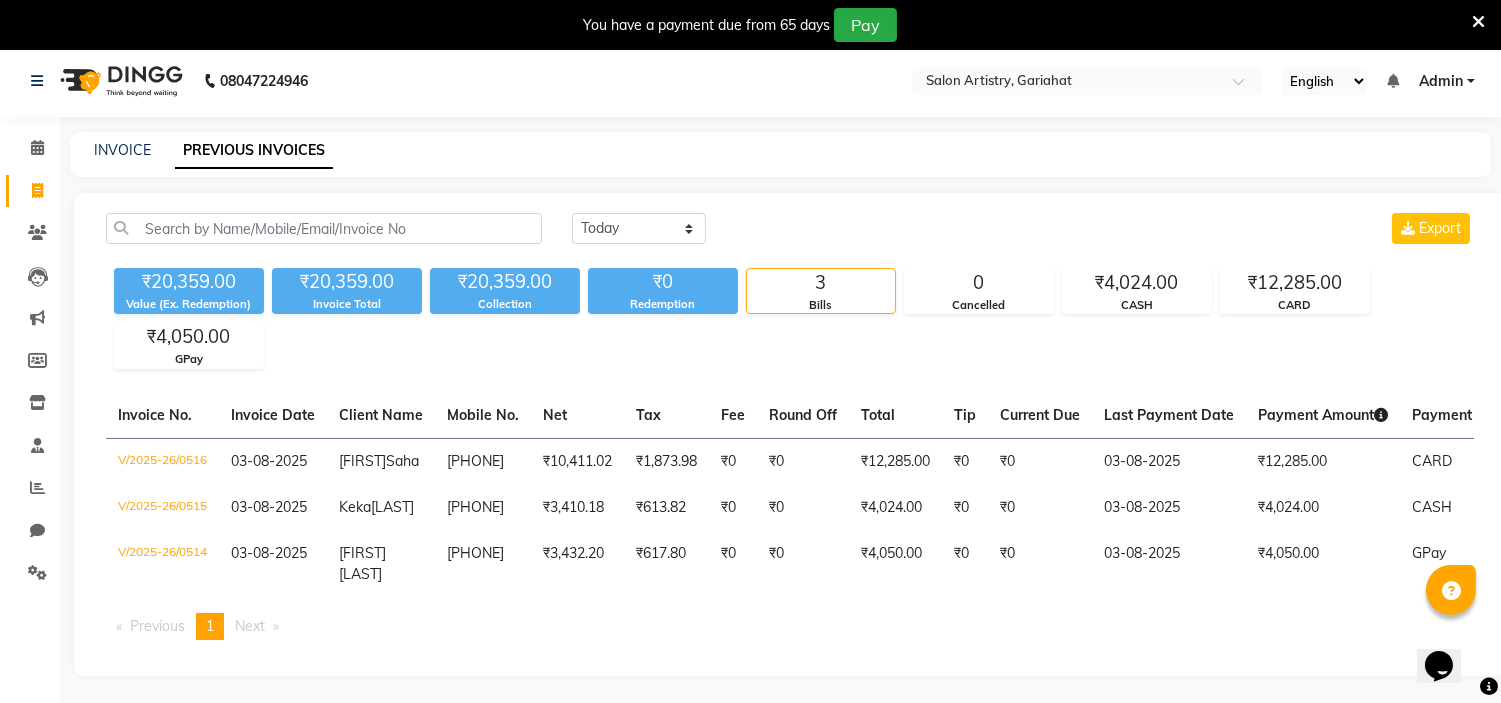 scroll, scrollTop: 0, scrollLeft: 0, axis: both 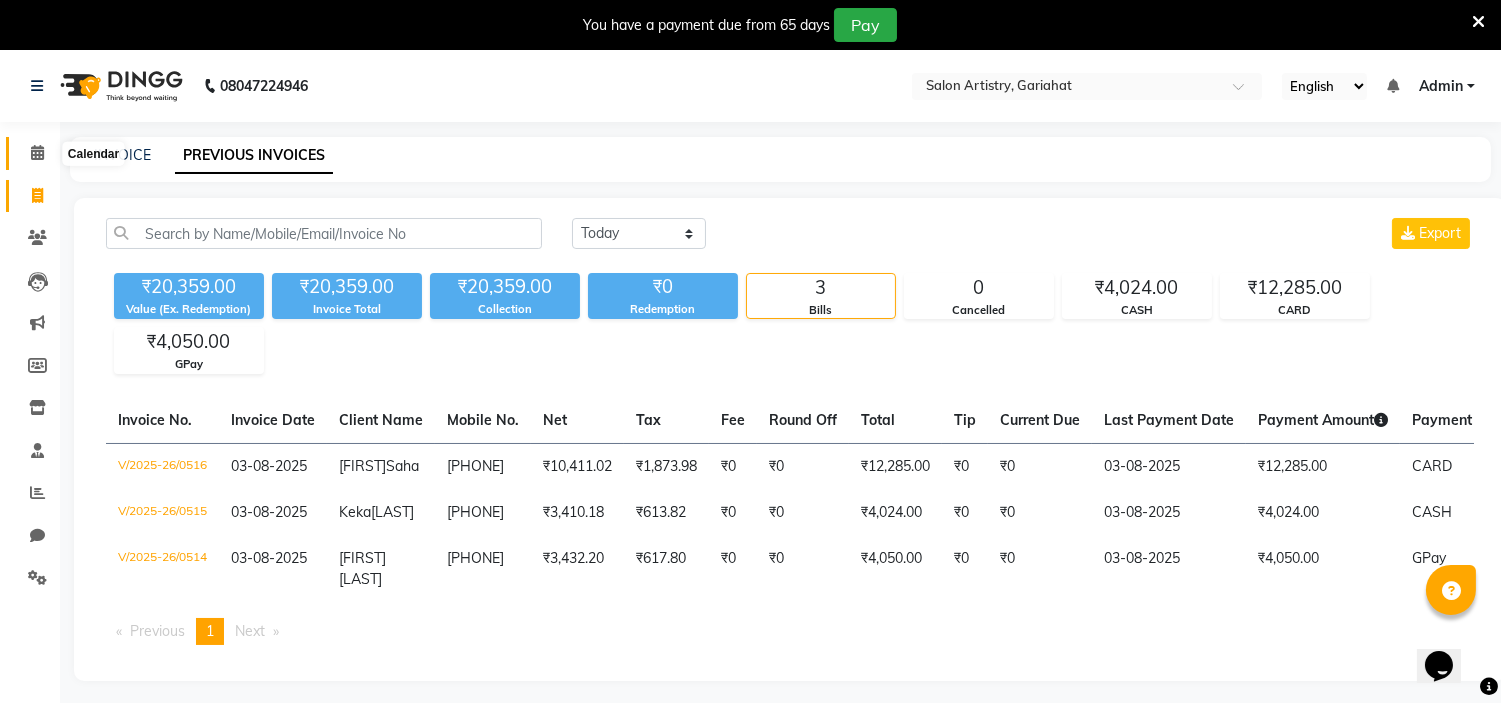 click 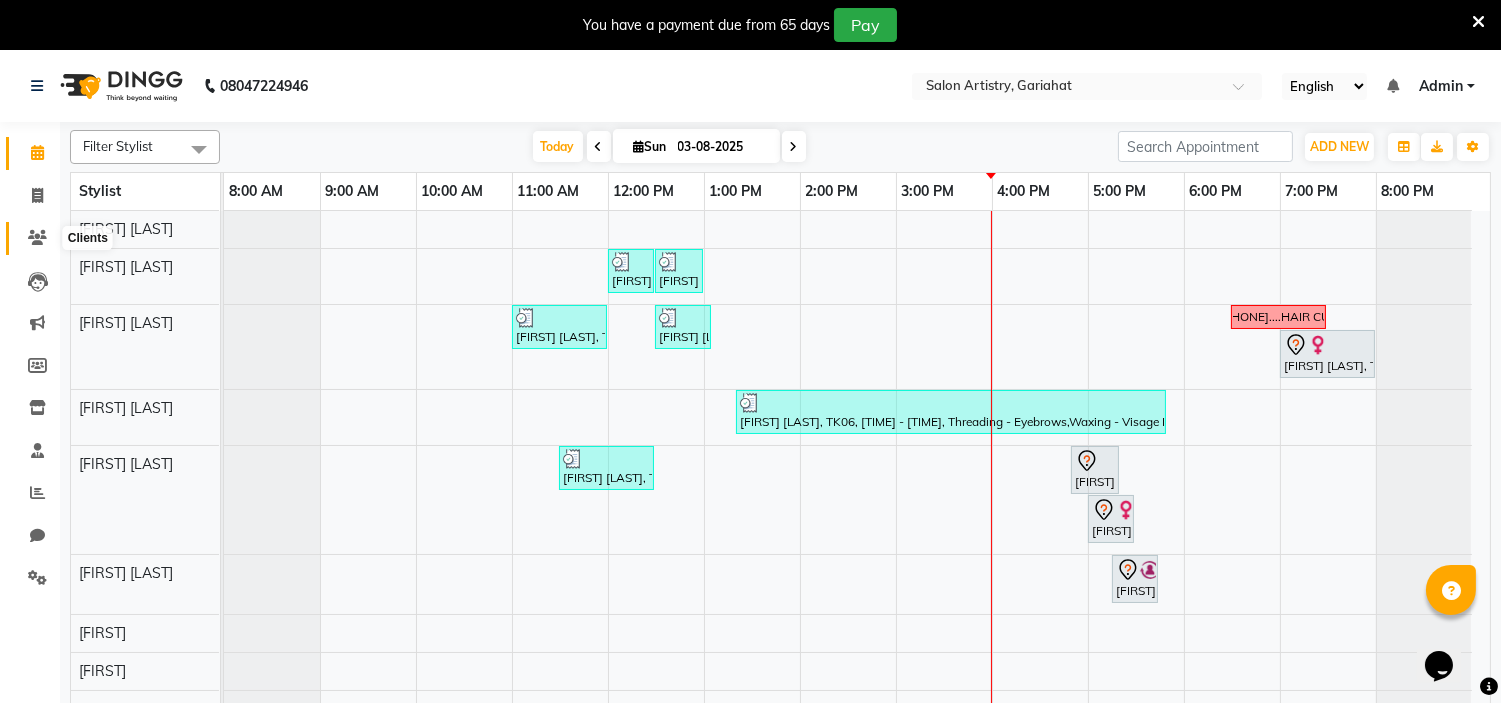 click 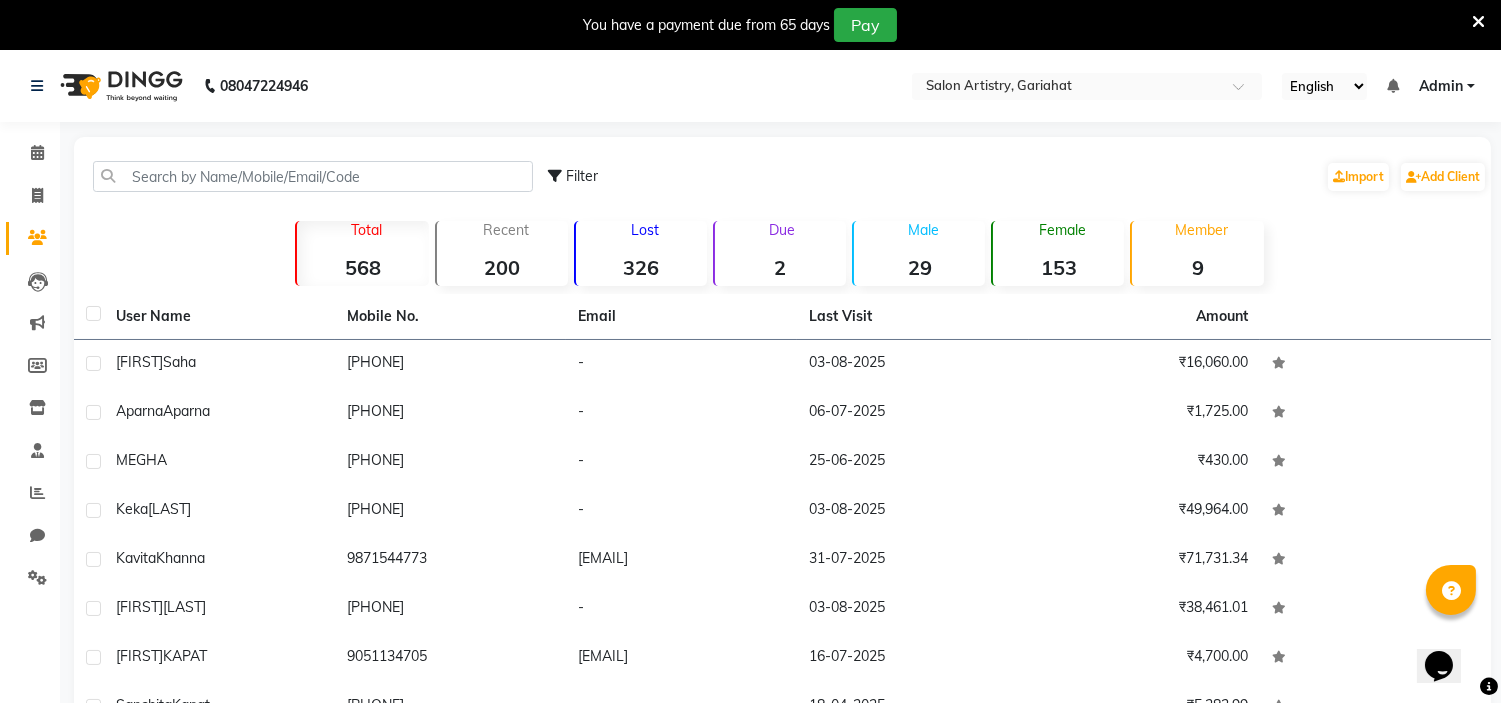 click on "Filter  Import   Add Client" 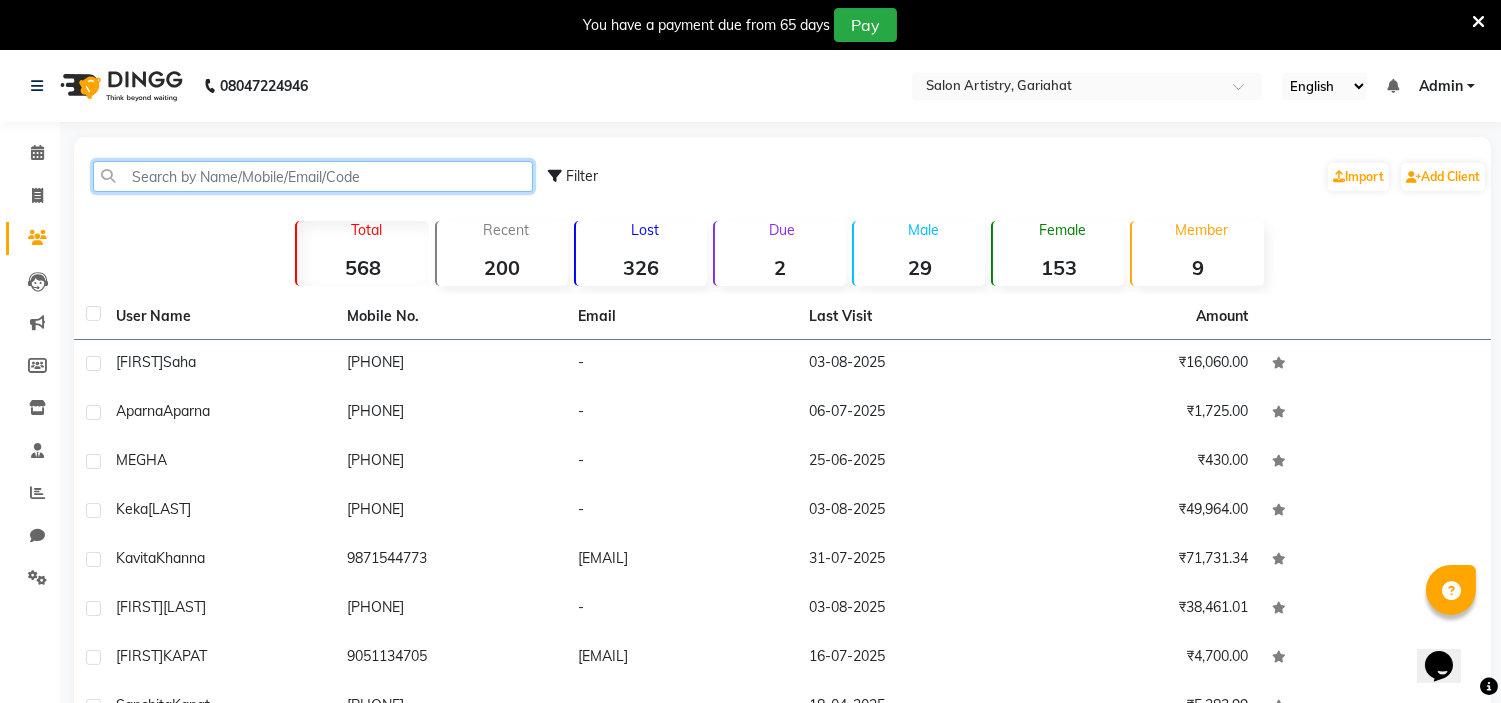 click 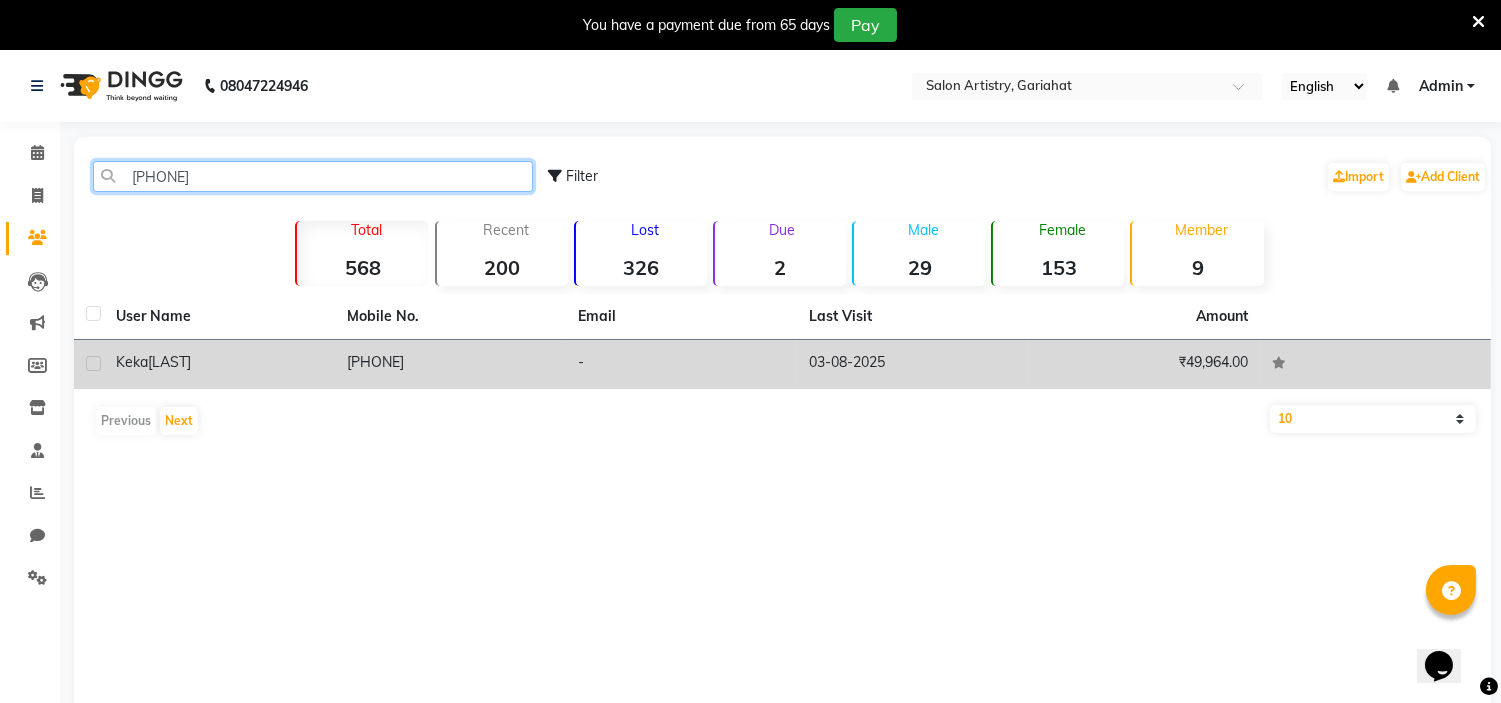 type on "9906388973" 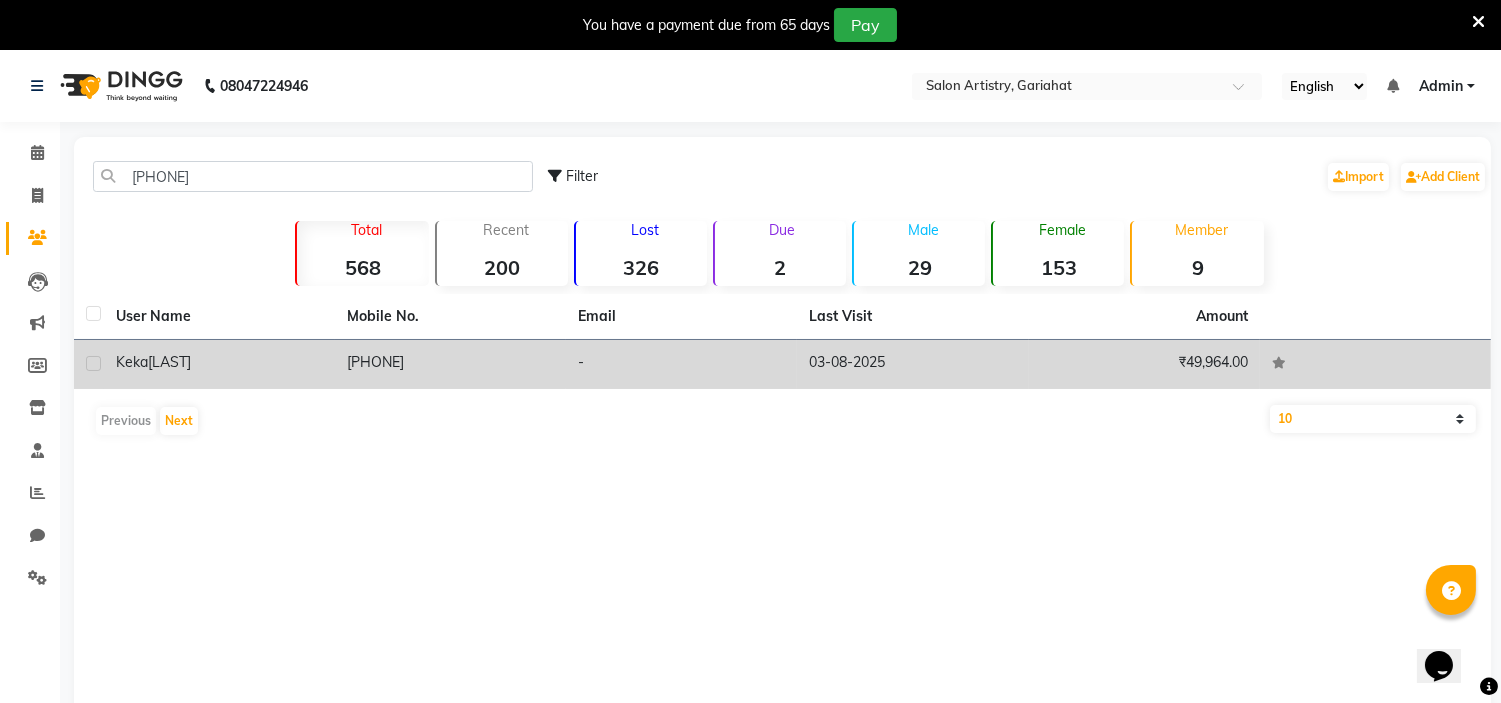 click on "chattopadhyay" 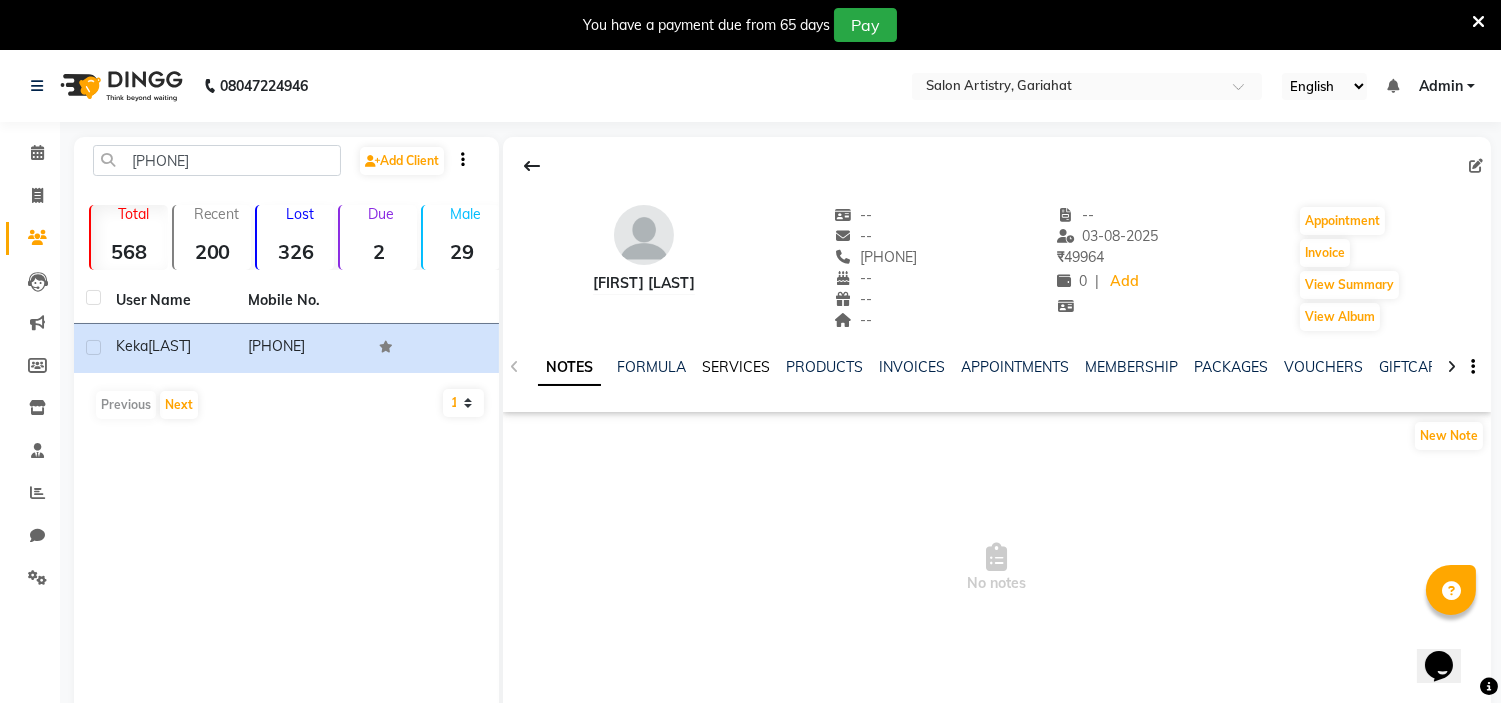 click on "SERVICES" 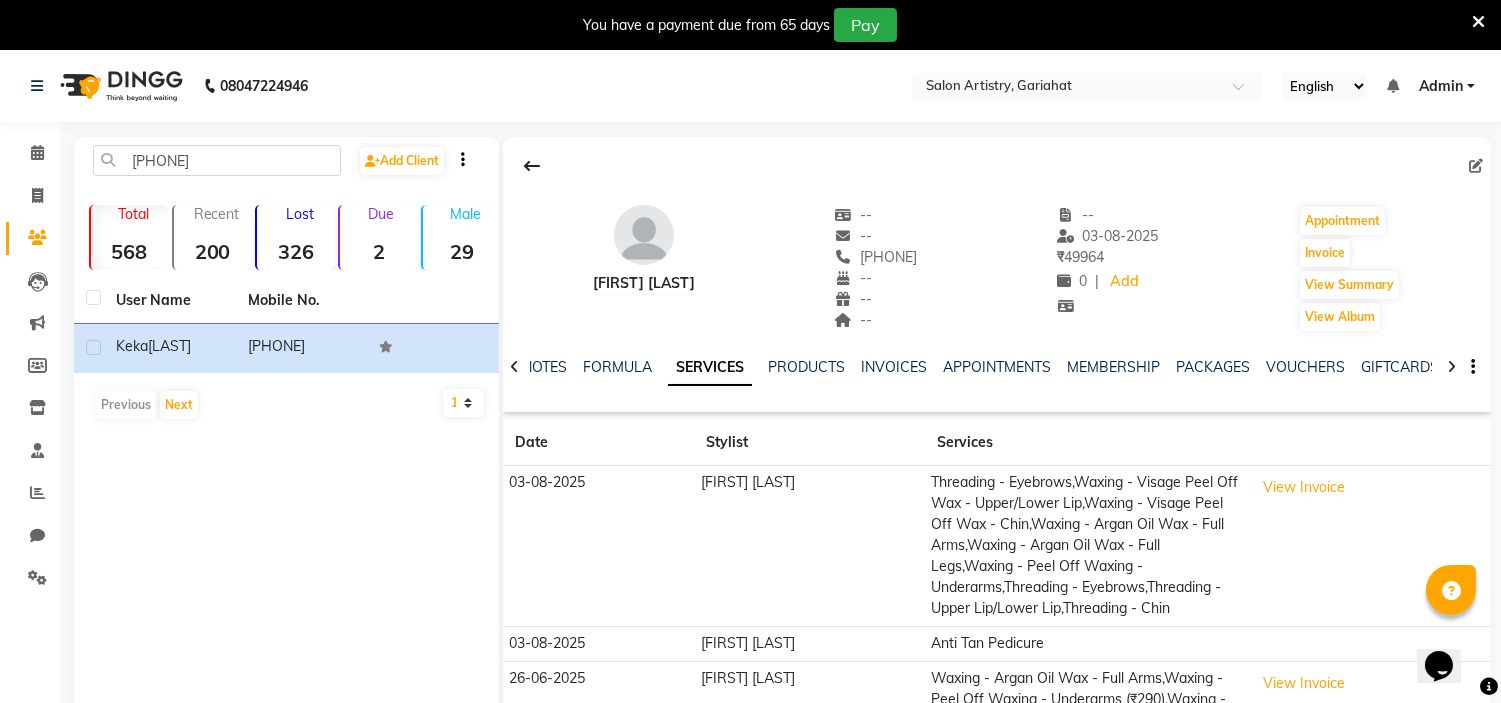 click on "Rinku Pradhan" 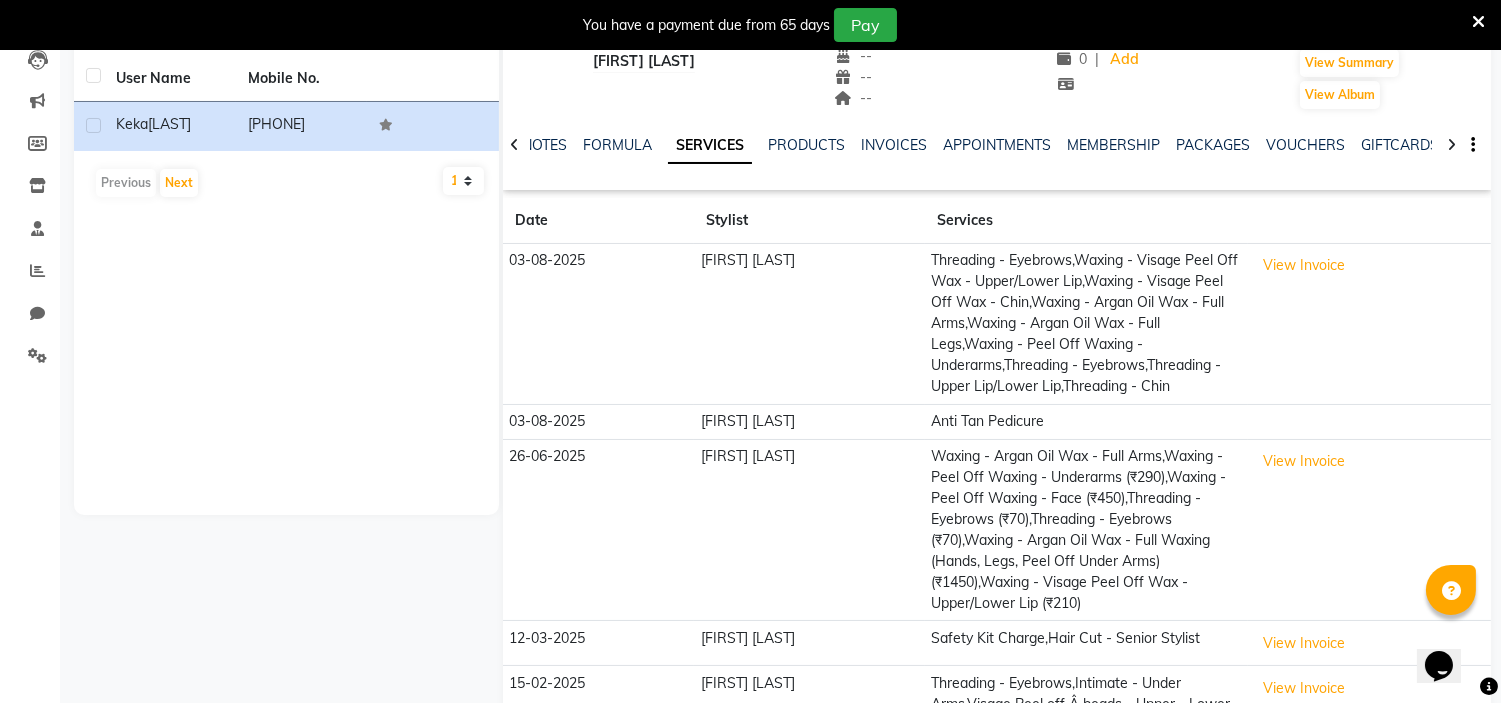 scroll, scrollTop: 266, scrollLeft: 0, axis: vertical 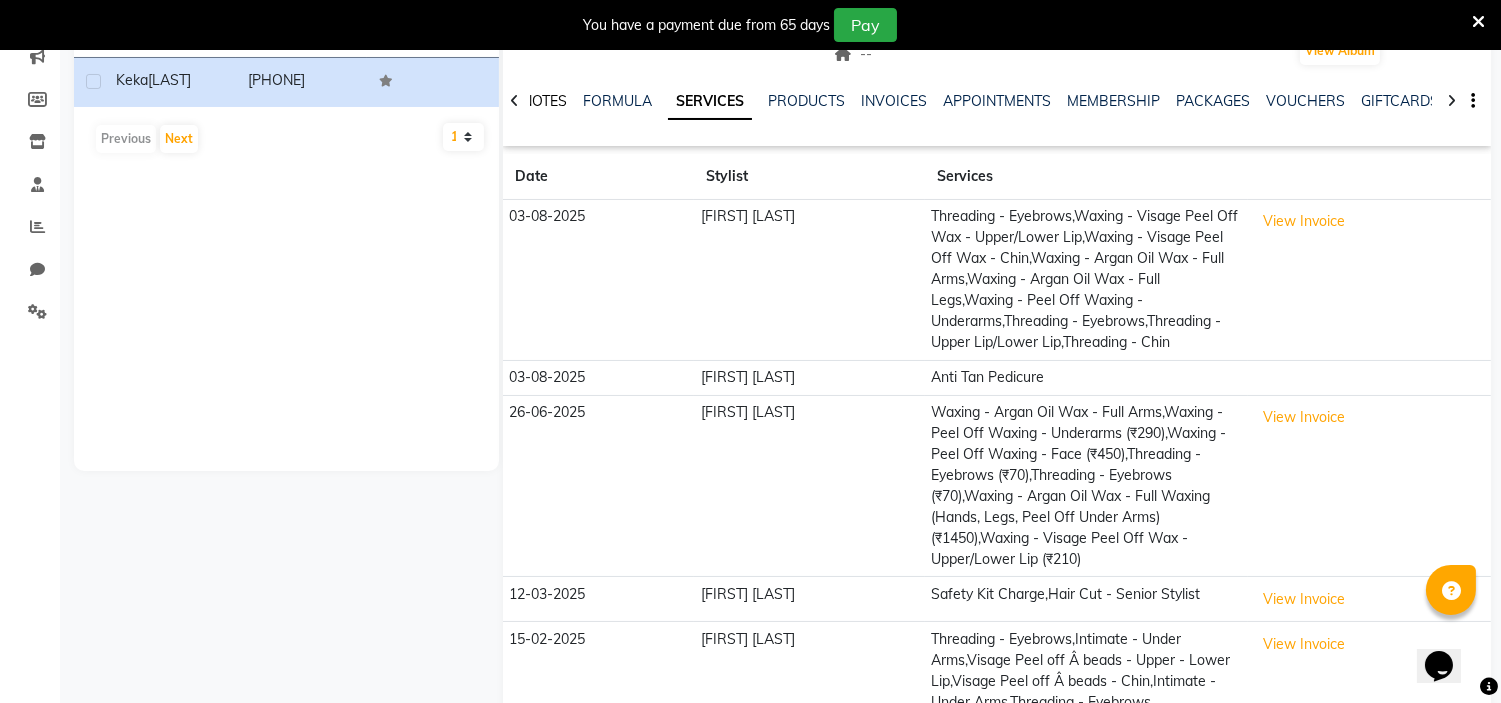 click on "NOTES" 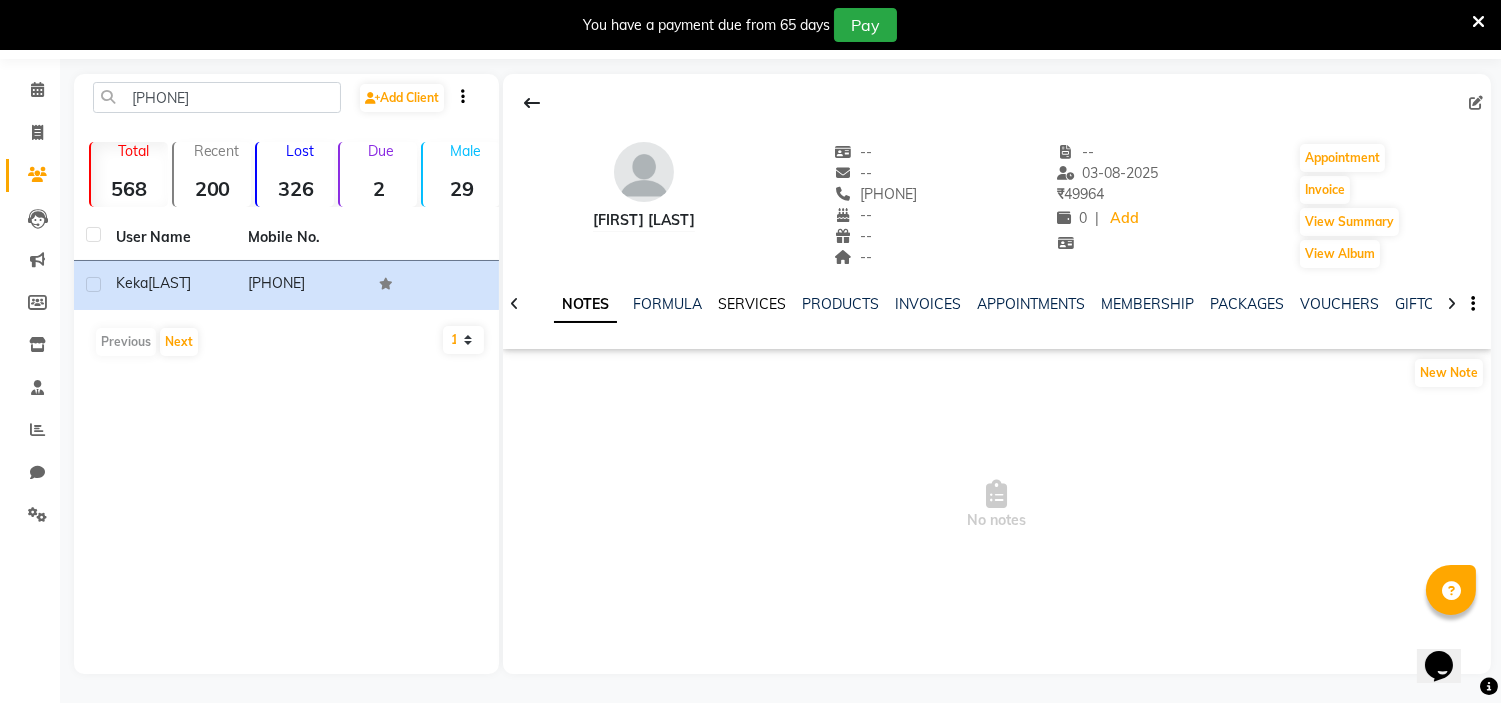 click on "SERVICES" 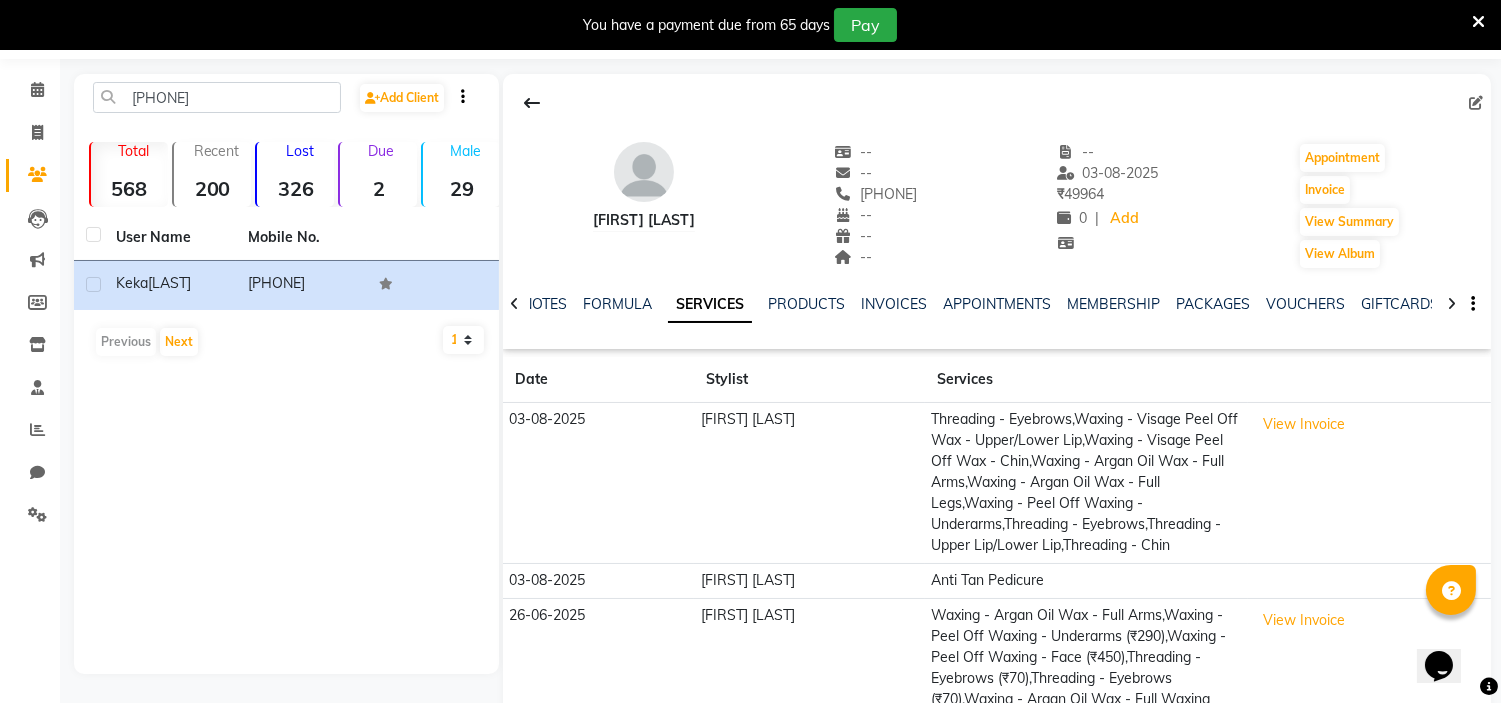 click on "Rinku Pradhan" 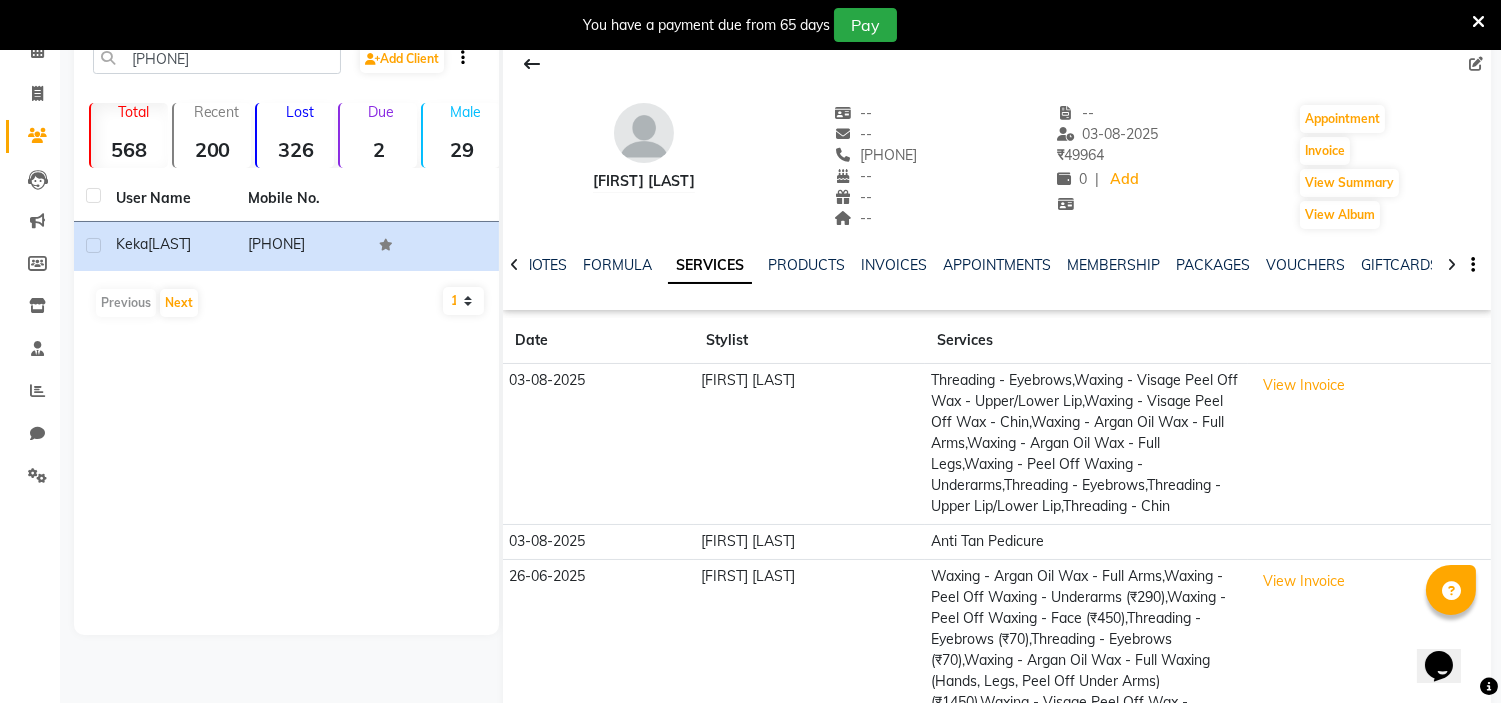 scroll, scrollTop: 0, scrollLeft: 0, axis: both 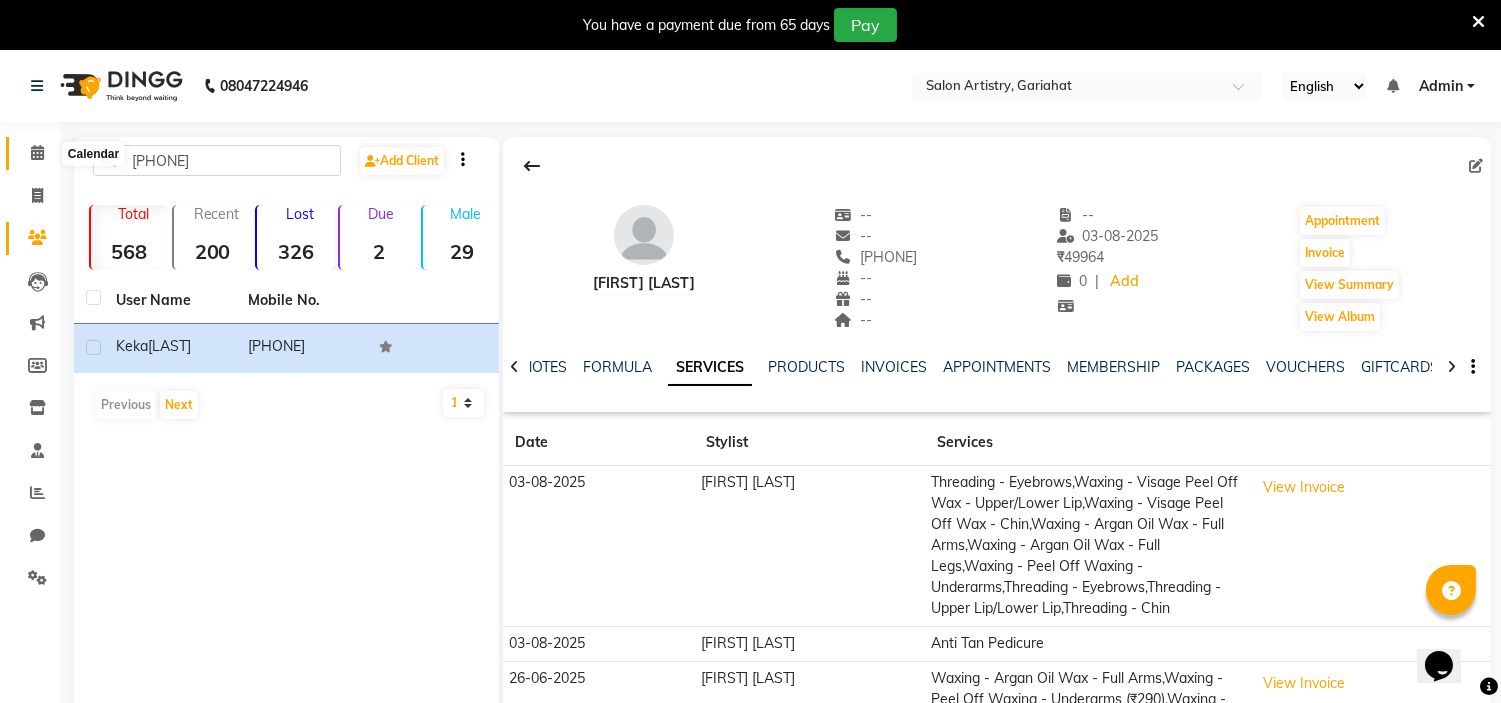 click 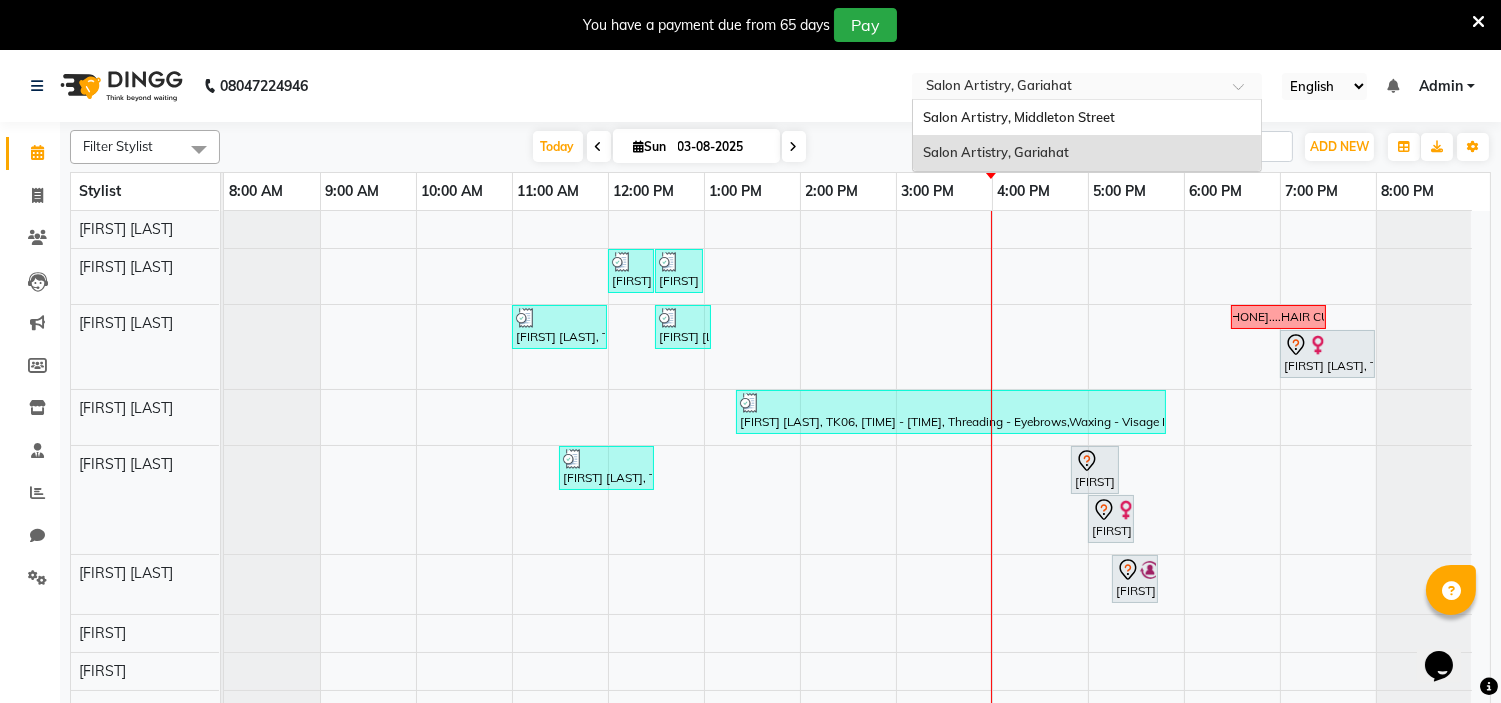 click at bounding box center (1067, 88) 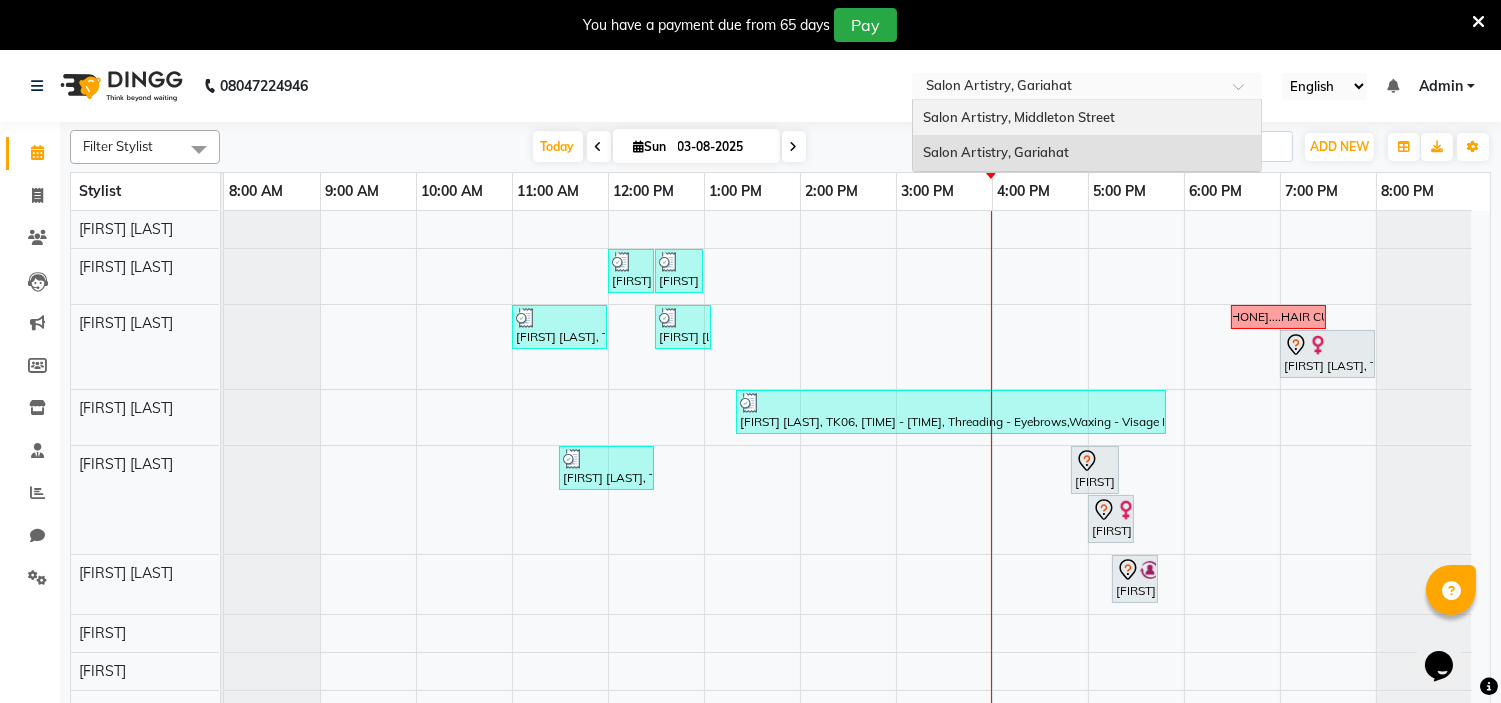 click on "Salon Artistry, Middleton Street" at bounding box center (1019, 117) 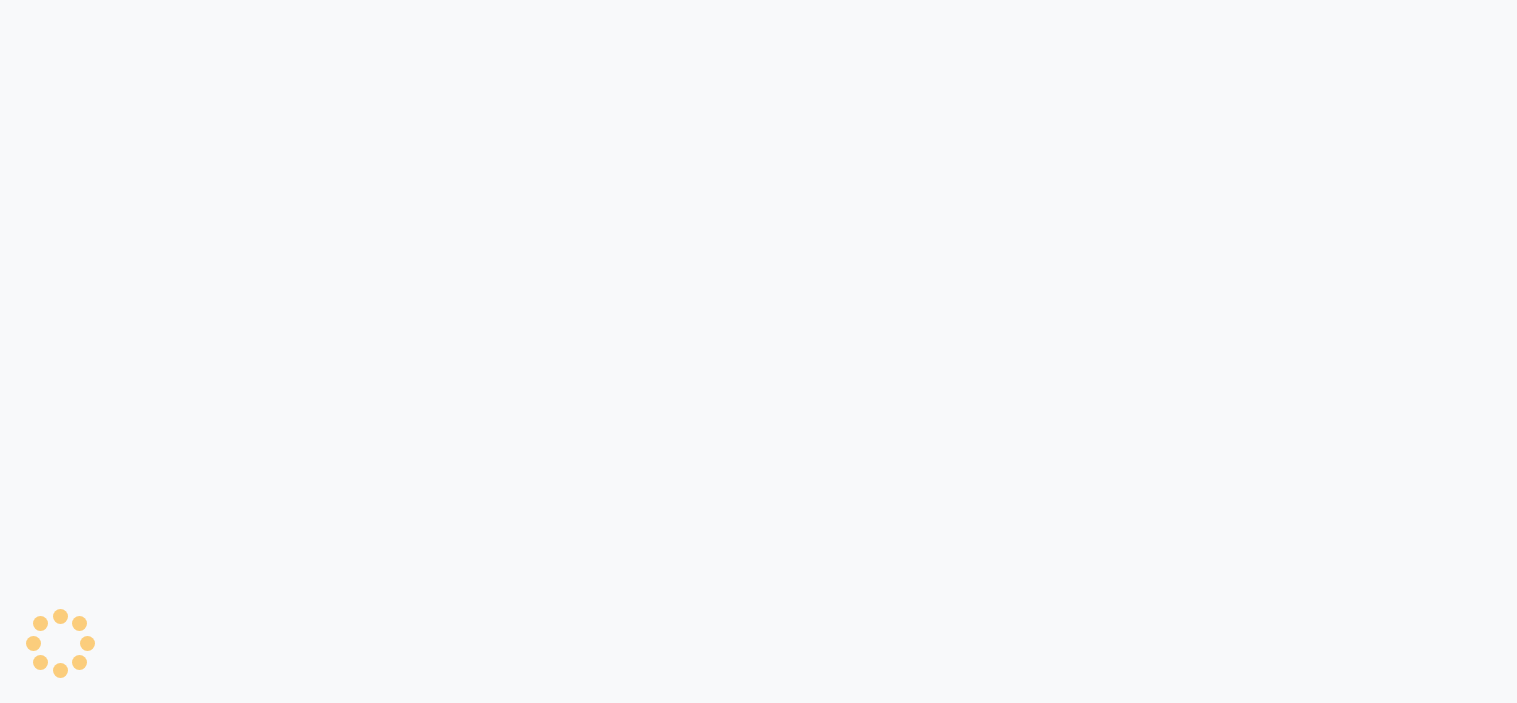 scroll, scrollTop: 0, scrollLeft: 0, axis: both 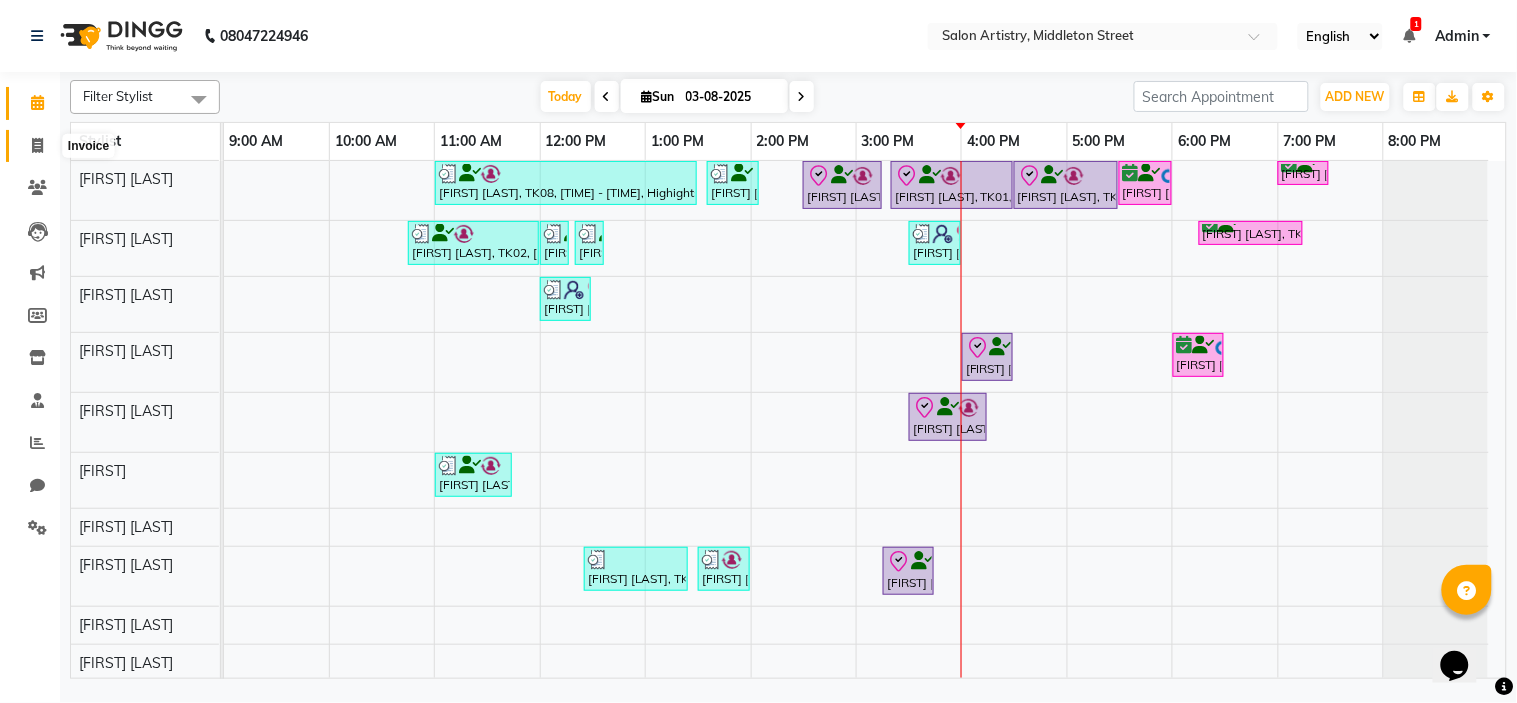 click 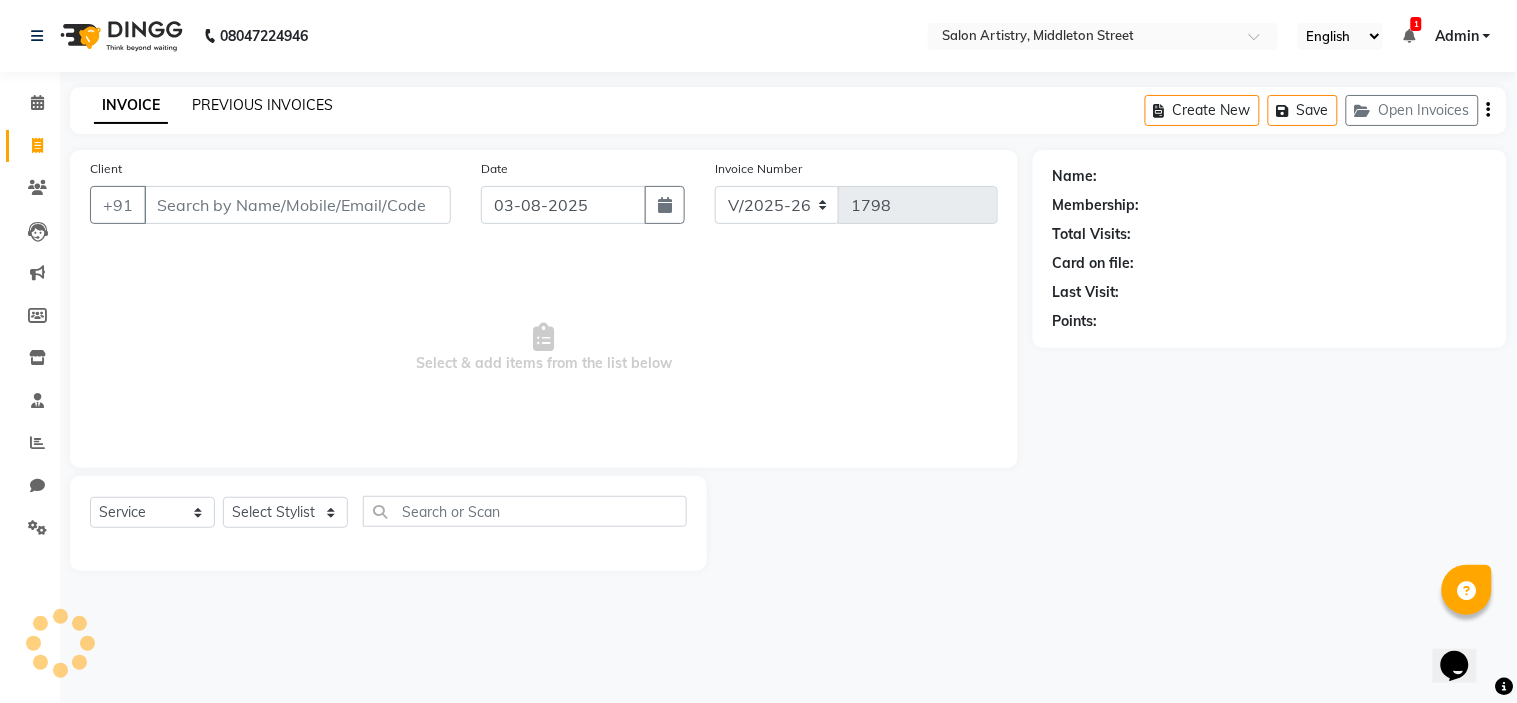click on "PREVIOUS INVOICES" 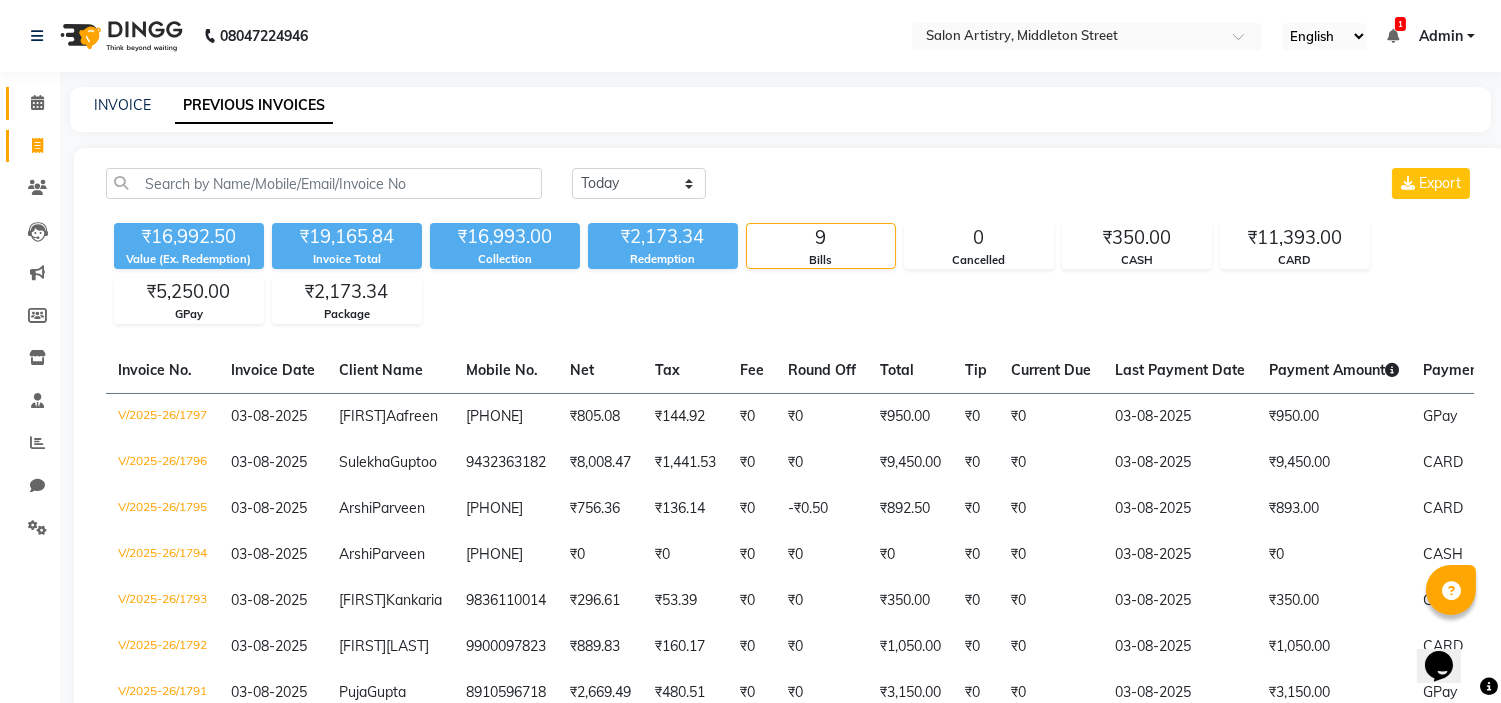 click on "Calendar" 